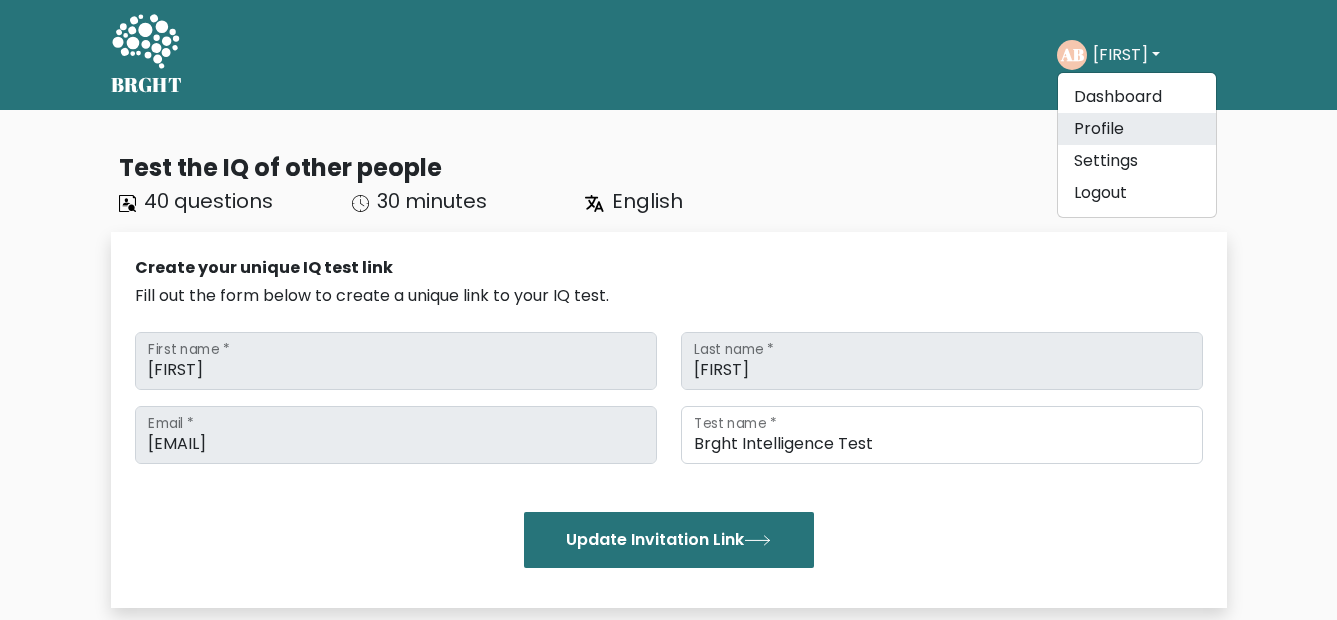click on "Profile" at bounding box center [1137, 129] 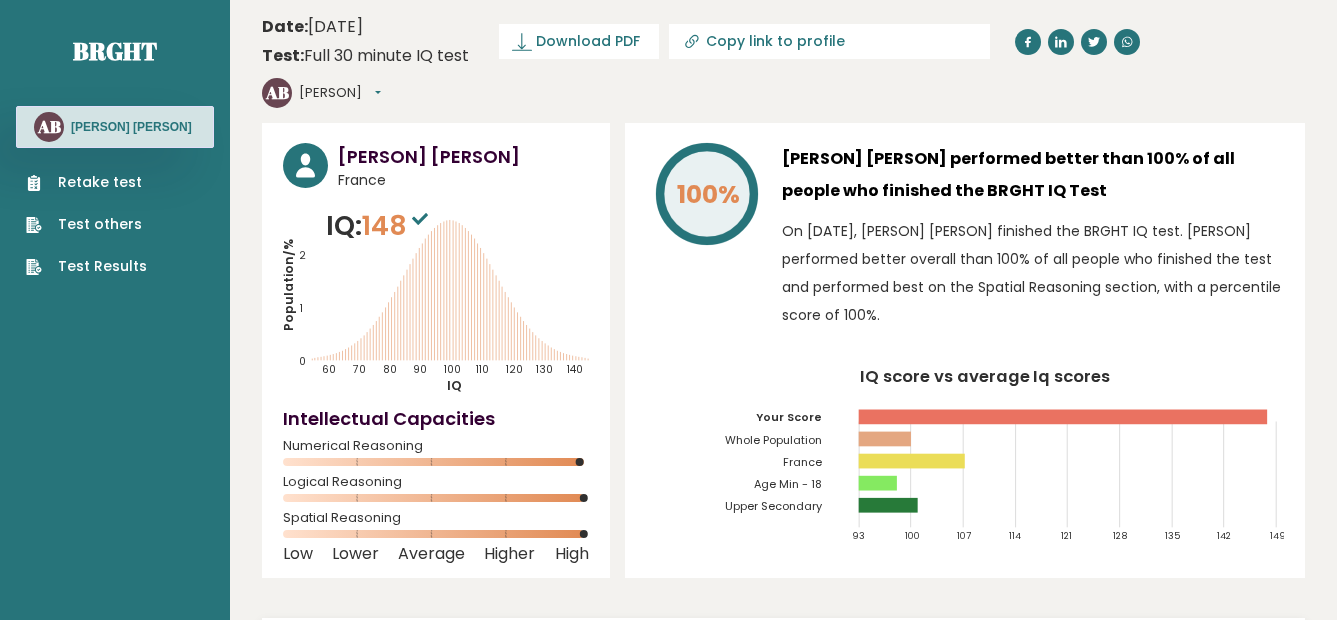 scroll, scrollTop: 0, scrollLeft: 0, axis: both 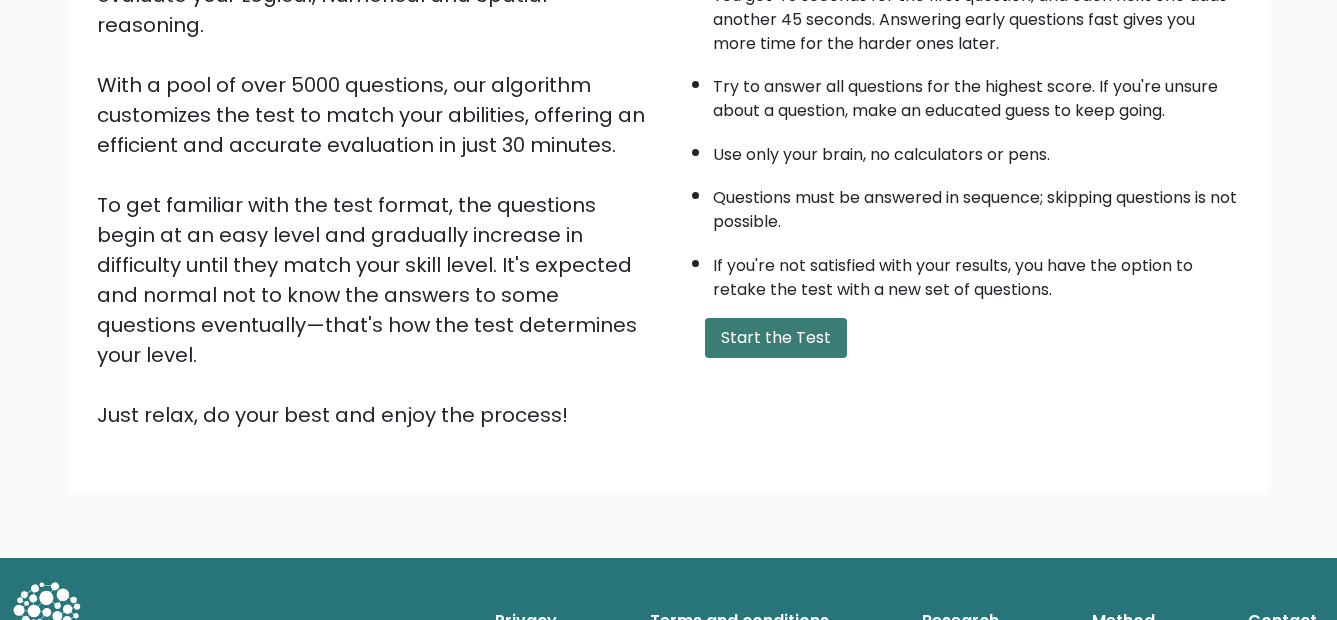 click on "Start the Test" at bounding box center [776, 338] 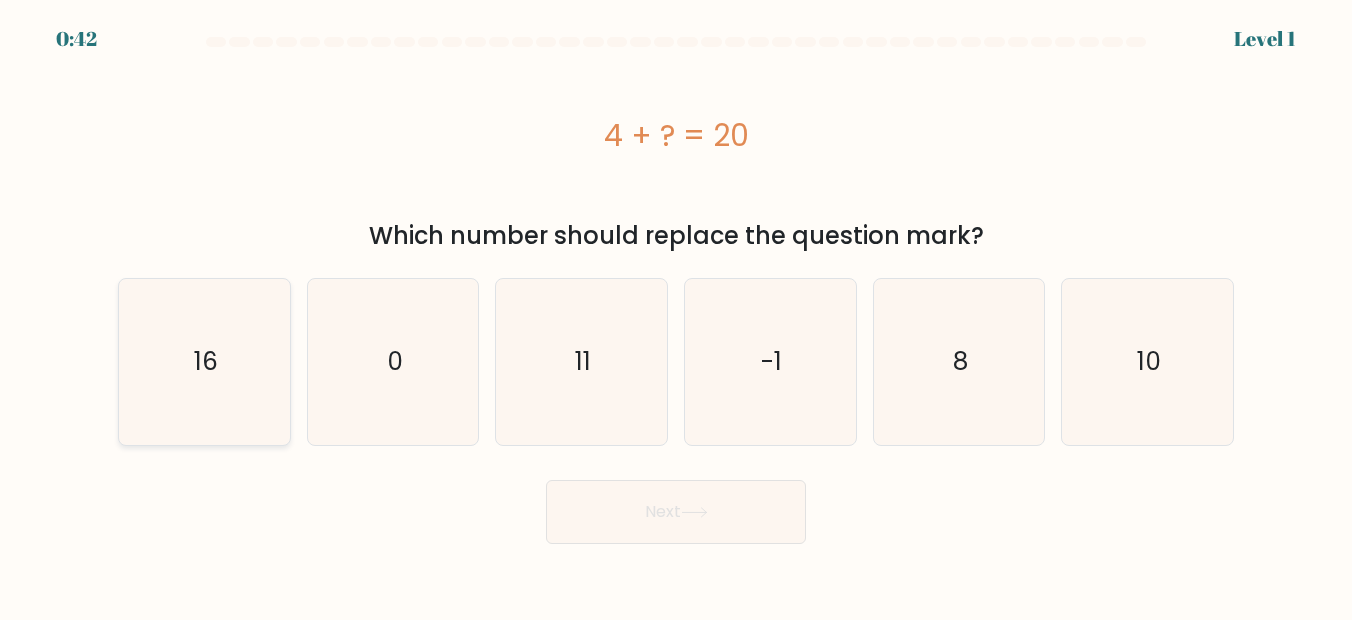 click on "16" at bounding box center [205, 362] 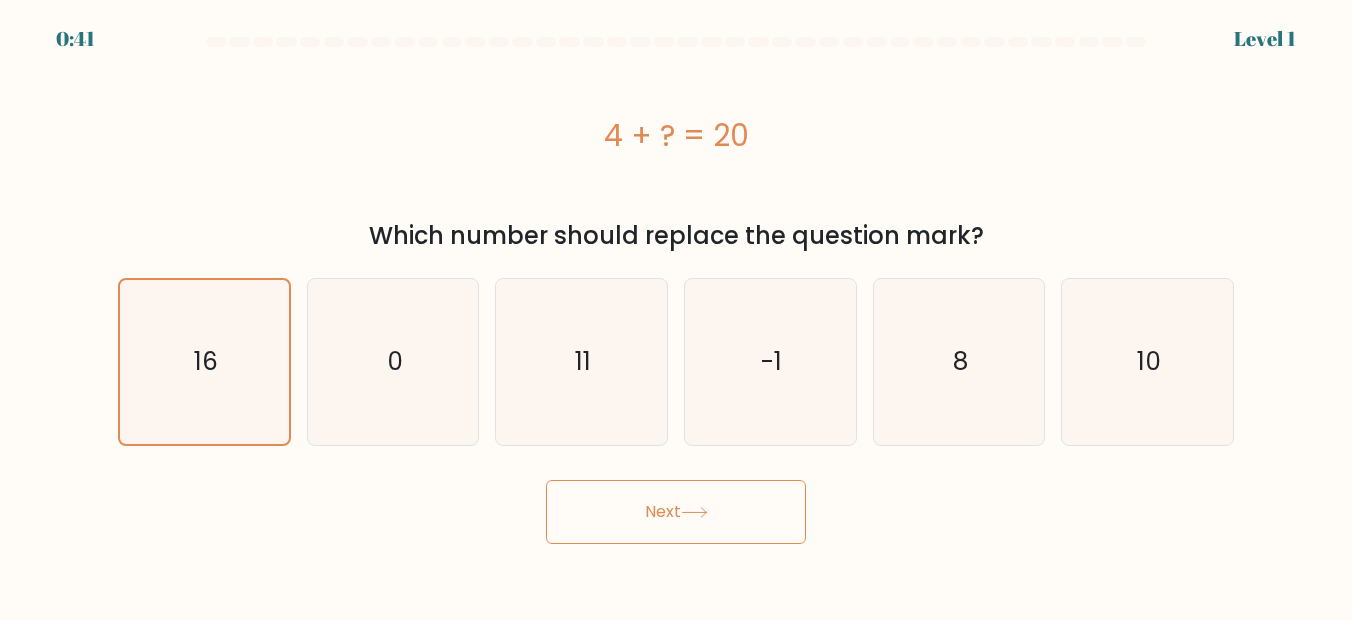 click on "Next" at bounding box center (676, 512) 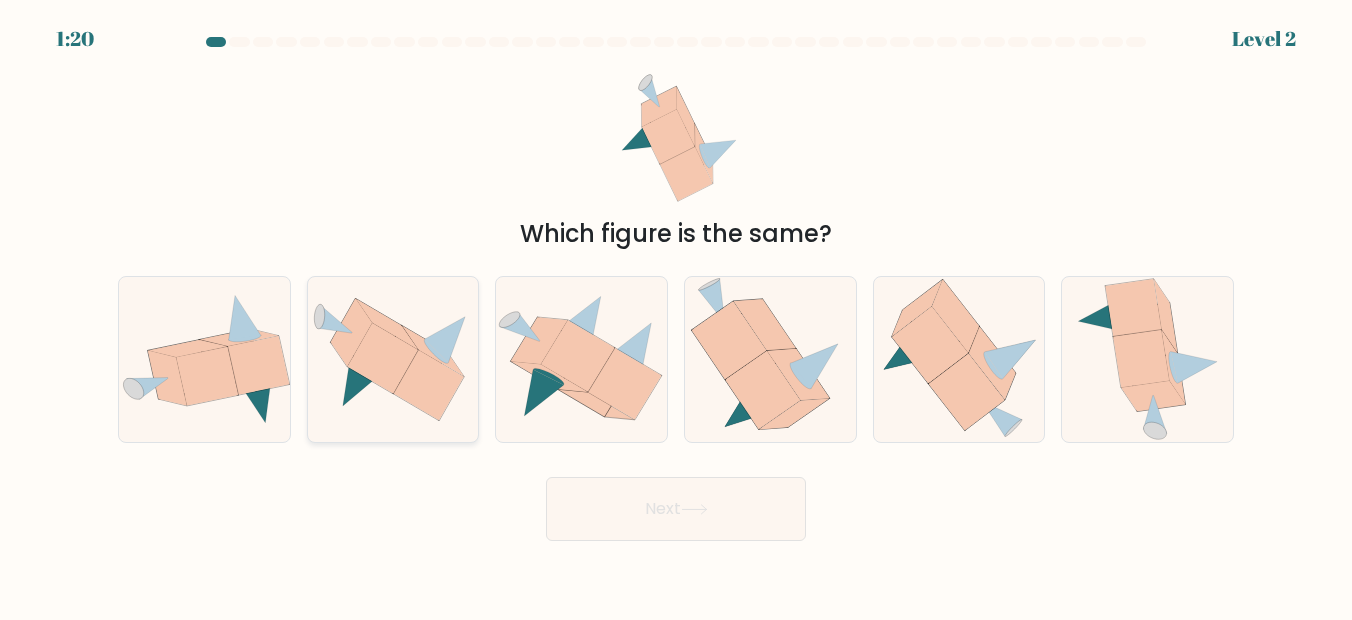 click at bounding box center [382, 358] 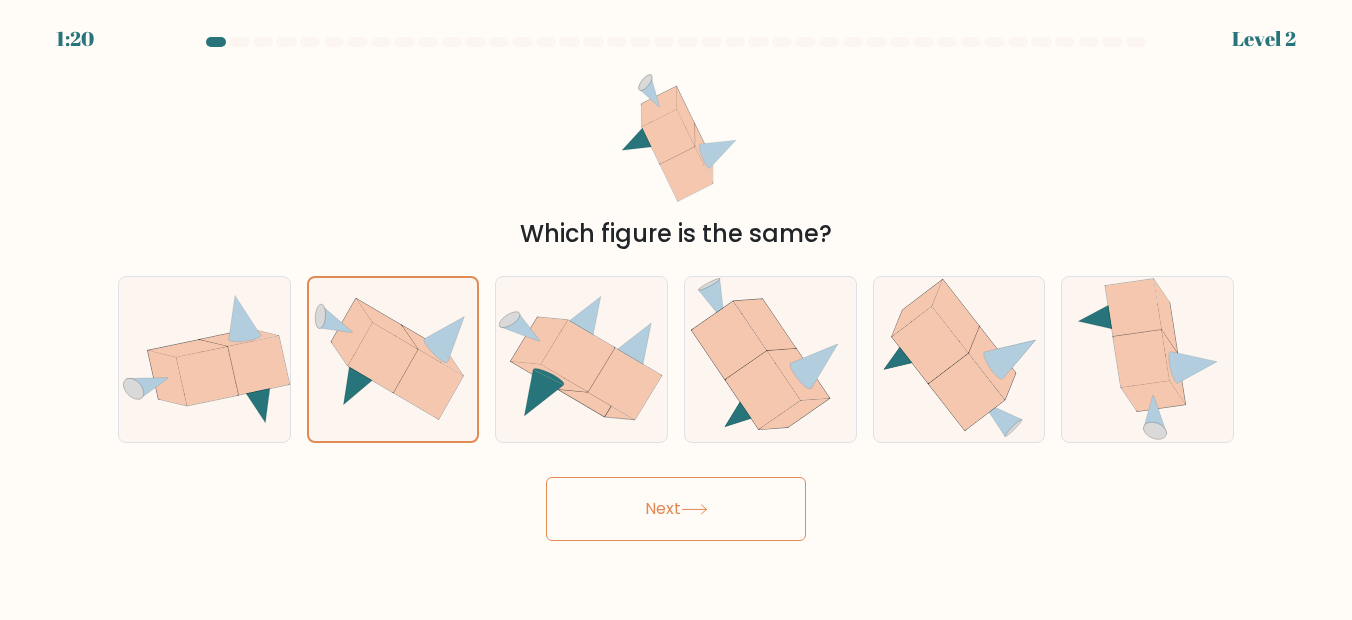 click on "Next" at bounding box center [676, 509] 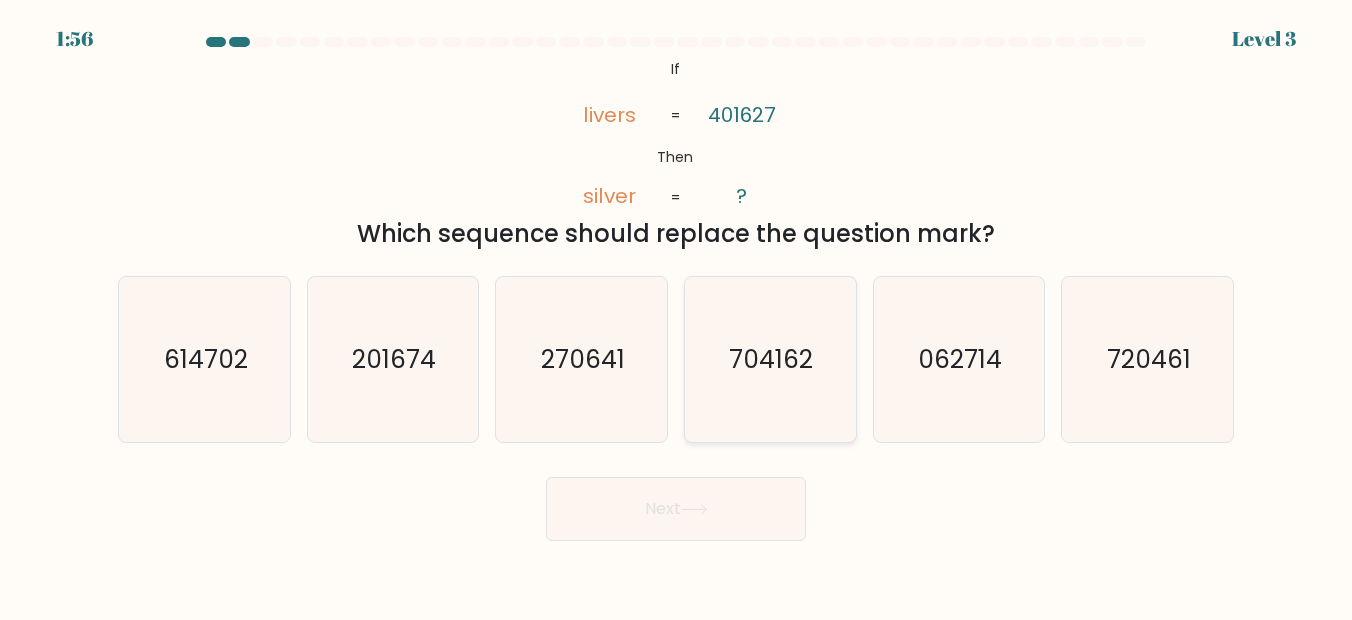 drag, startPoint x: 827, startPoint y: 372, endPoint x: 710, endPoint y: 515, distance: 184.76471 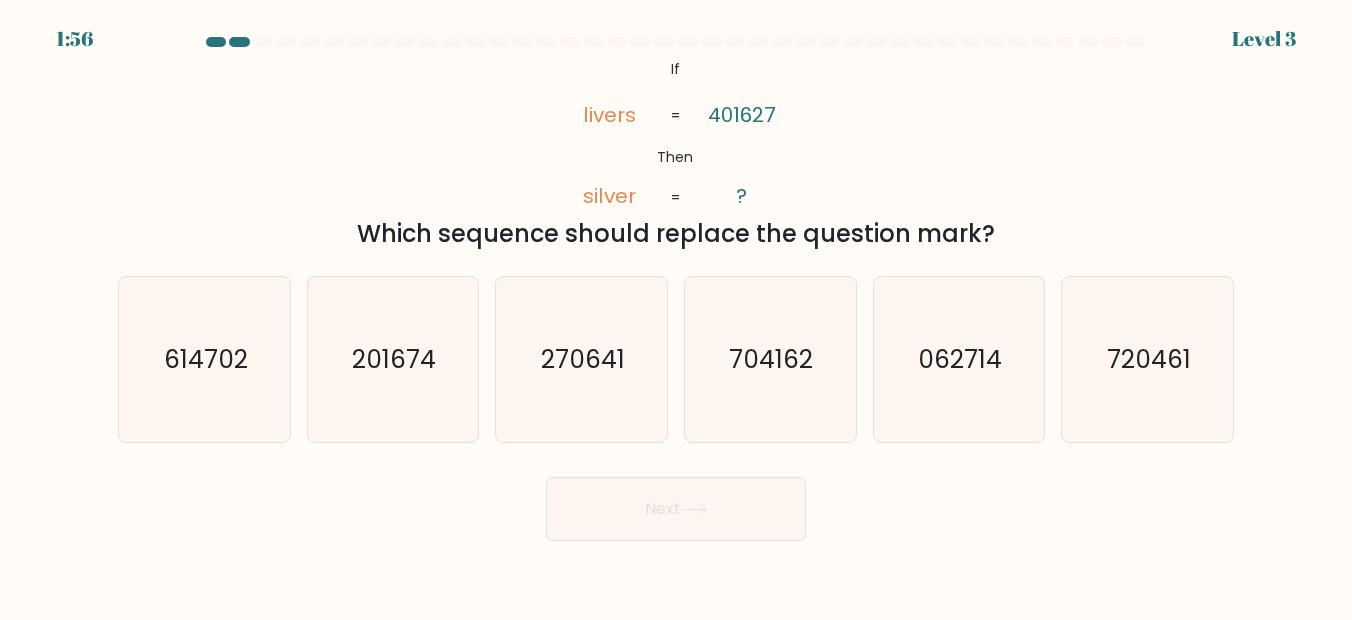 click on "d.
704162" at bounding box center [676, 312] 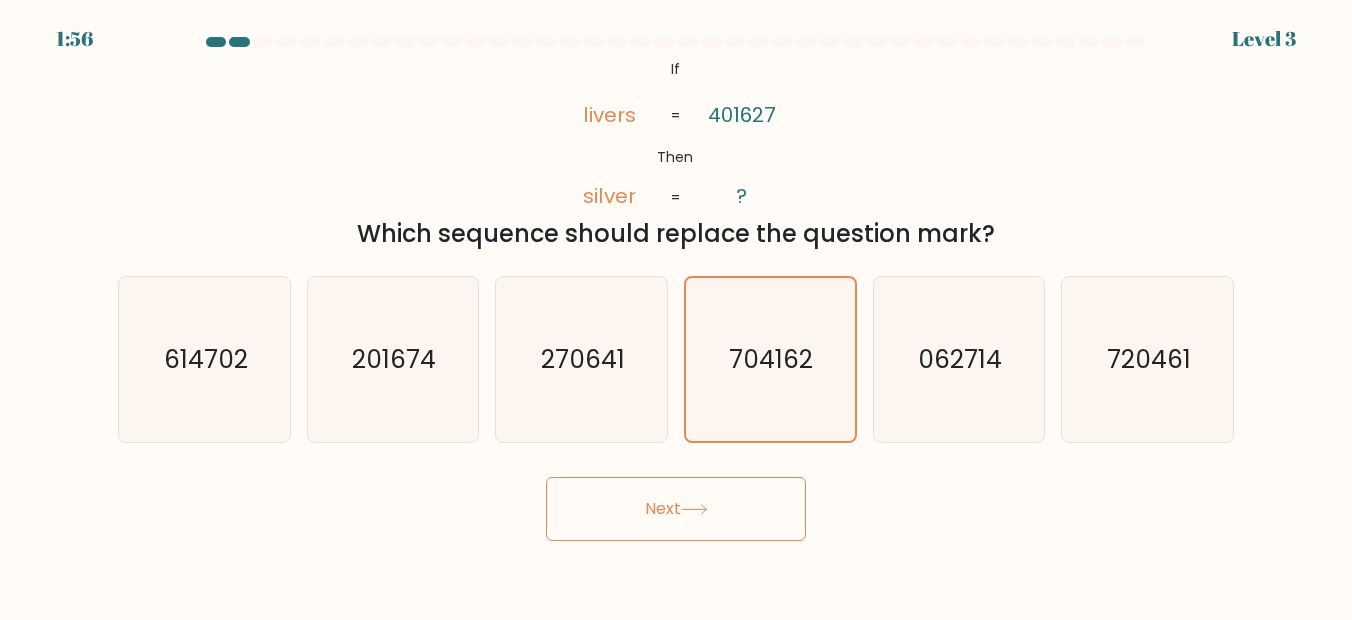 click on "Next" at bounding box center (676, 509) 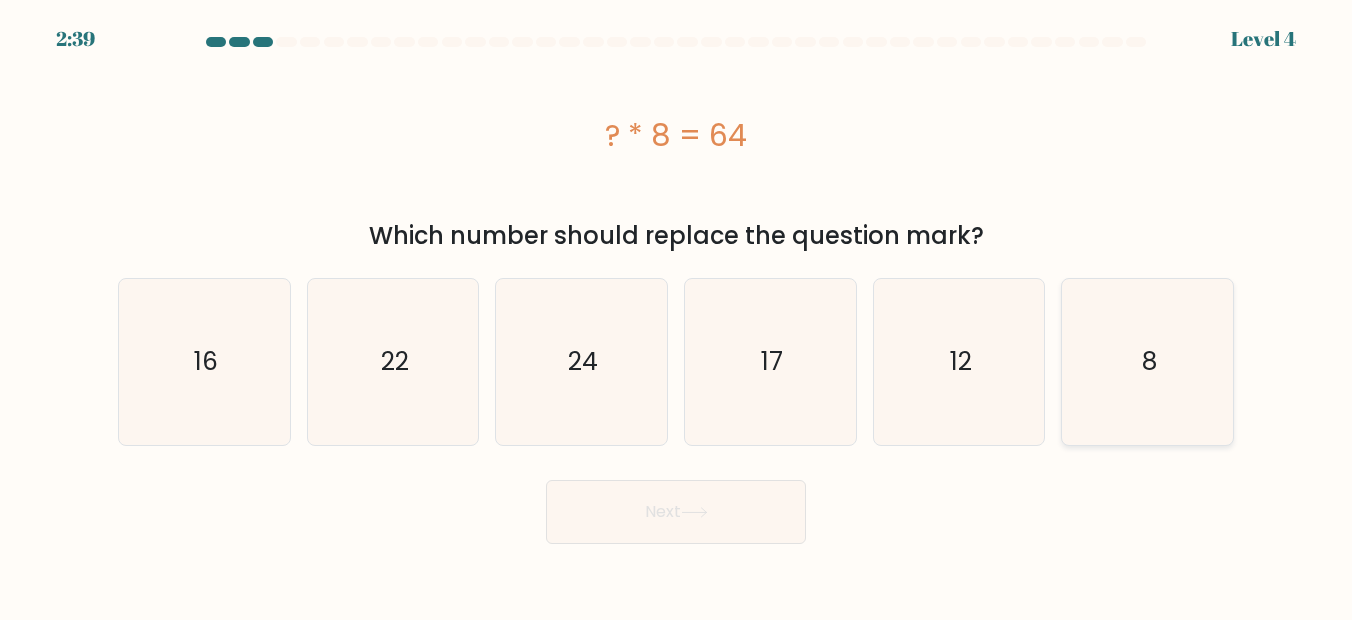 click on "8" at bounding box center [1148, 362] 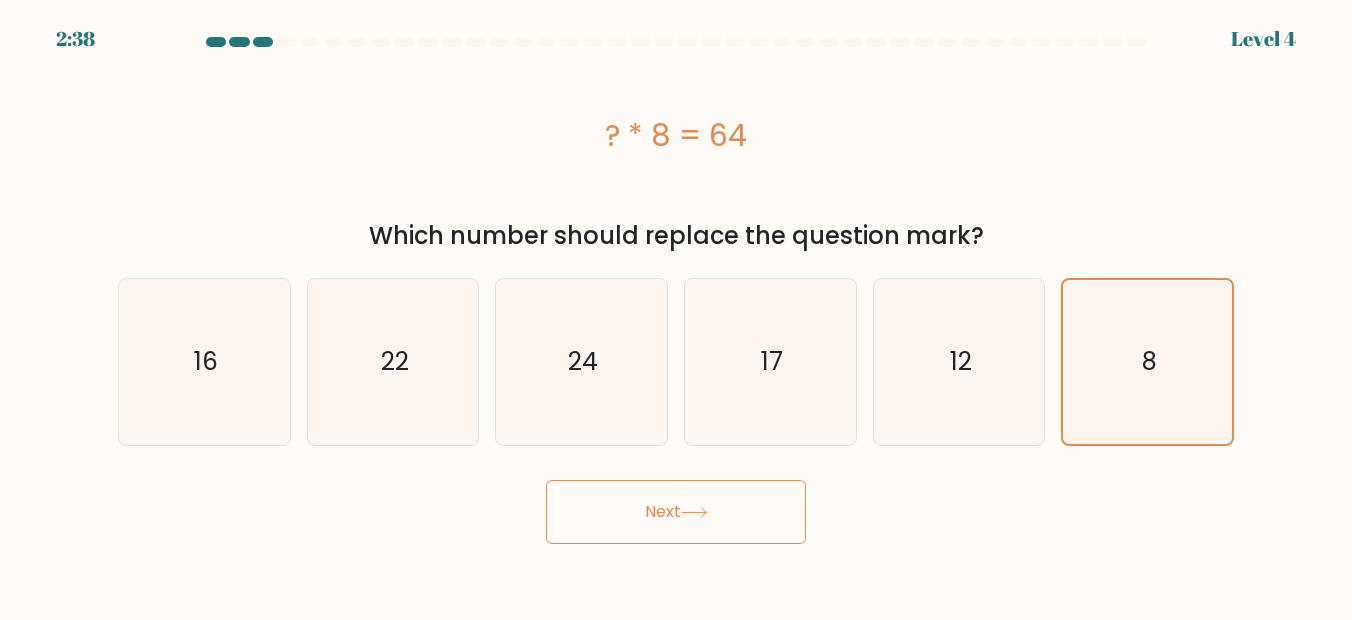 click on "Next" at bounding box center [676, 512] 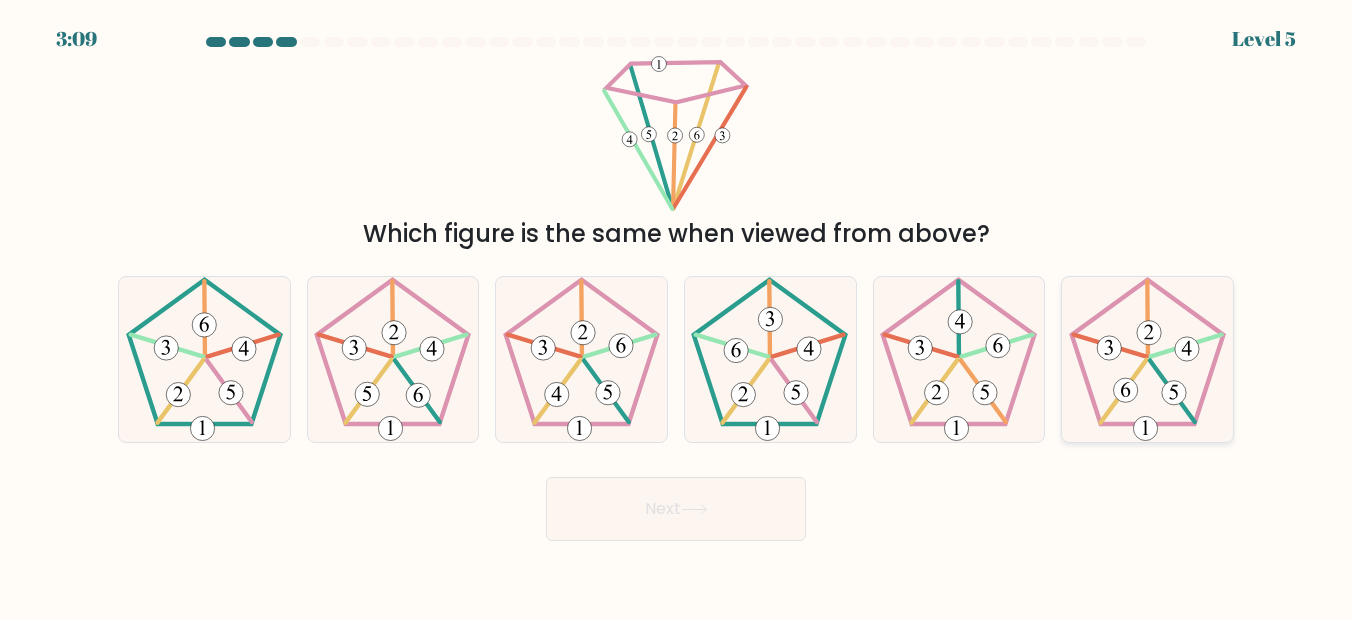 click at bounding box center (1174, 392) 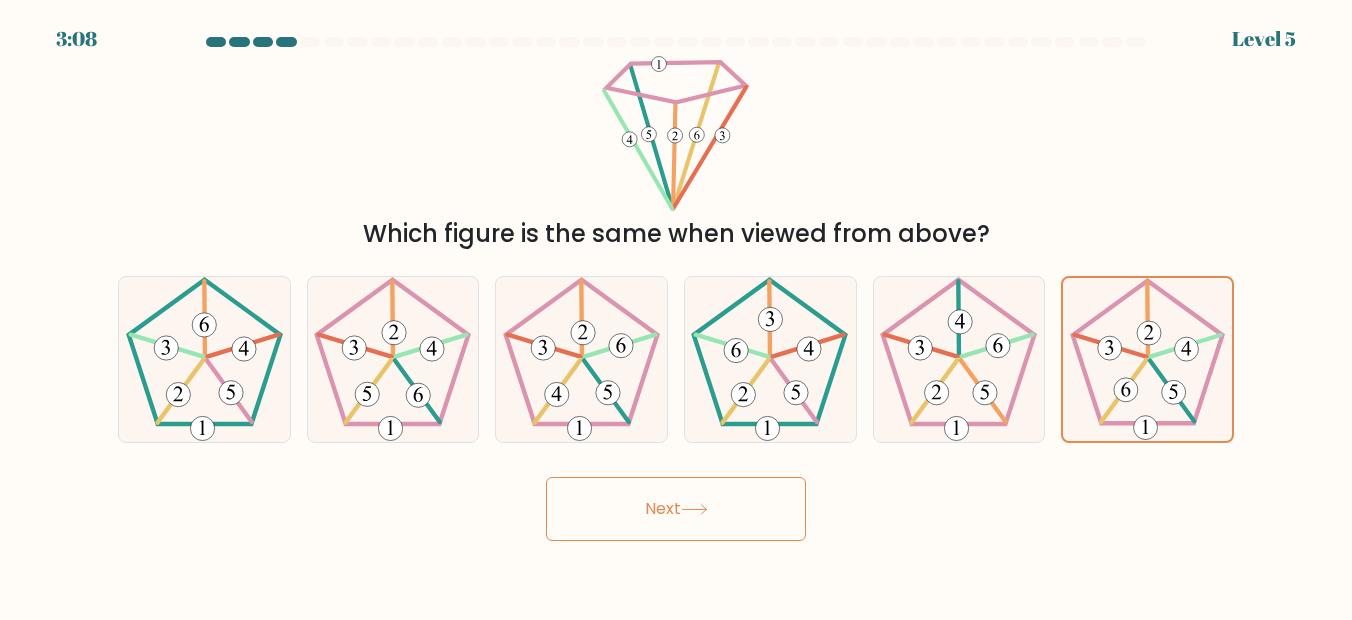click on "Next" at bounding box center [676, 509] 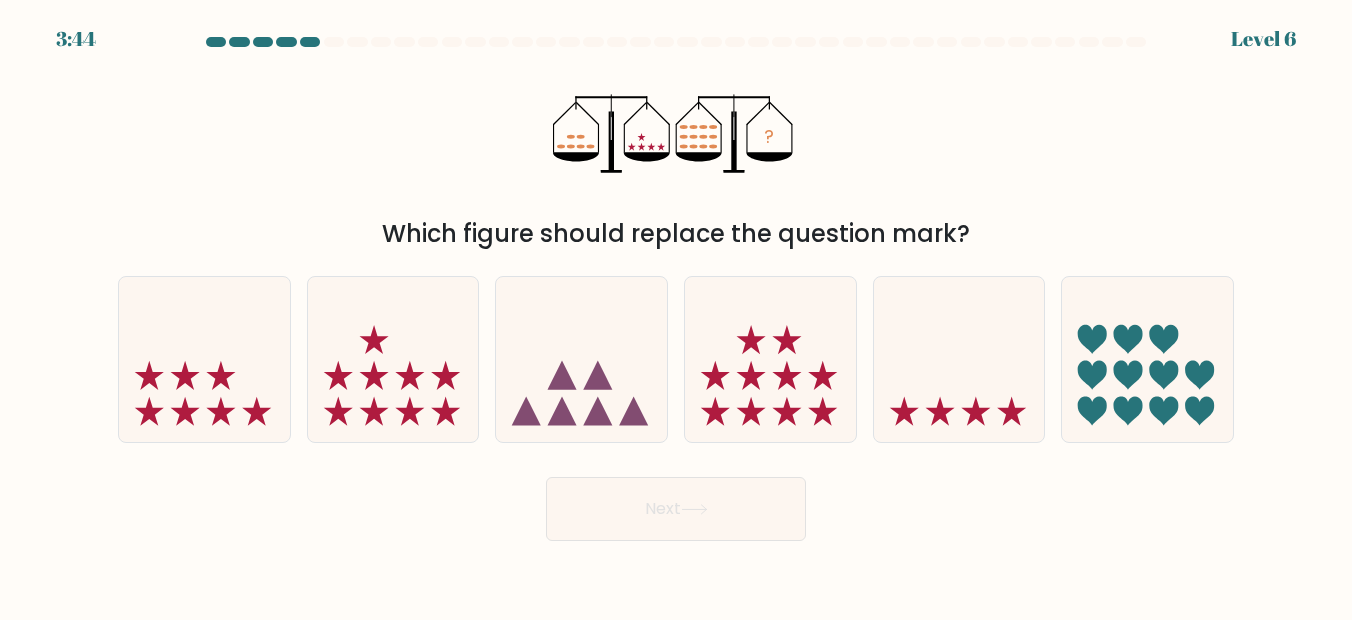 drag, startPoint x: 739, startPoint y: 388, endPoint x: 715, endPoint y: 454, distance: 70.2282 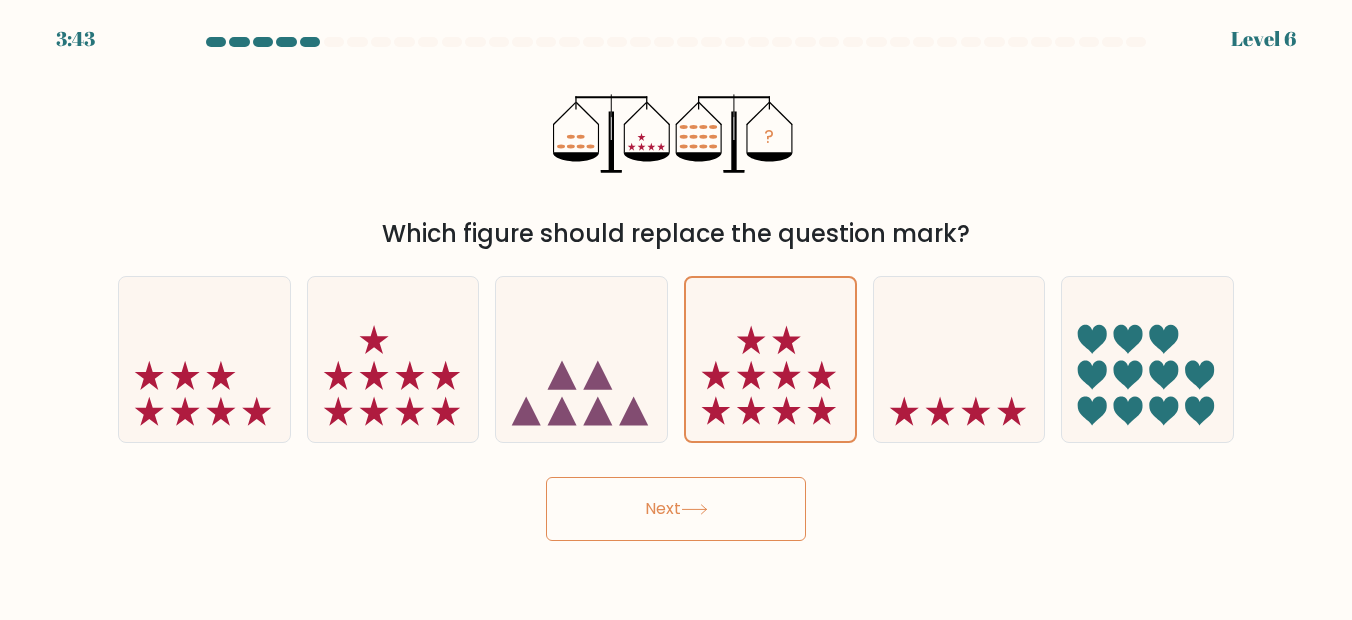 click on "Next" at bounding box center [676, 509] 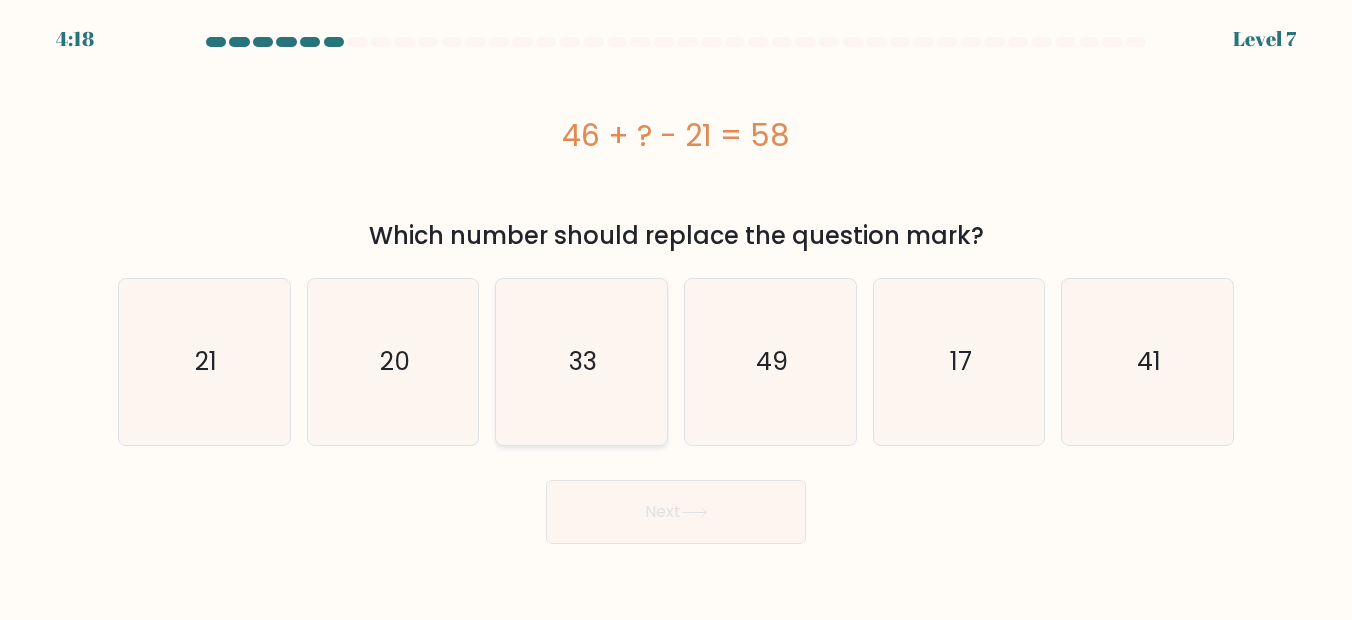 click on "33" at bounding box center (582, 362) 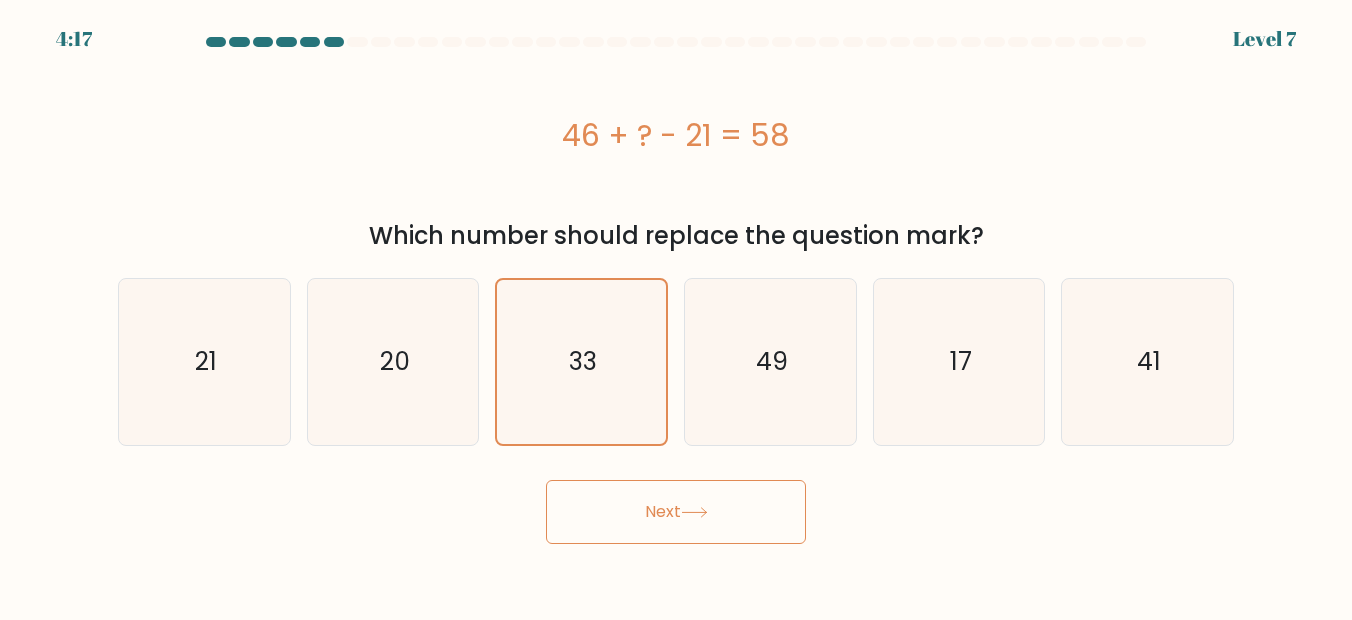 click on "Next" at bounding box center [676, 512] 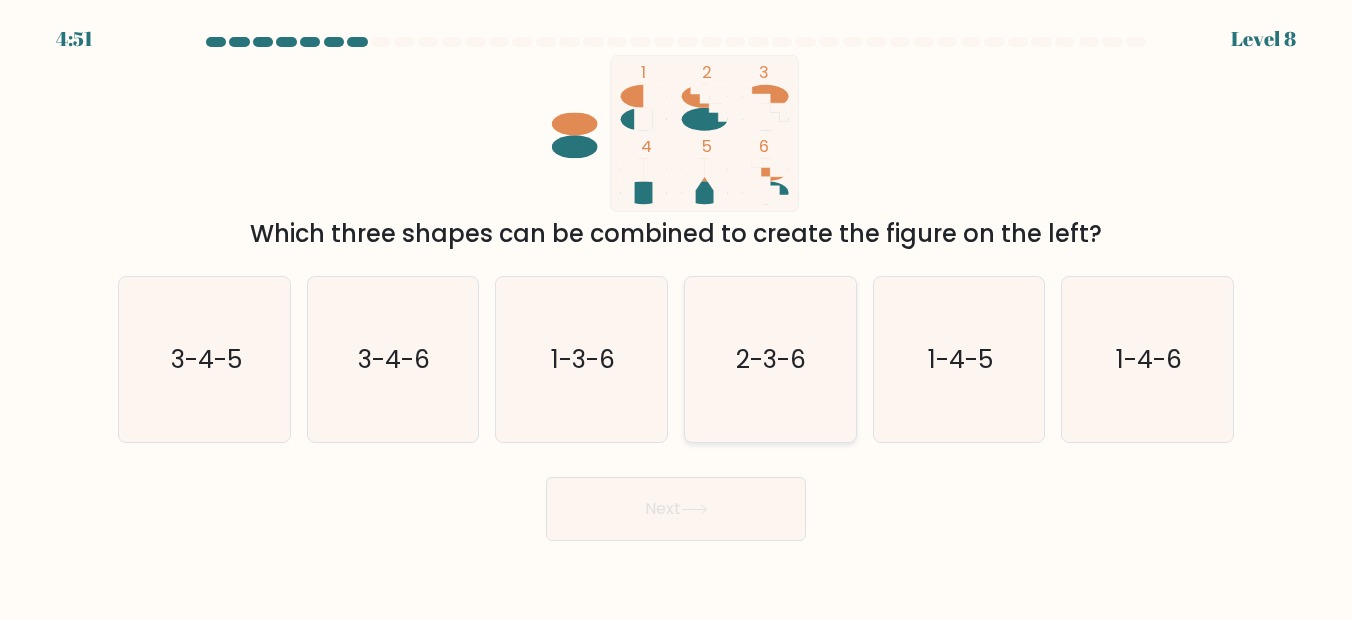 click on "2-3-6" at bounding box center [770, 360] 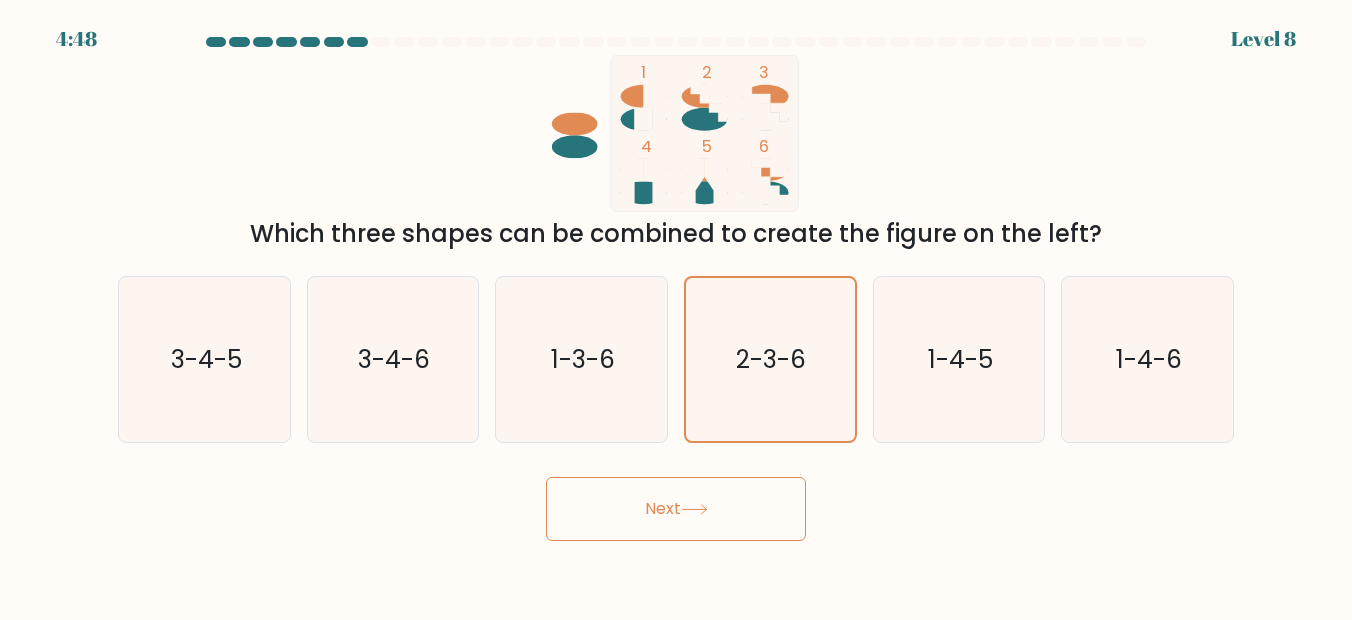 click on "Next" at bounding box center [676, 509] 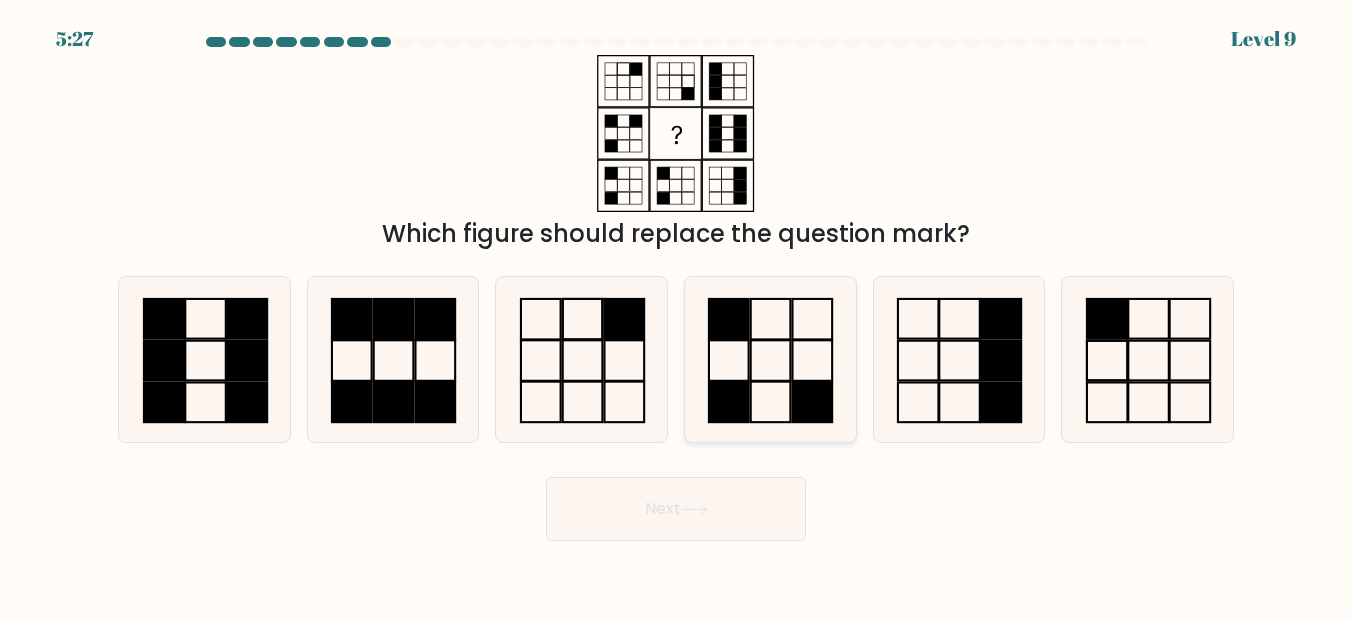 click at bounding box center (770, 360) 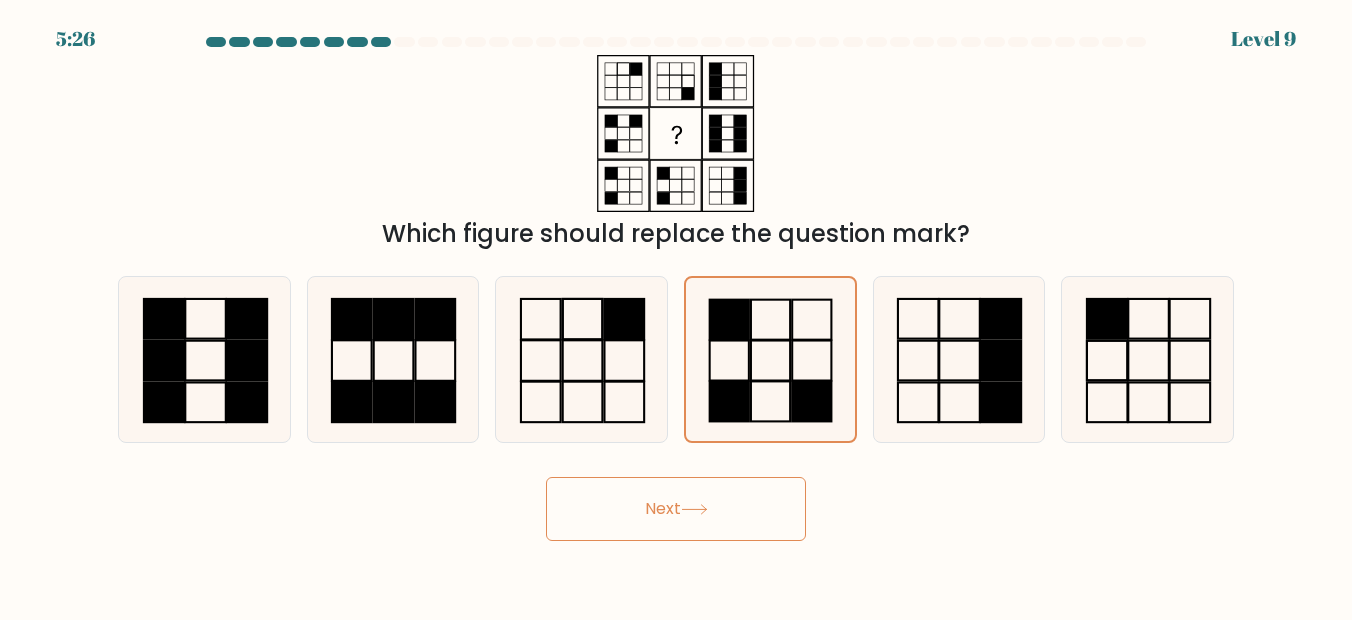 click on "Next" at bounding box center [676, 509] 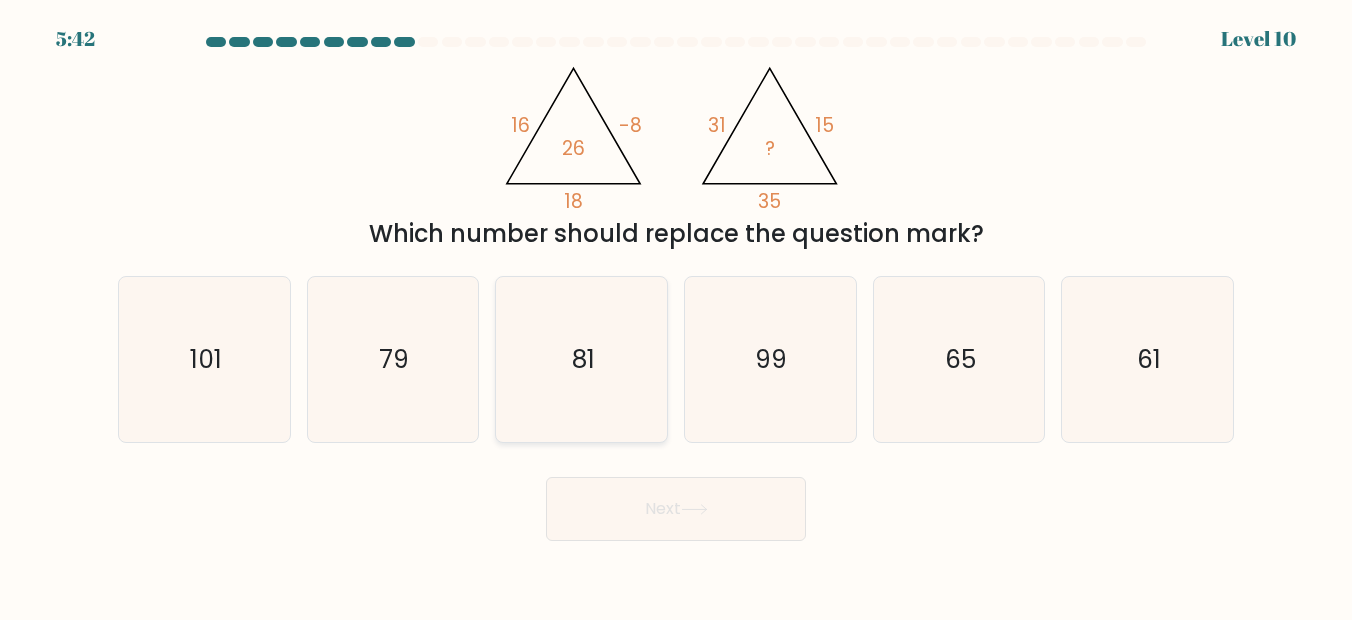 click on "81" at bounding box center [582, 360] 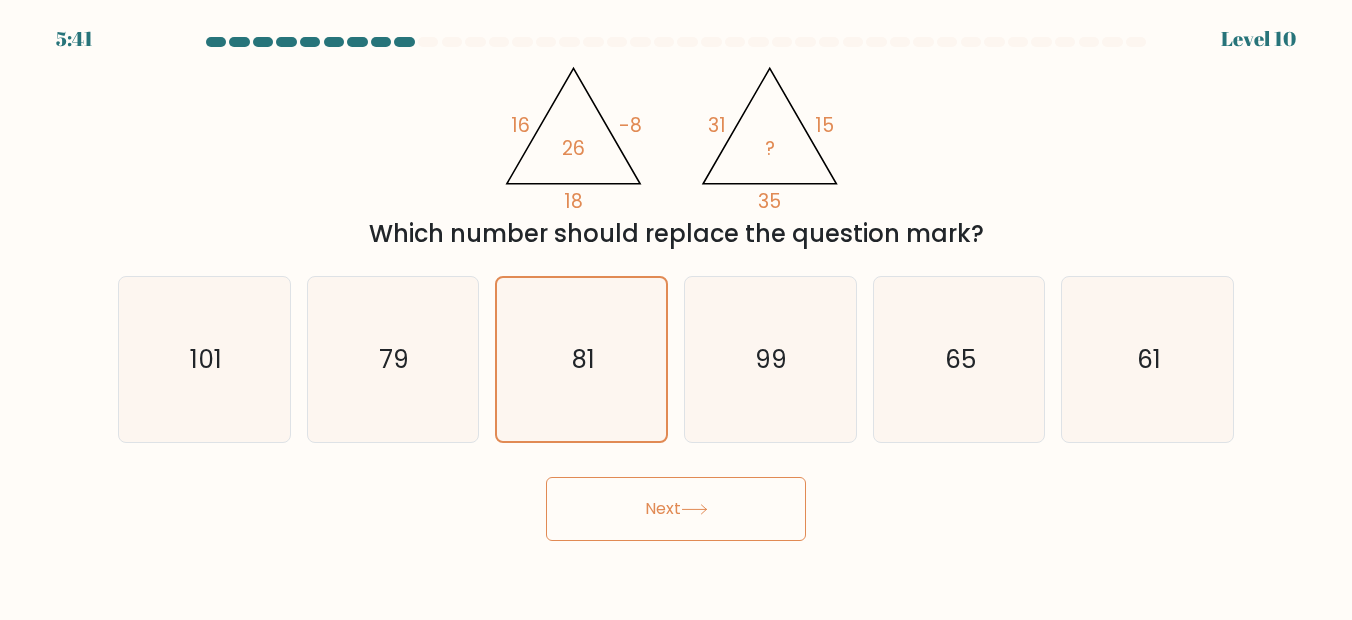 click on "Next" at bounding box center [676, 509] 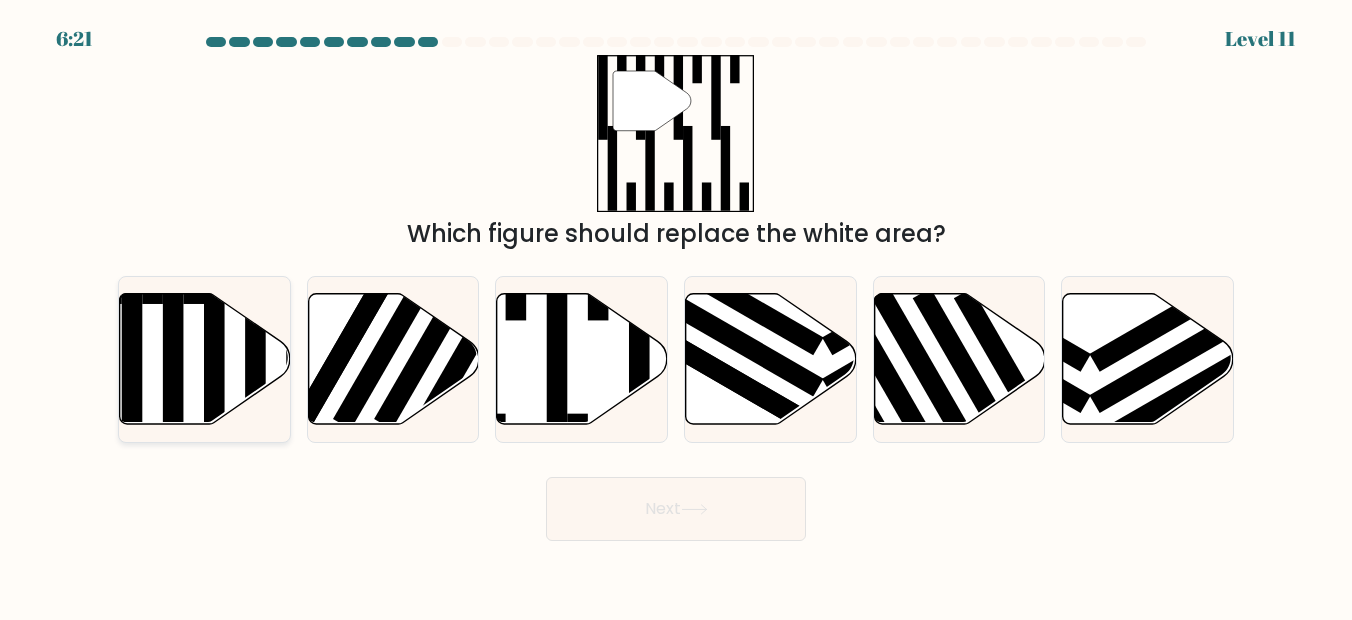 click at bounding box center [173, 366] 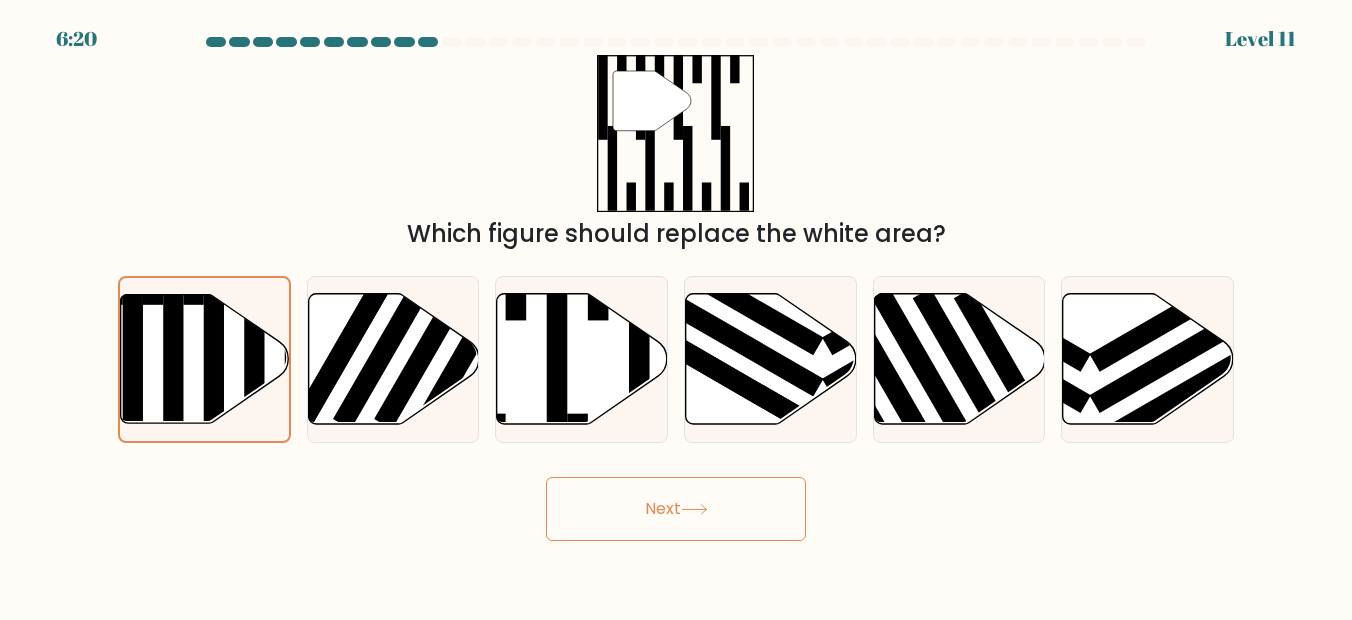 click on "Next" at bounding box center [676, 509] 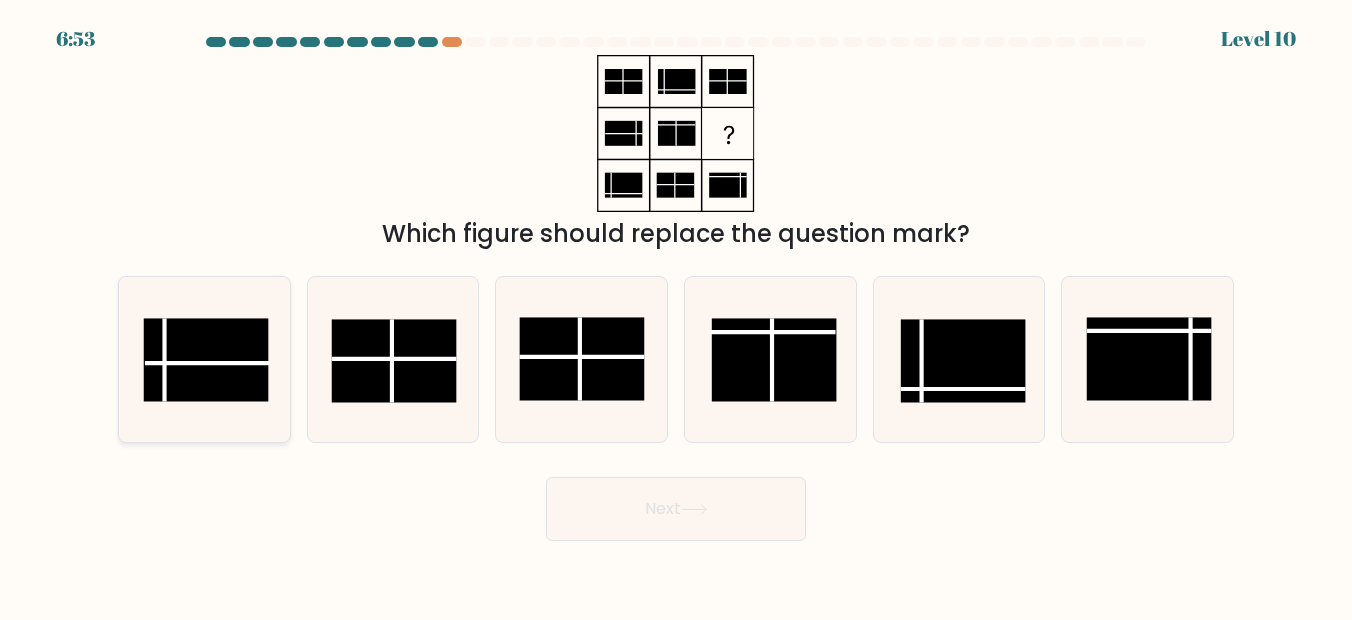 click at bounding box center (205, 359) 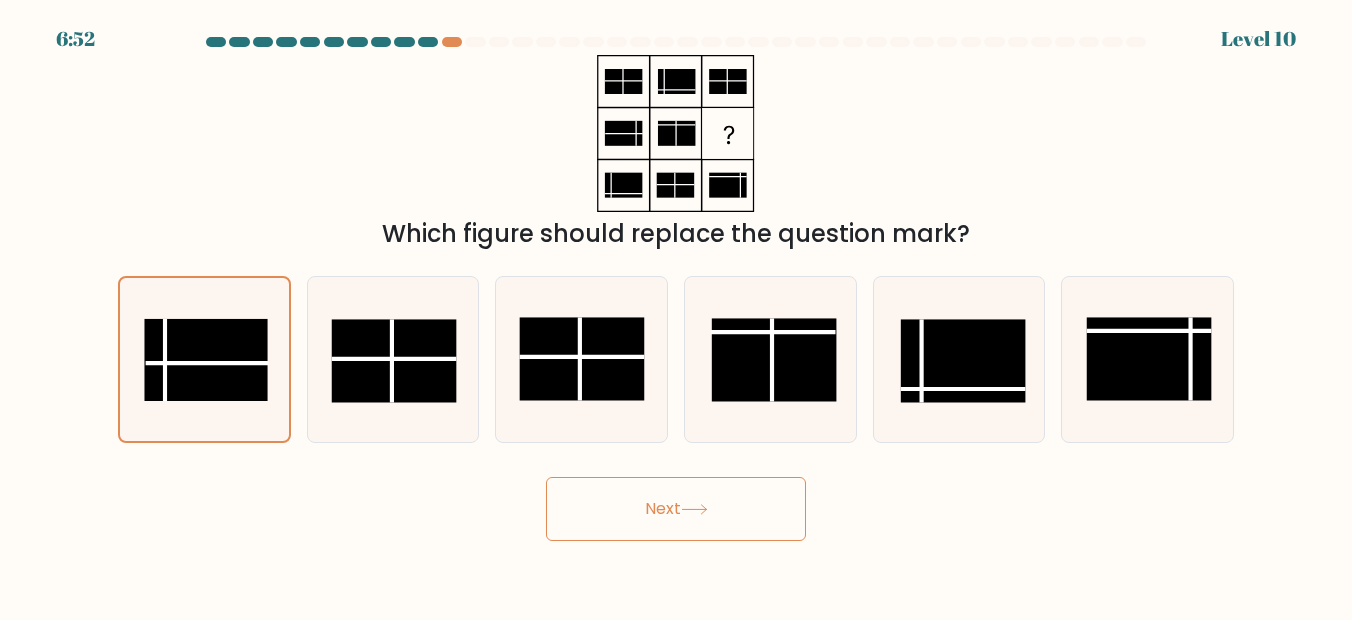 click at bounding box center (694, 509) 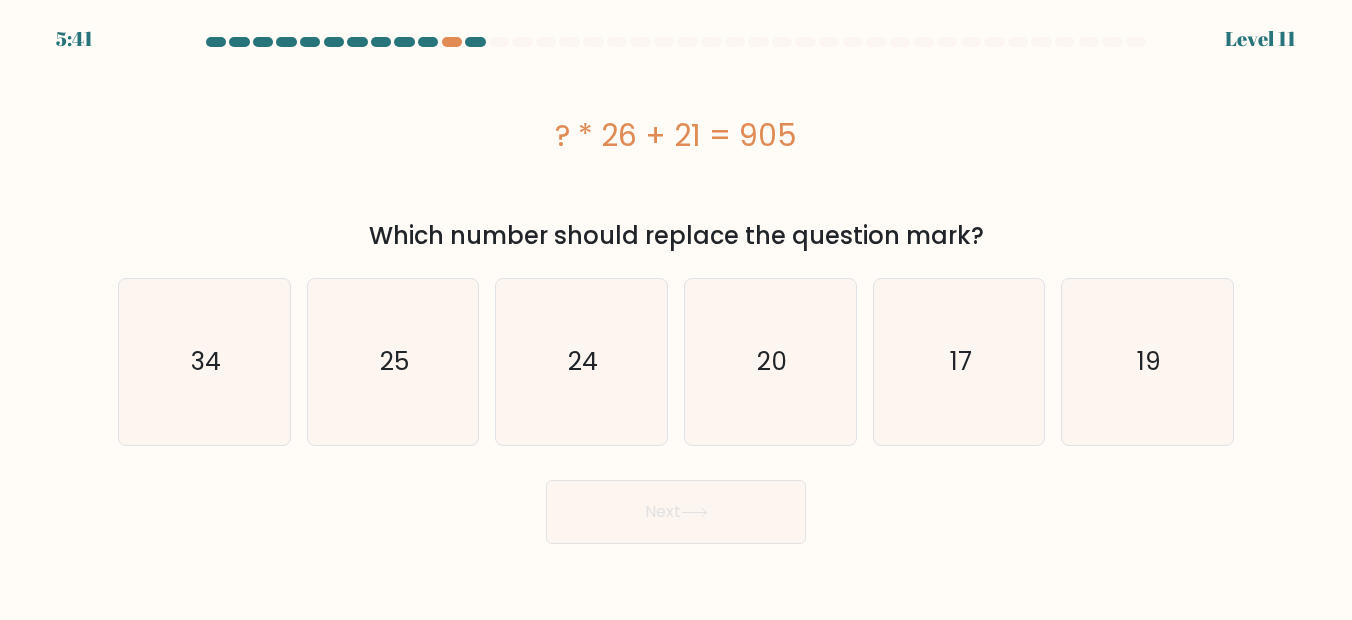 drag, startPoint x: 153, startPoint y: 379, endPoint x: 365, endPoint y: 461, distance: 227.30595 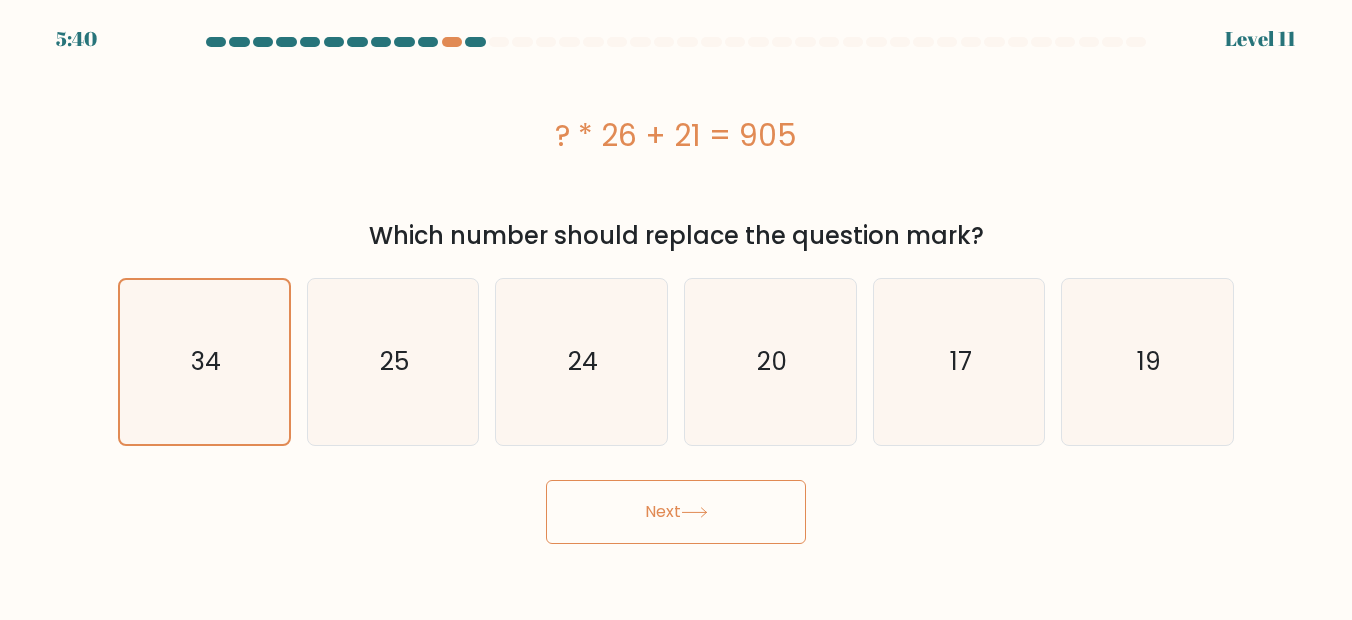 click on "Next" at bounding box center (676, 512) 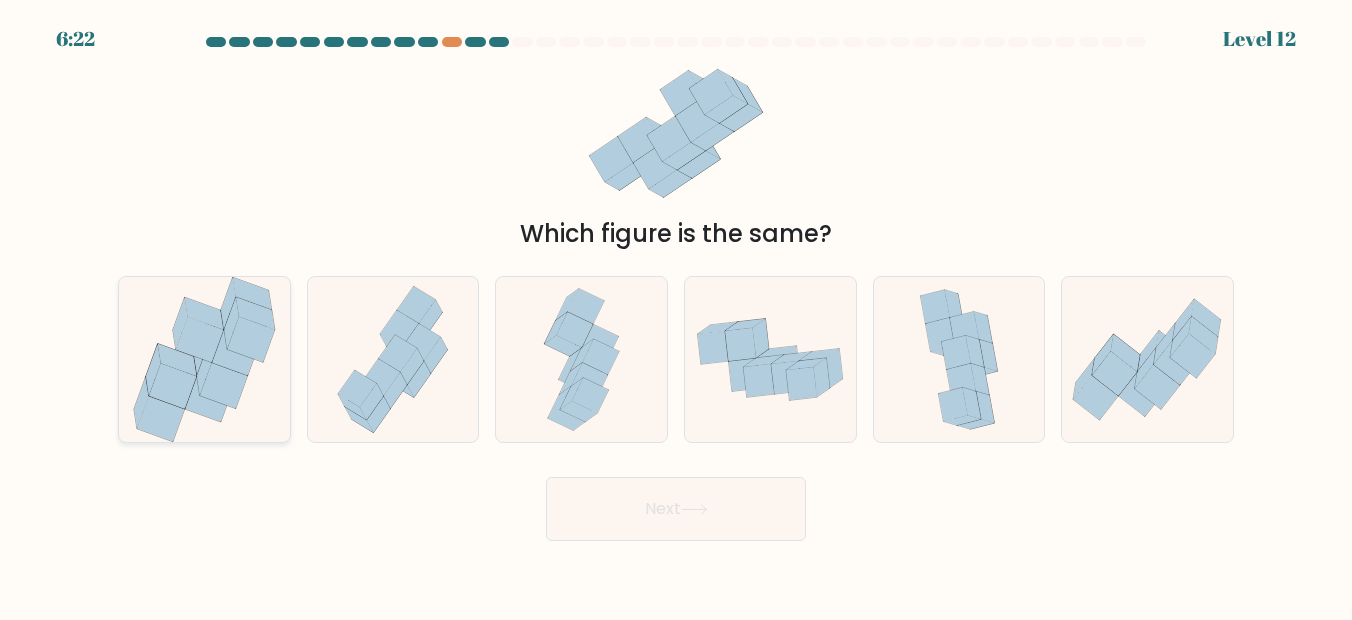 click at bounding box center (204, 360) 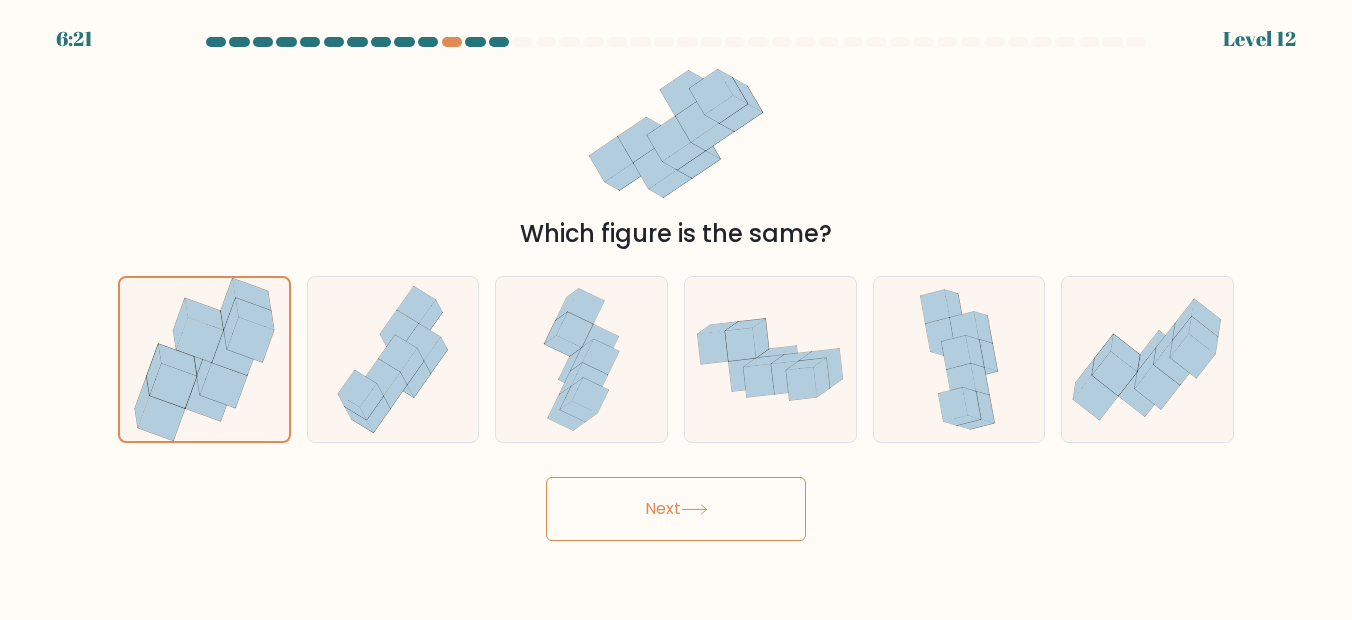click on "Next" at bounding box center [676, 509] 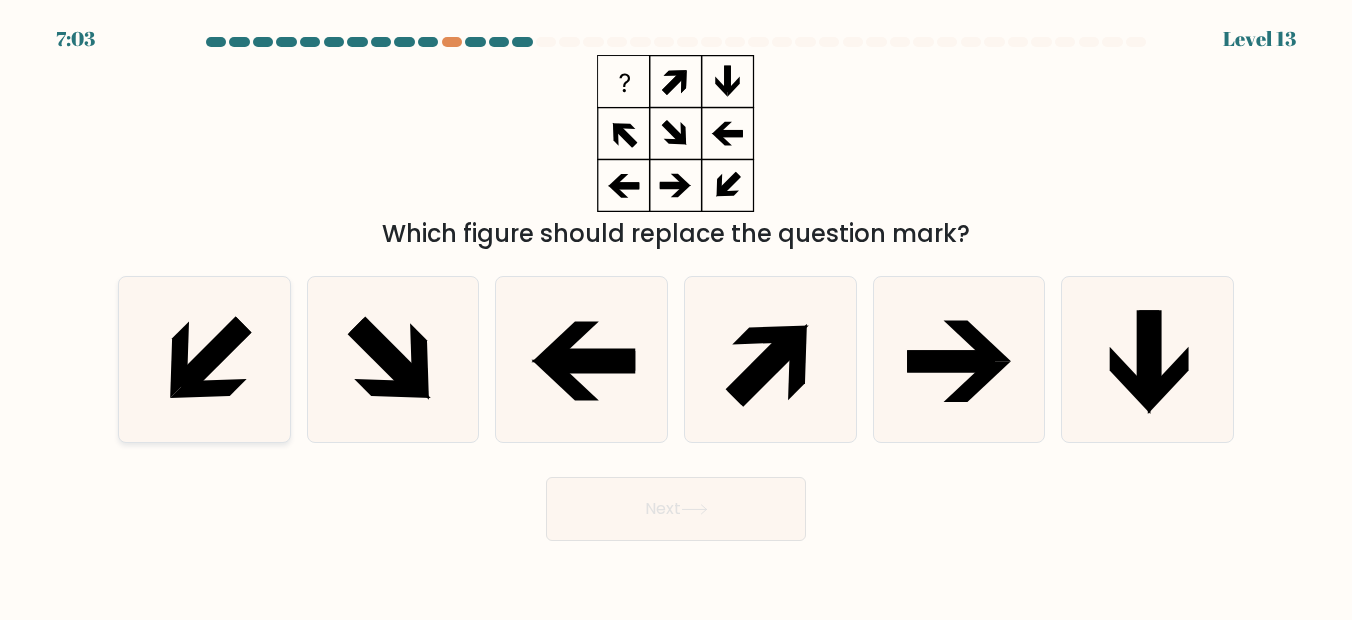 click at bounding box center [205, 360] 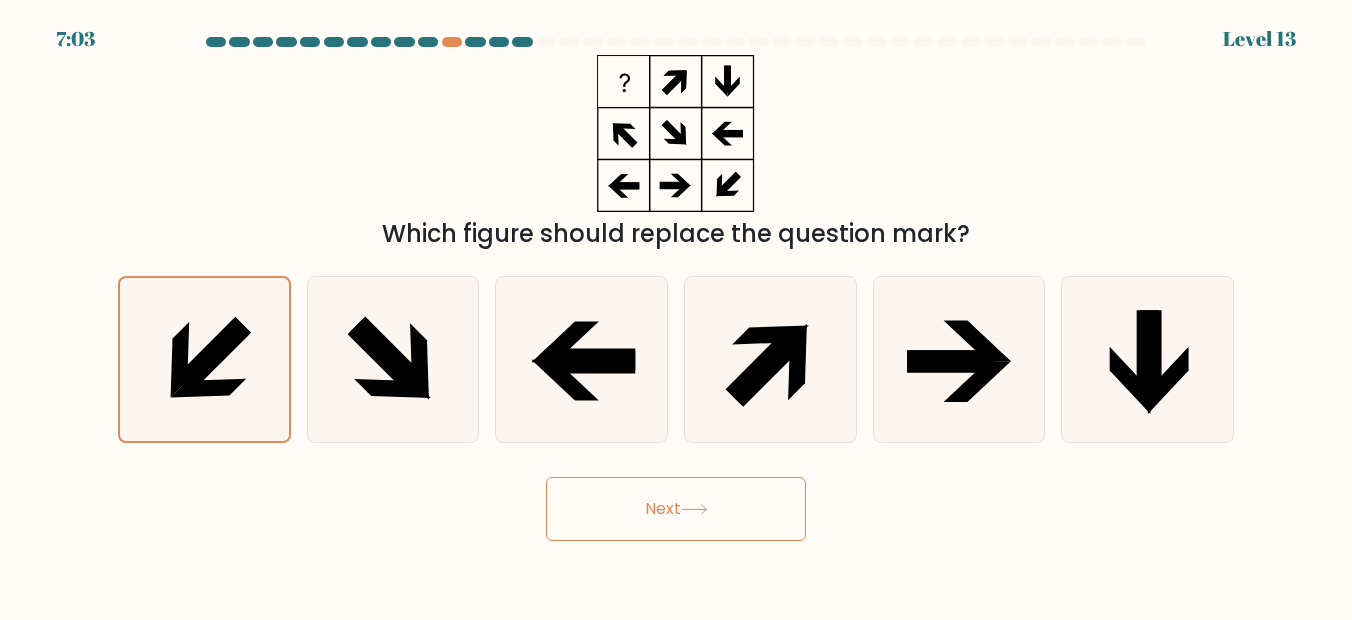 click on "Next" at bounding box center (676, 509) 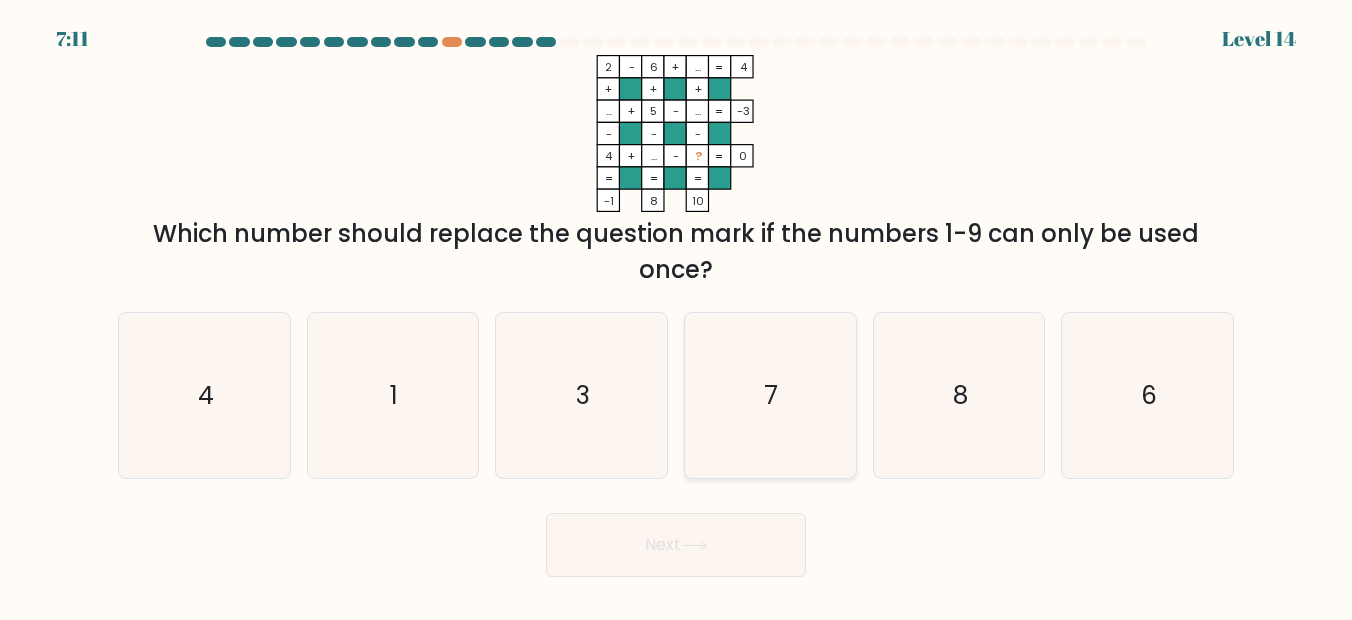 drag, startPoint x: 764, startPoint y: 387, endPoint x: 751, endPoint y: 411, distance: 27.294687 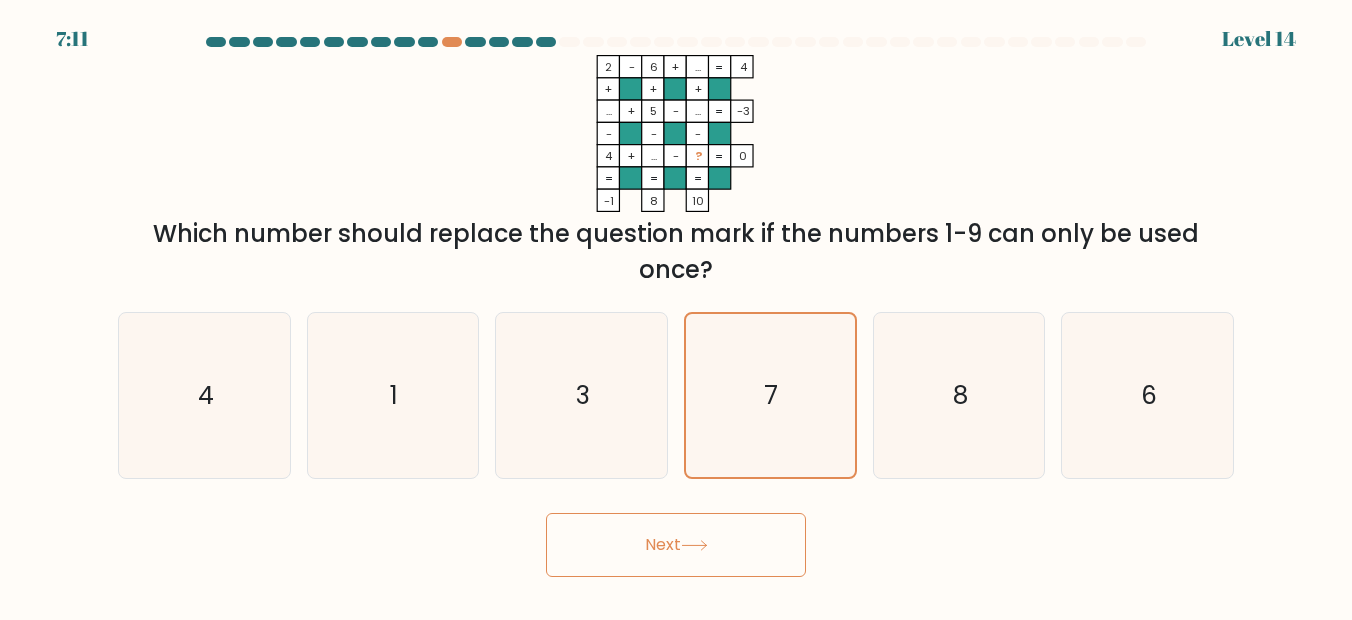 click on "Next" at bounding box center (676, 545) 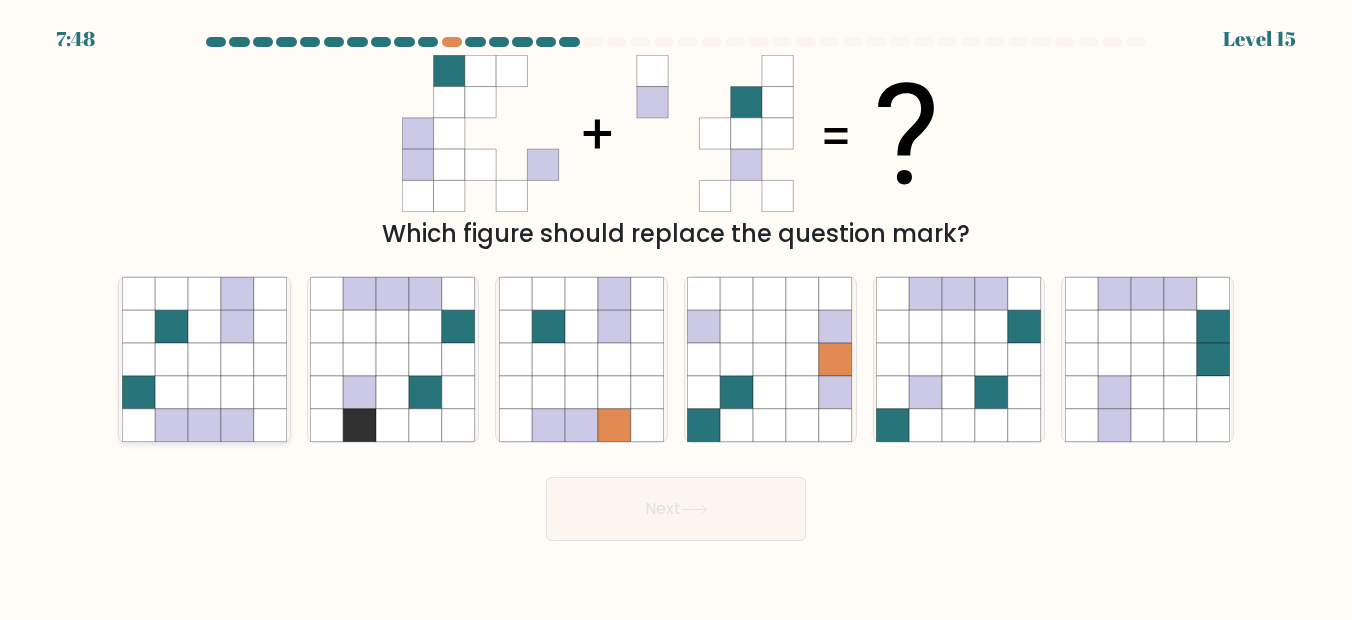 click at bounding box center (204, 326) 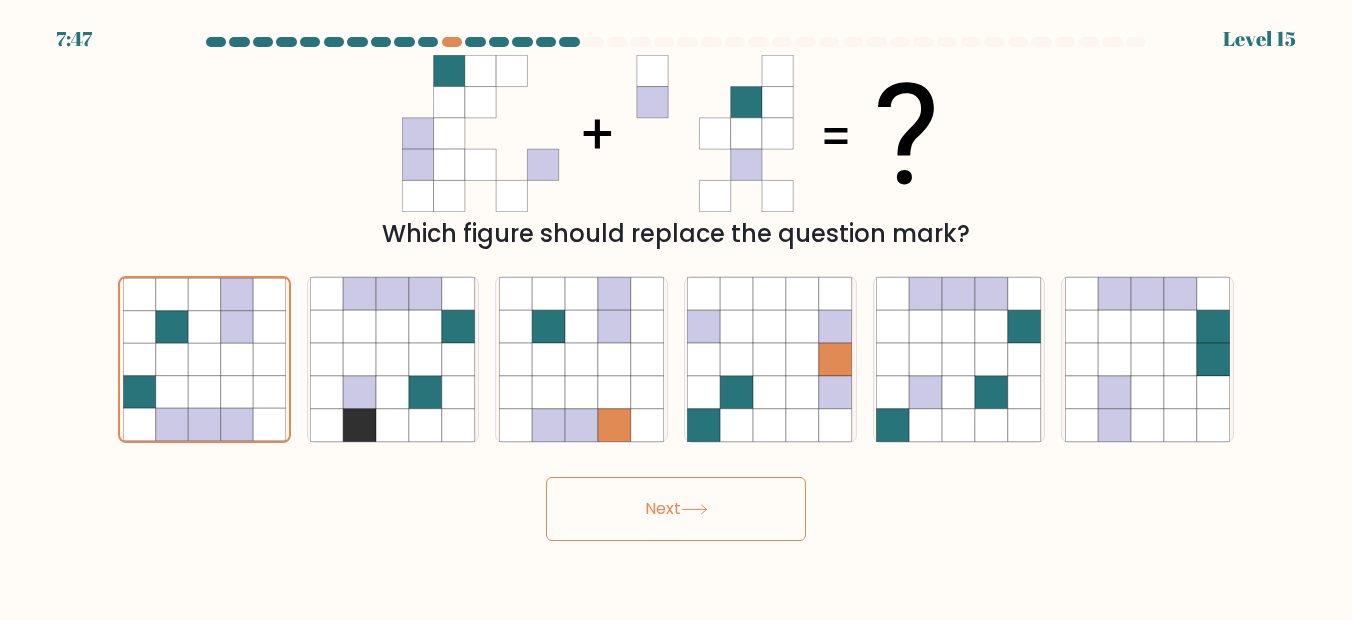 click on "Next" at bounding box center (676, 509) 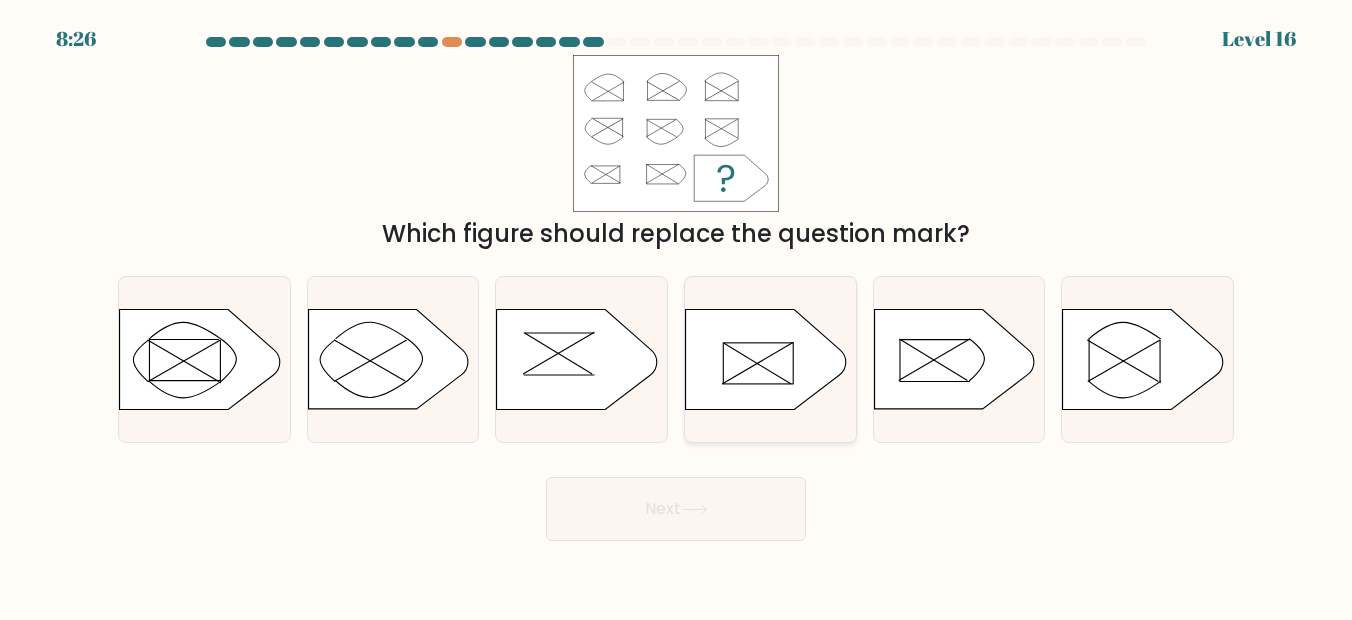 drag, startPoint x: 768, startPoint y: 367, endPoint x: 742, endPoint y: 416, distance: 55.470715 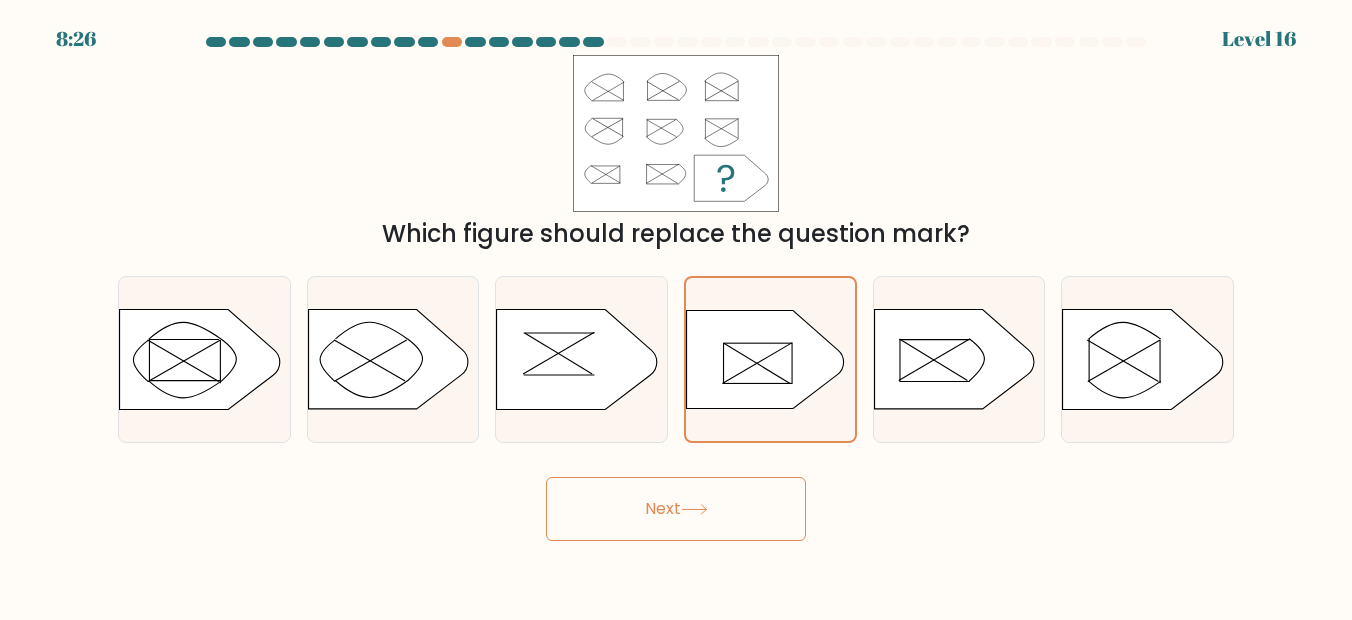 click on "Next" at bounding box center (676, 509) 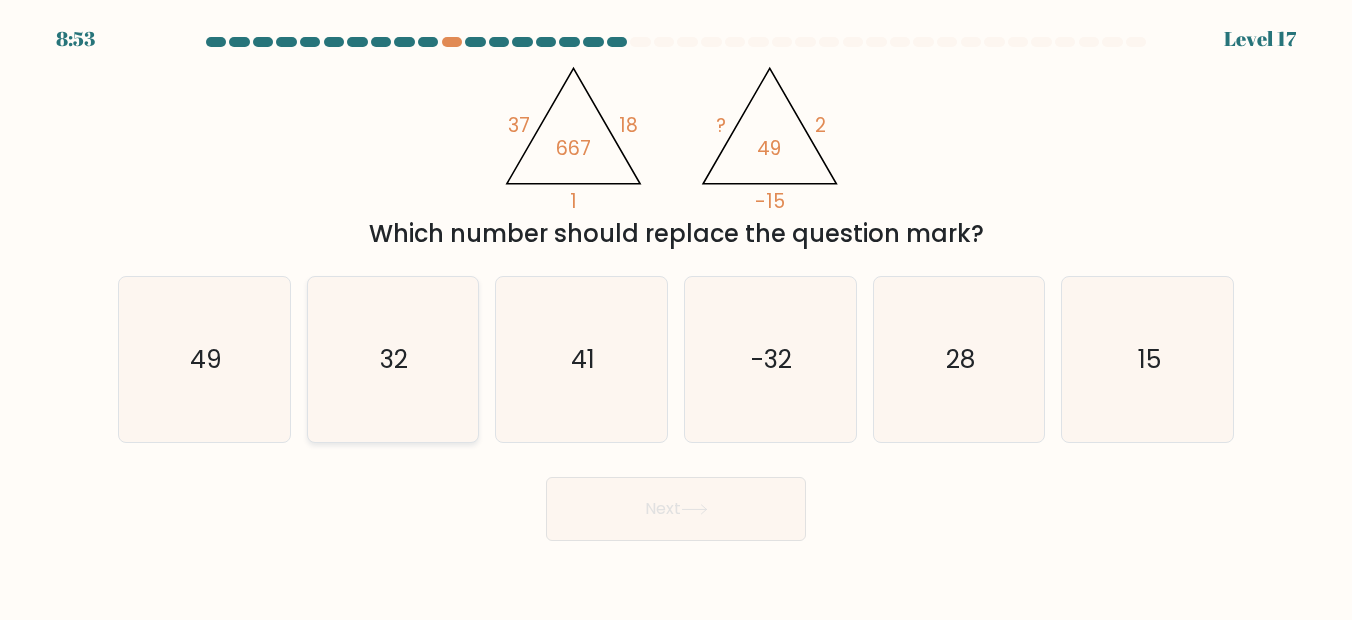 click on "32" at bounding box center [393, 360] 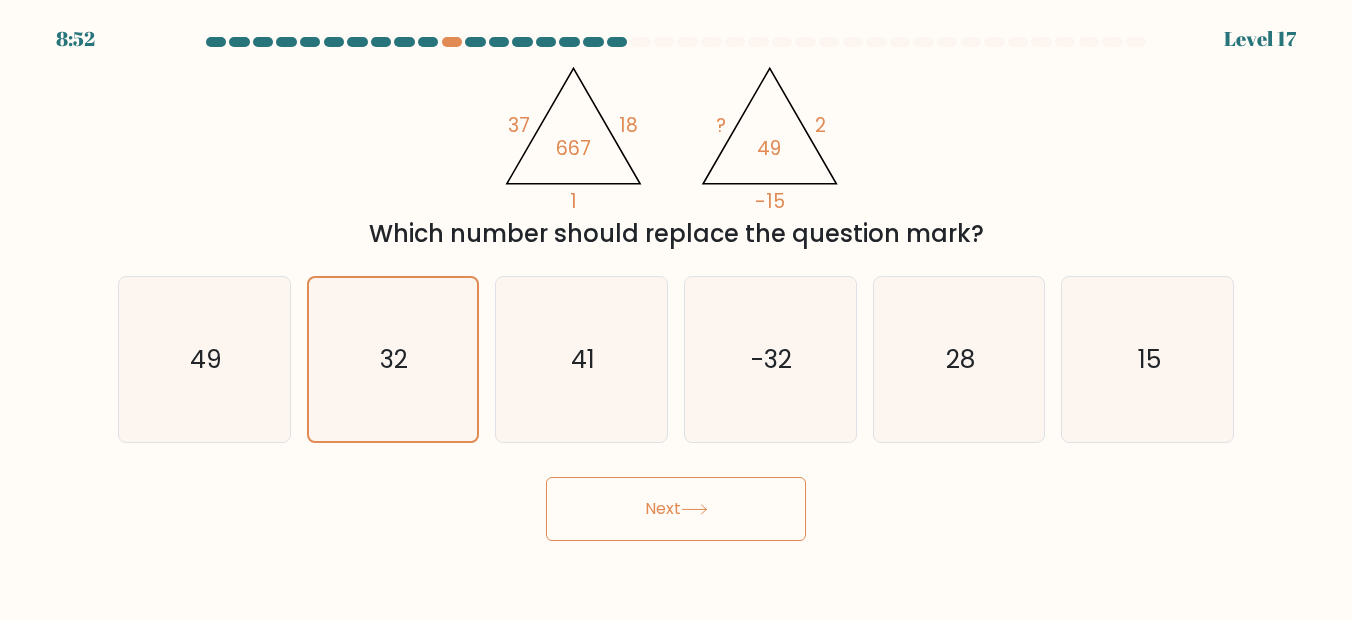 click on "Next" at bounding box center [676, 509] 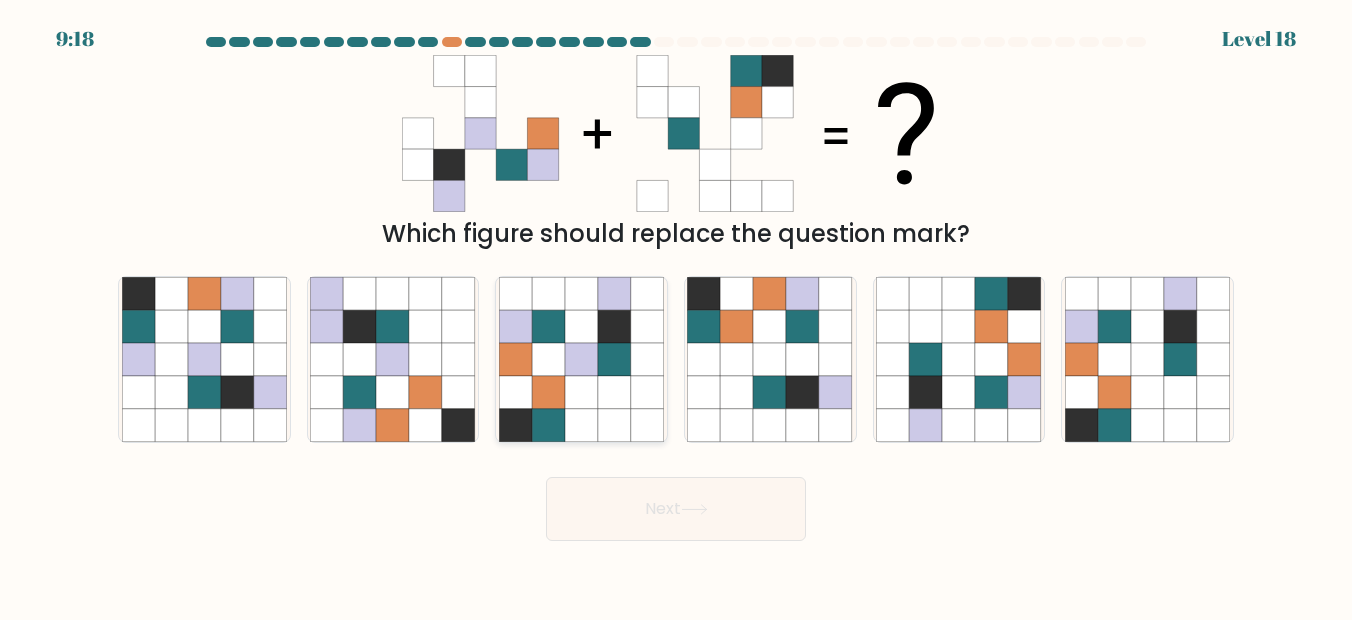 click at bounding box center (614, 359) 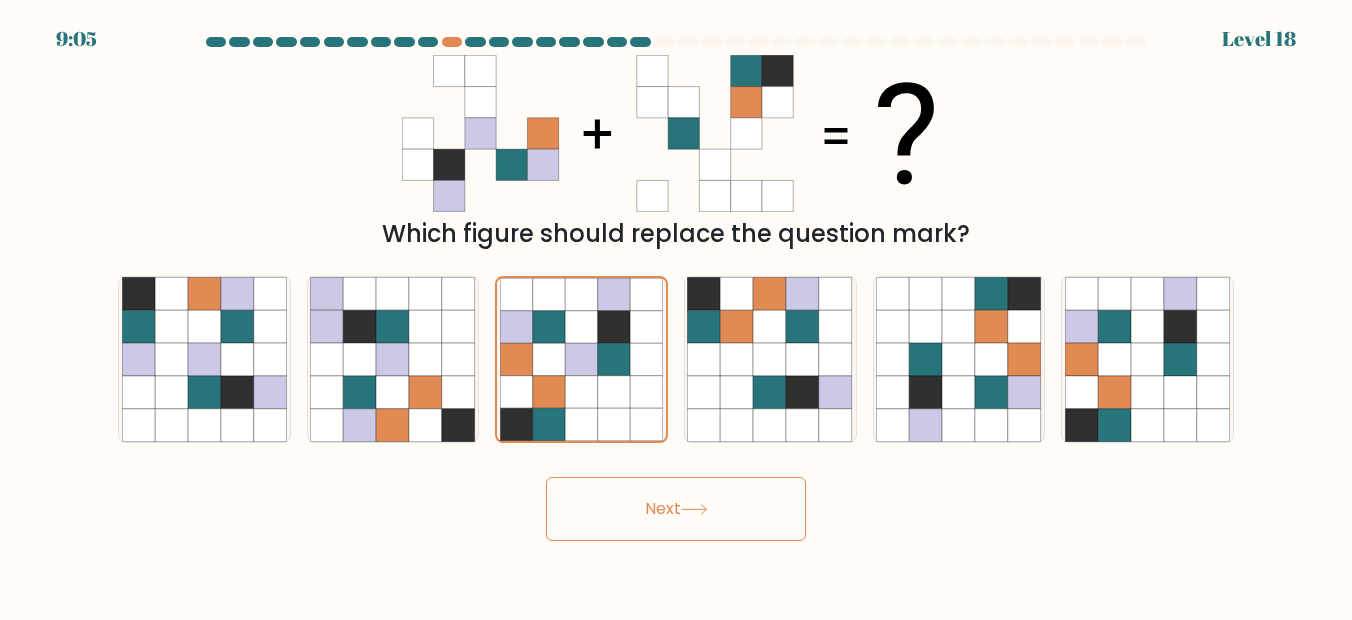 click on "Next" at bounding box center (676, 509) 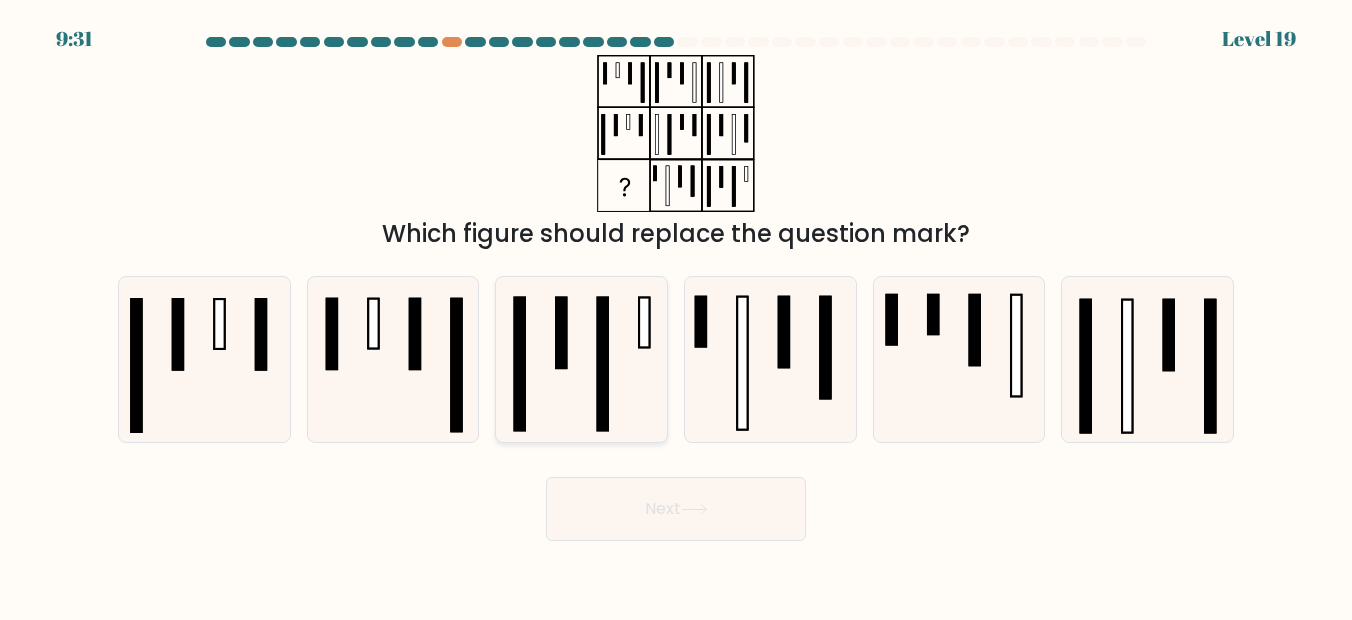 click at bounding box center [582, 360] 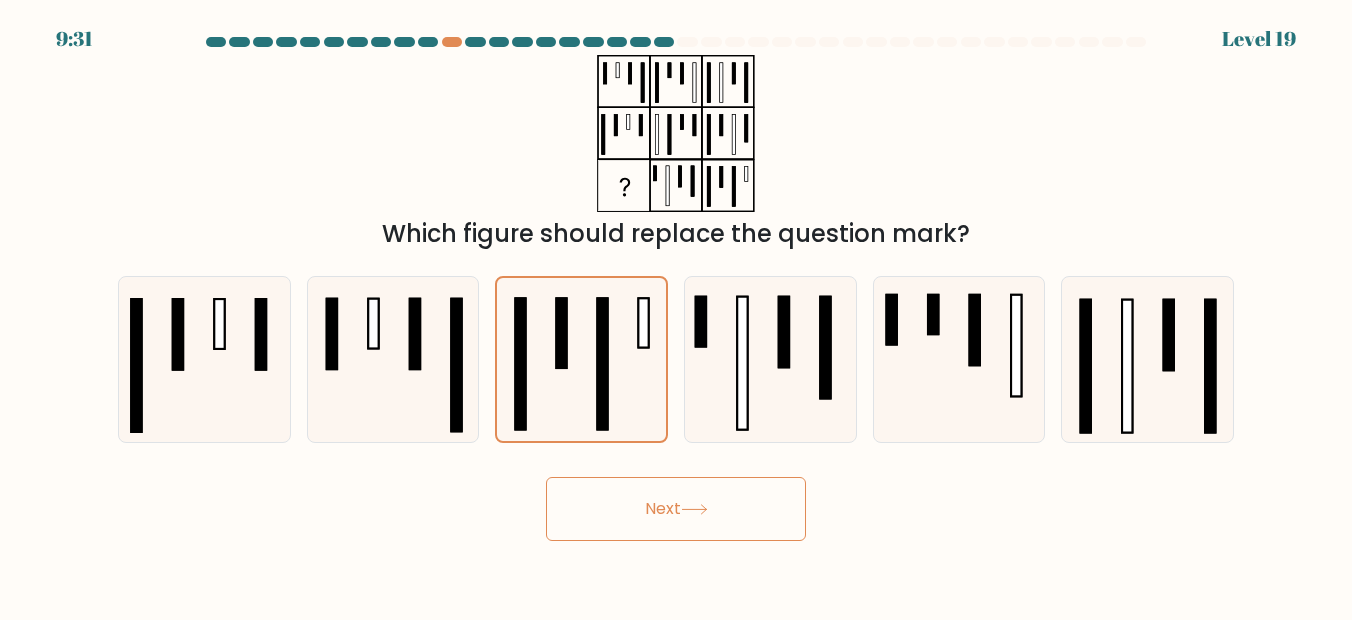 click on "Next" at bounding box center (676, 509) 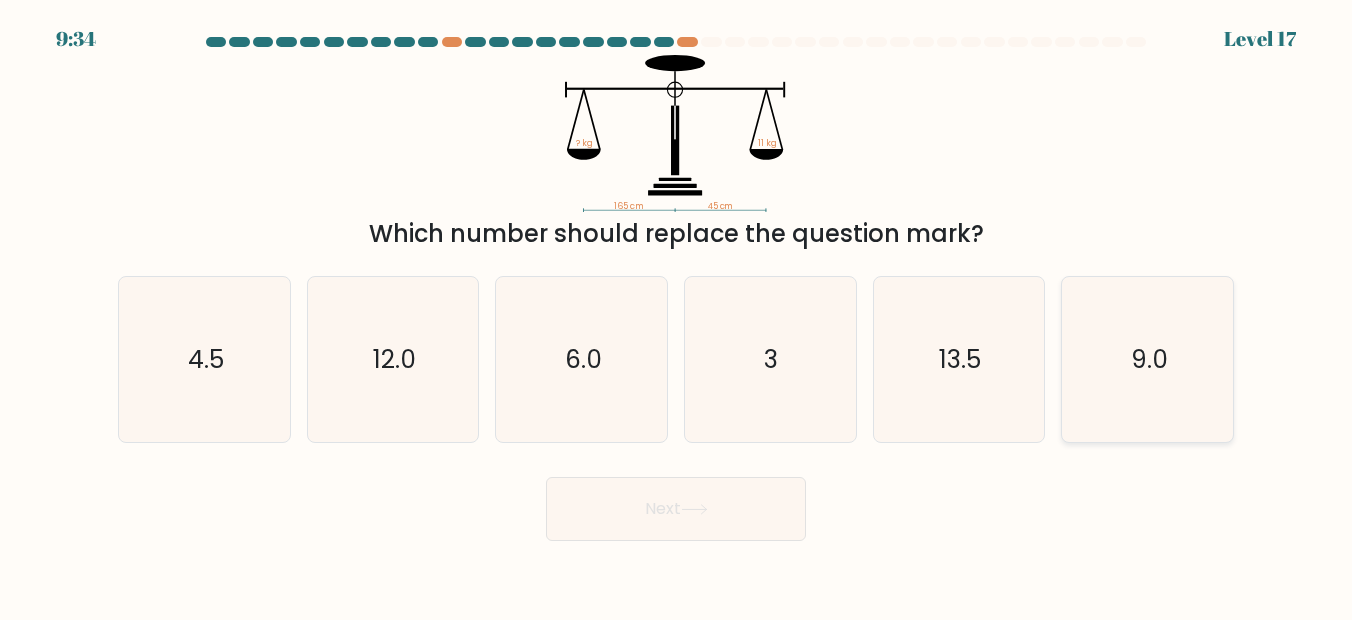 click on "9.0" at bounding box center (1148, 360) 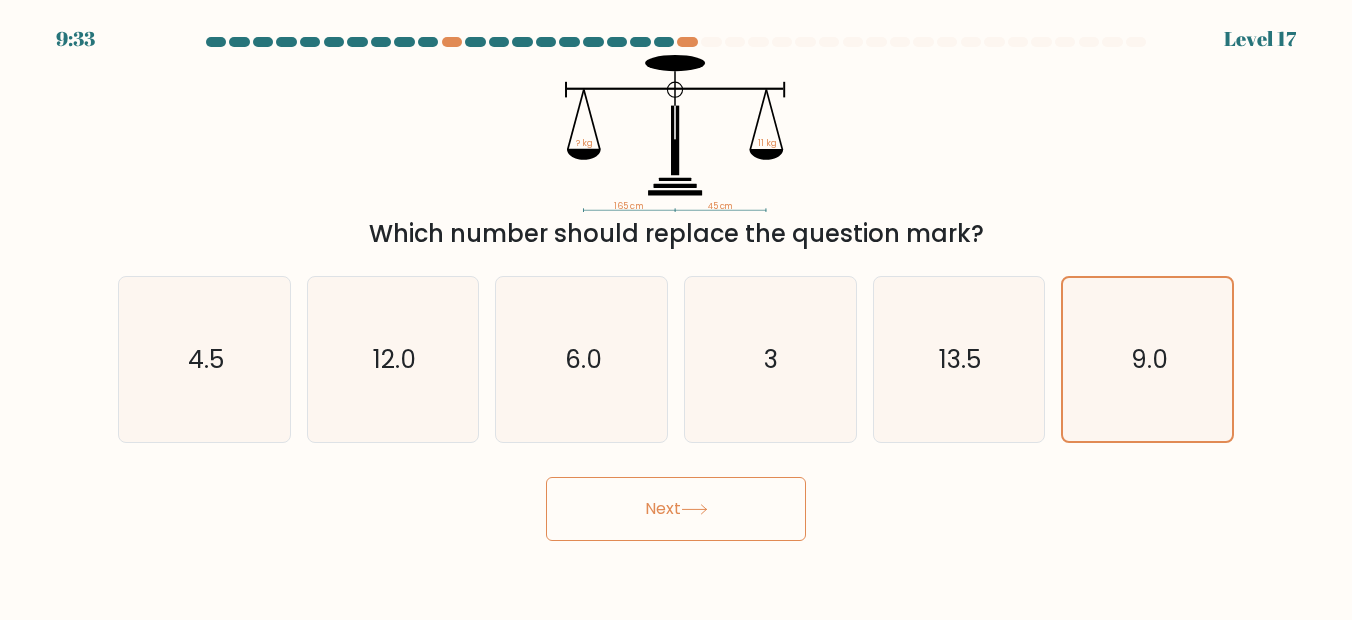 click on "Next" at bounding box center [676, 509] 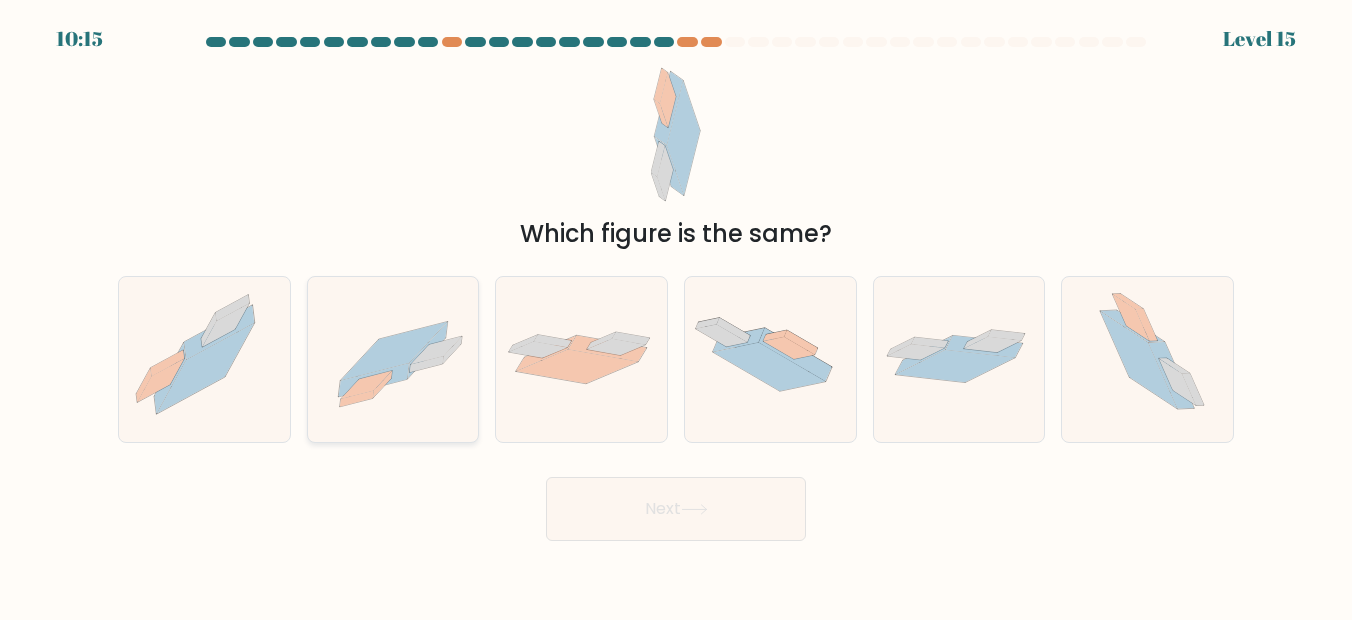 click at bounding box center [394, 351] 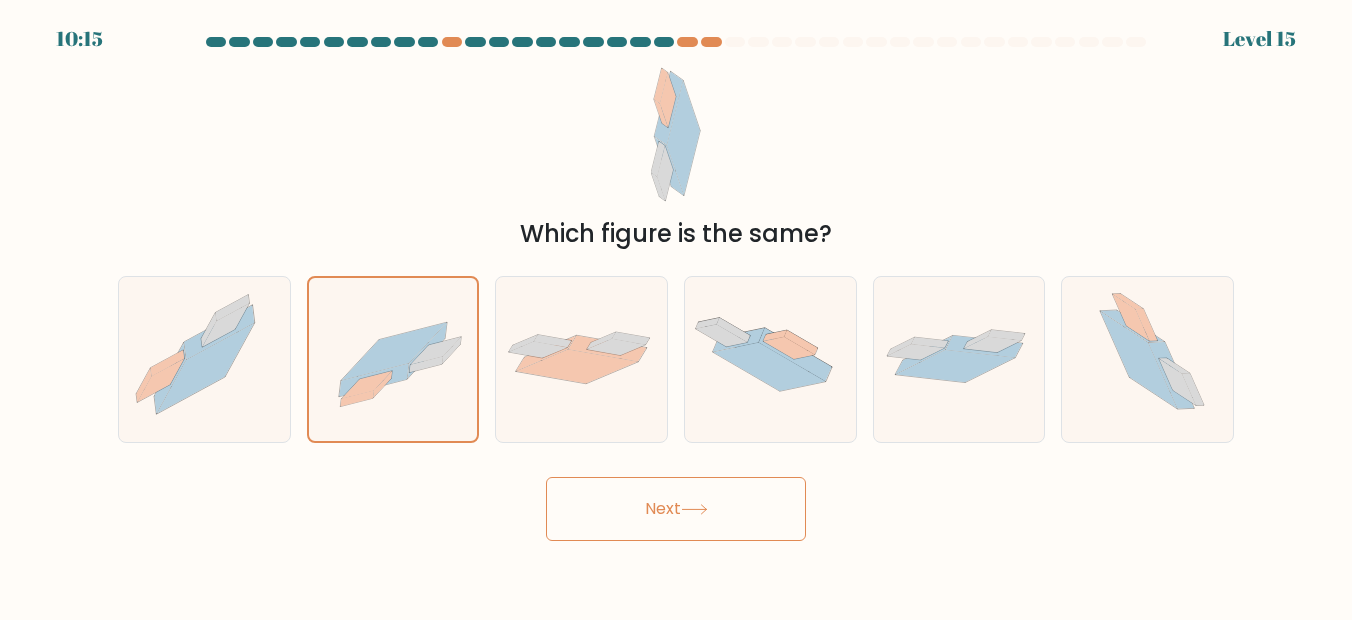 click on "Next" at bounding box center [676, 509] 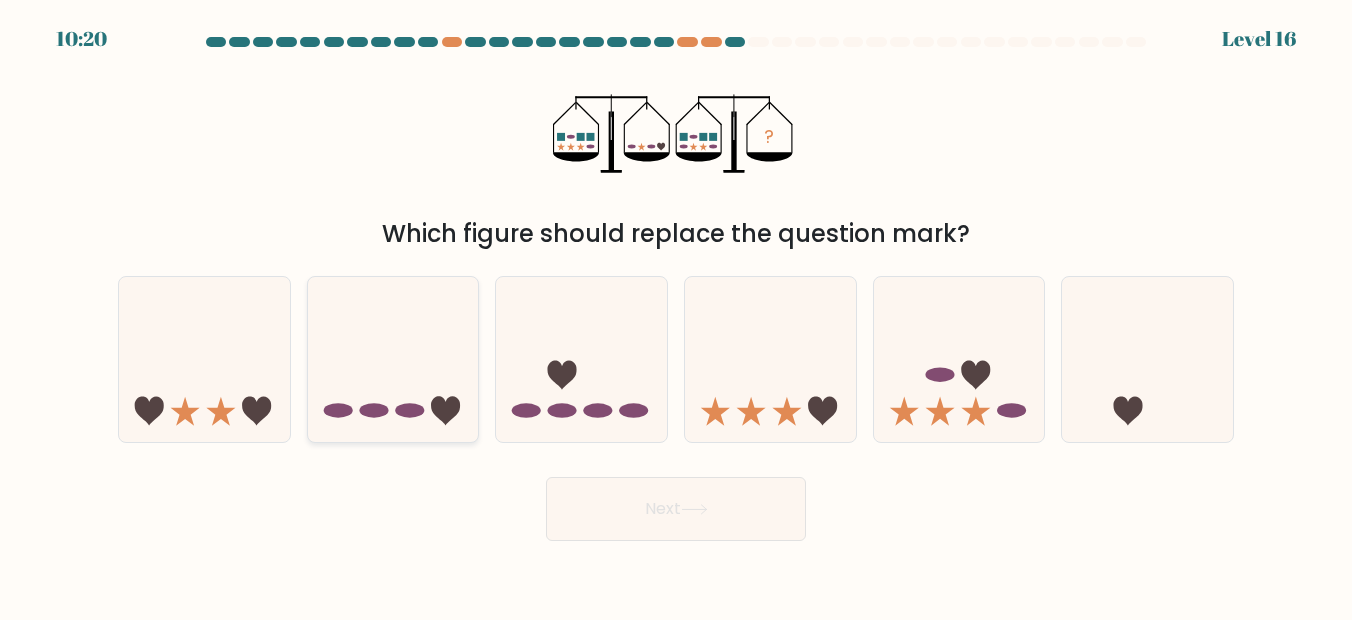 click at bounding box center [393, 359] 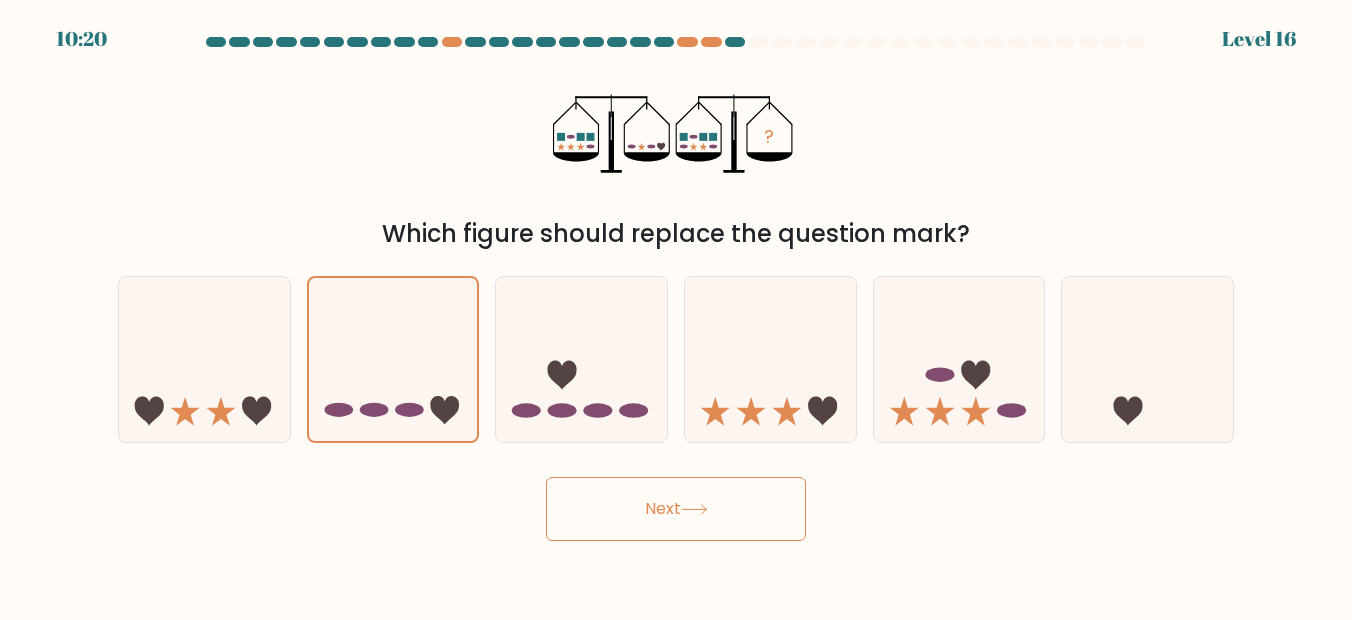 click on "Next" at bounding box center [676, 509] 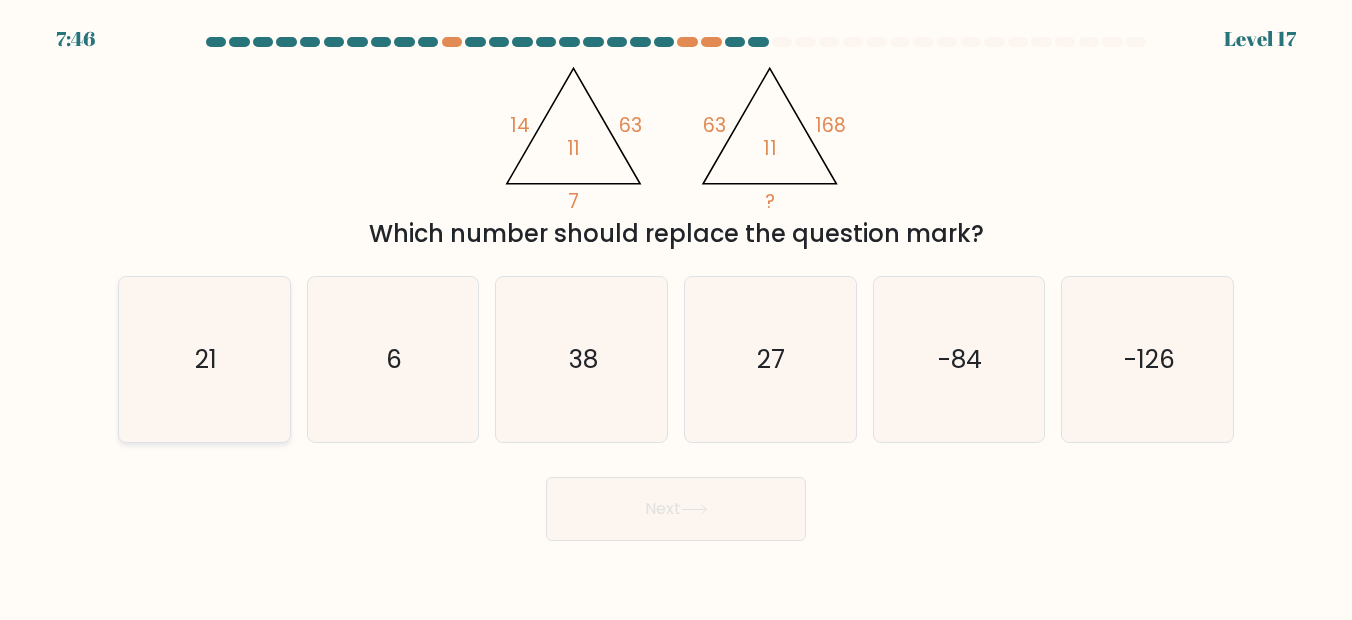 click on "21" at bounding box center [205, 360] 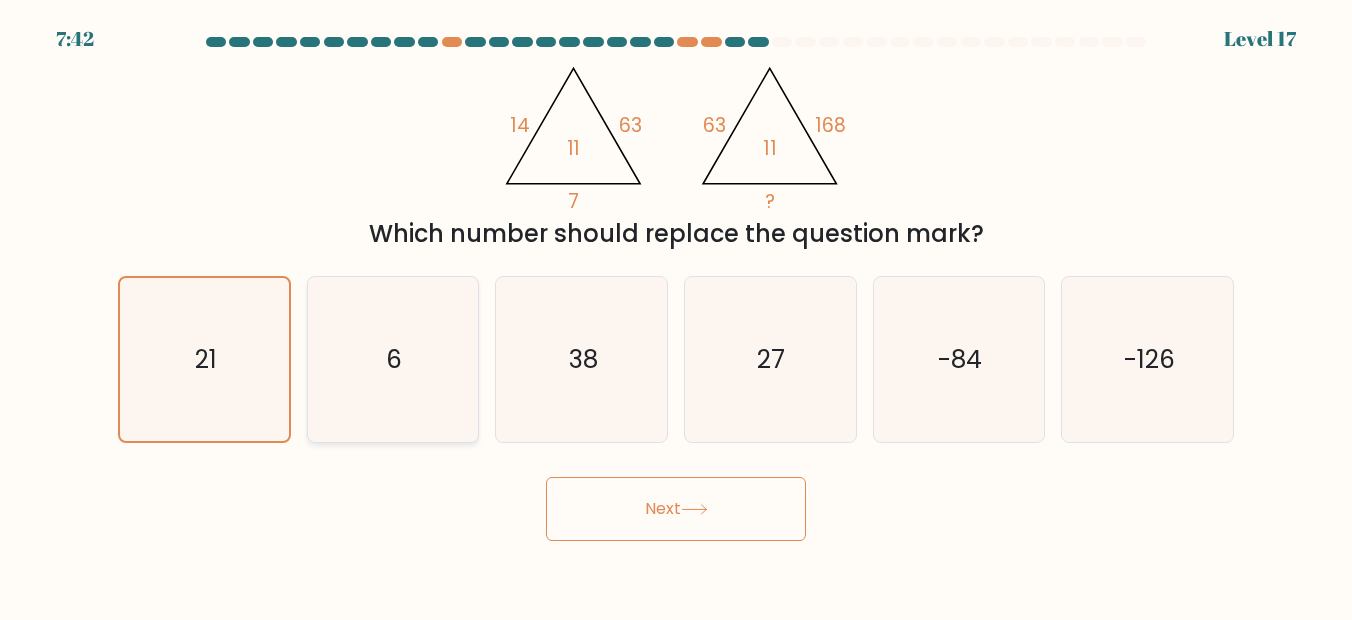 click on "6" at bounding box center [393, 360] 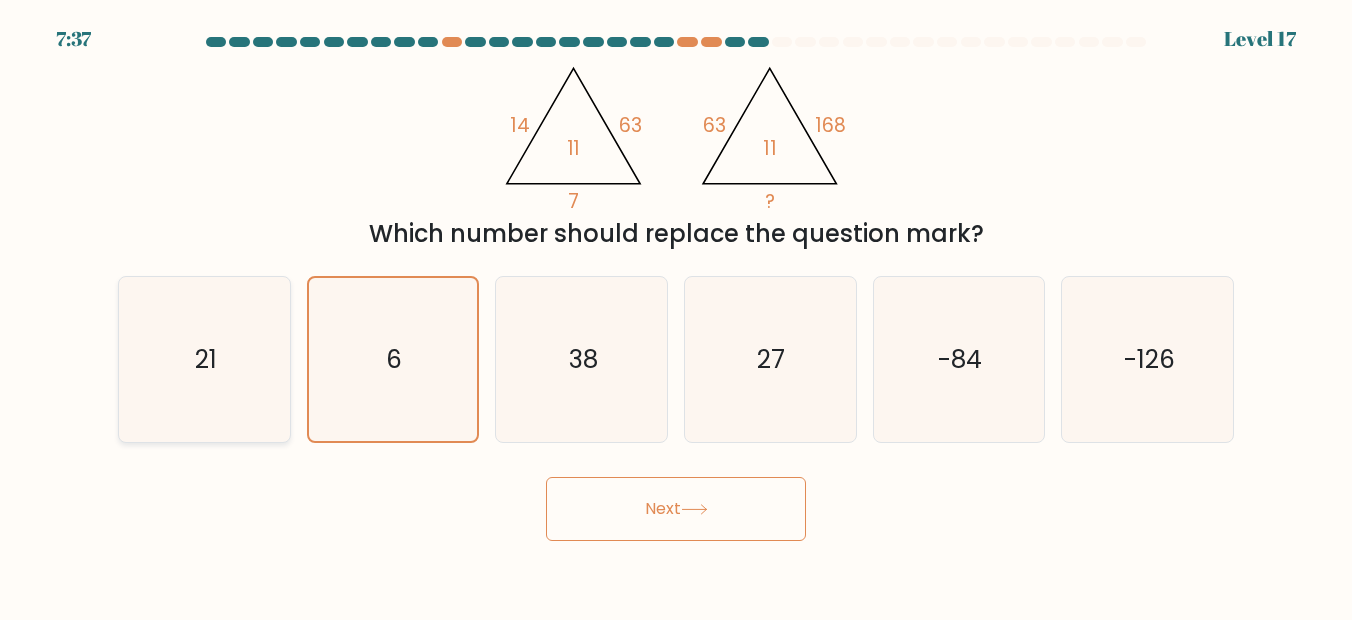 click on "21" at bounding box center [205, 360] 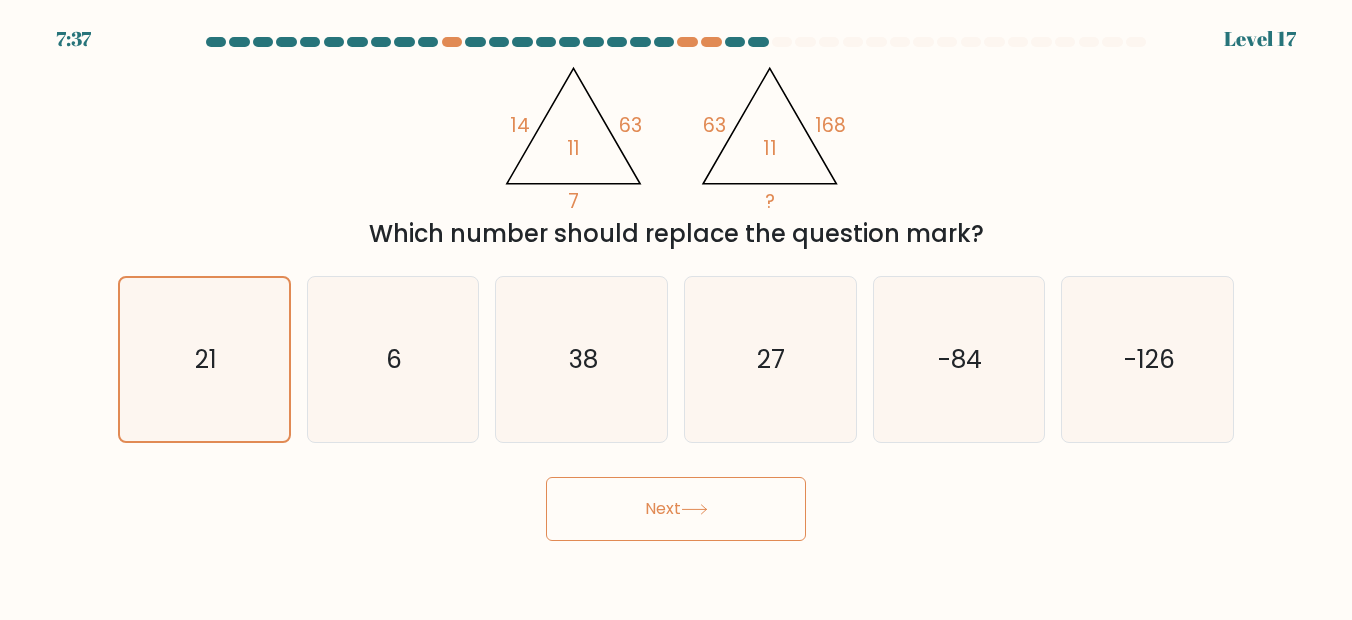 click on "Next" at bounding box center (676, 509) 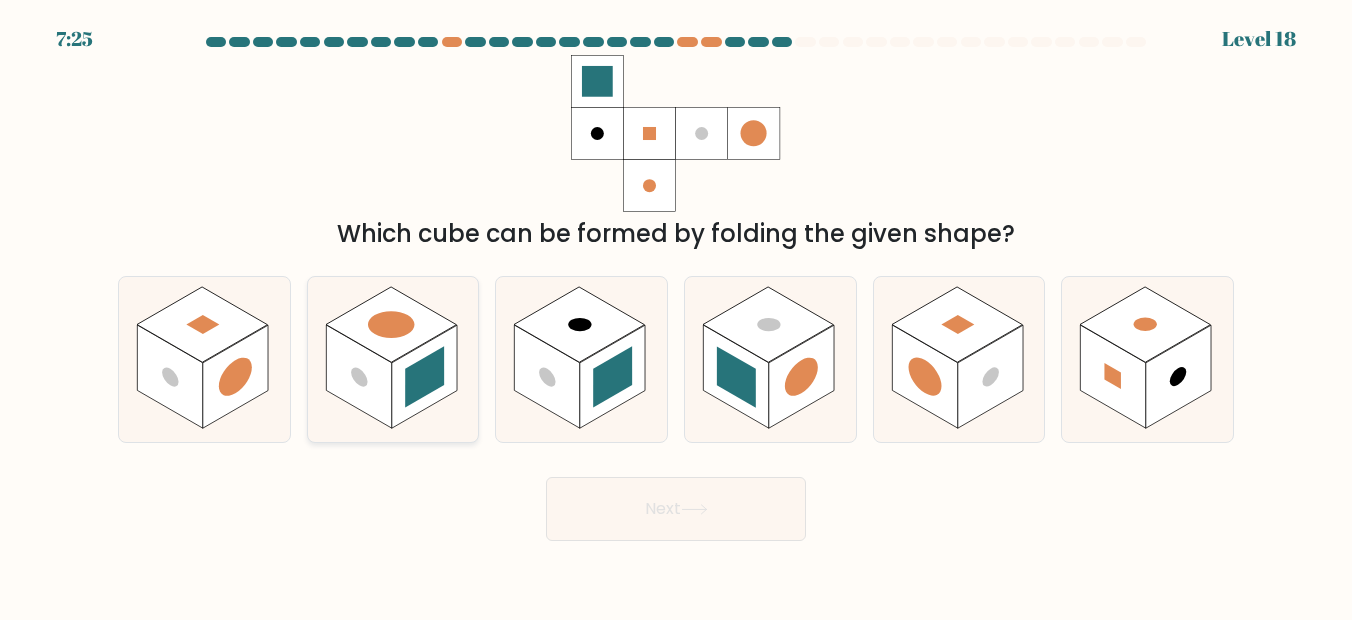 click at bounding box center [391, 325] 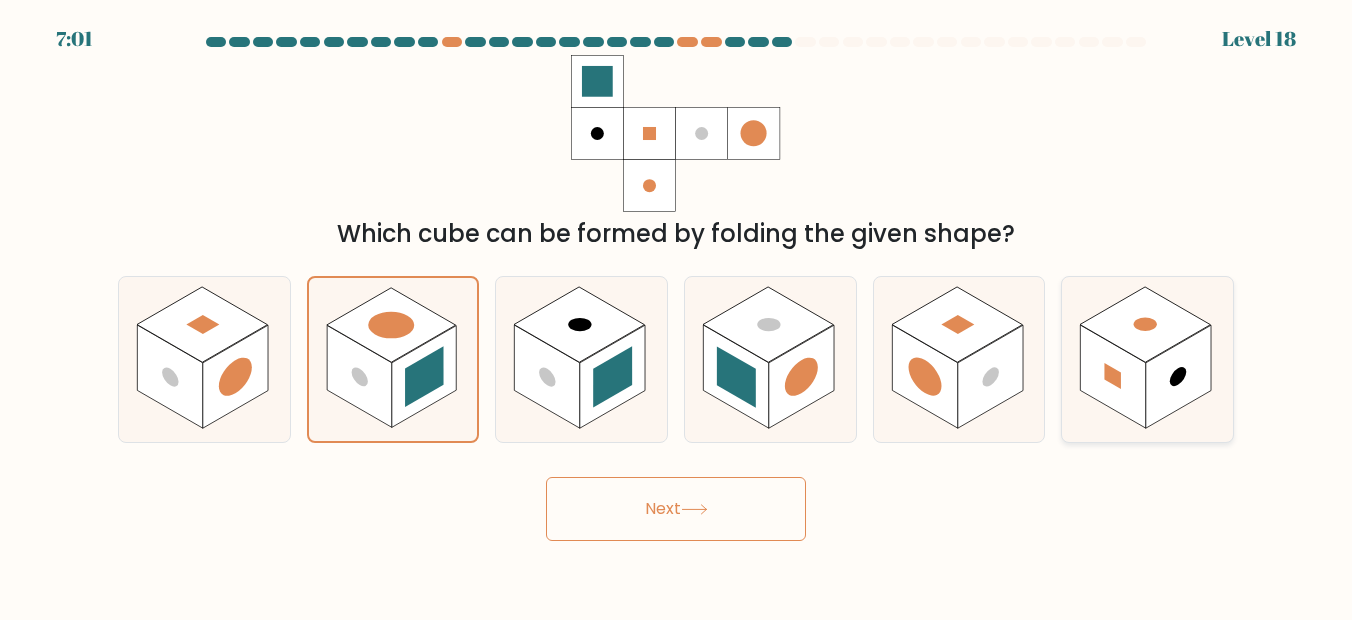 click at bounding box center [1179, 376] 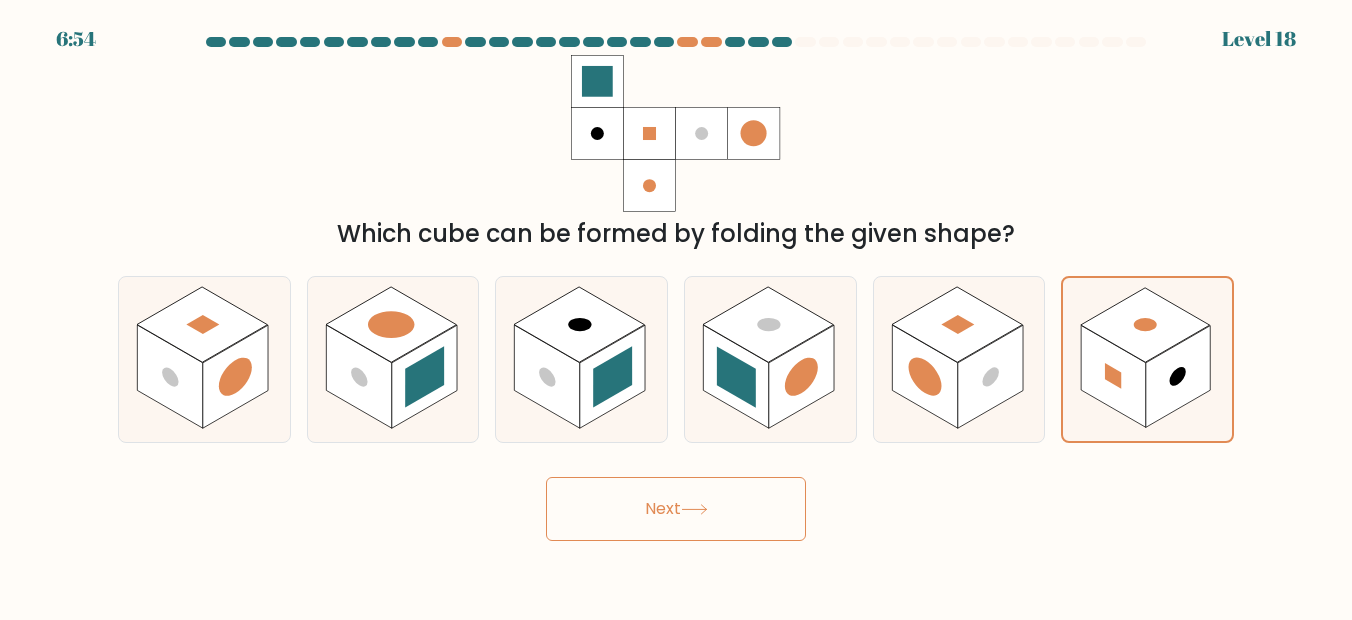 click on "Next" at bounding box center (676, 509) 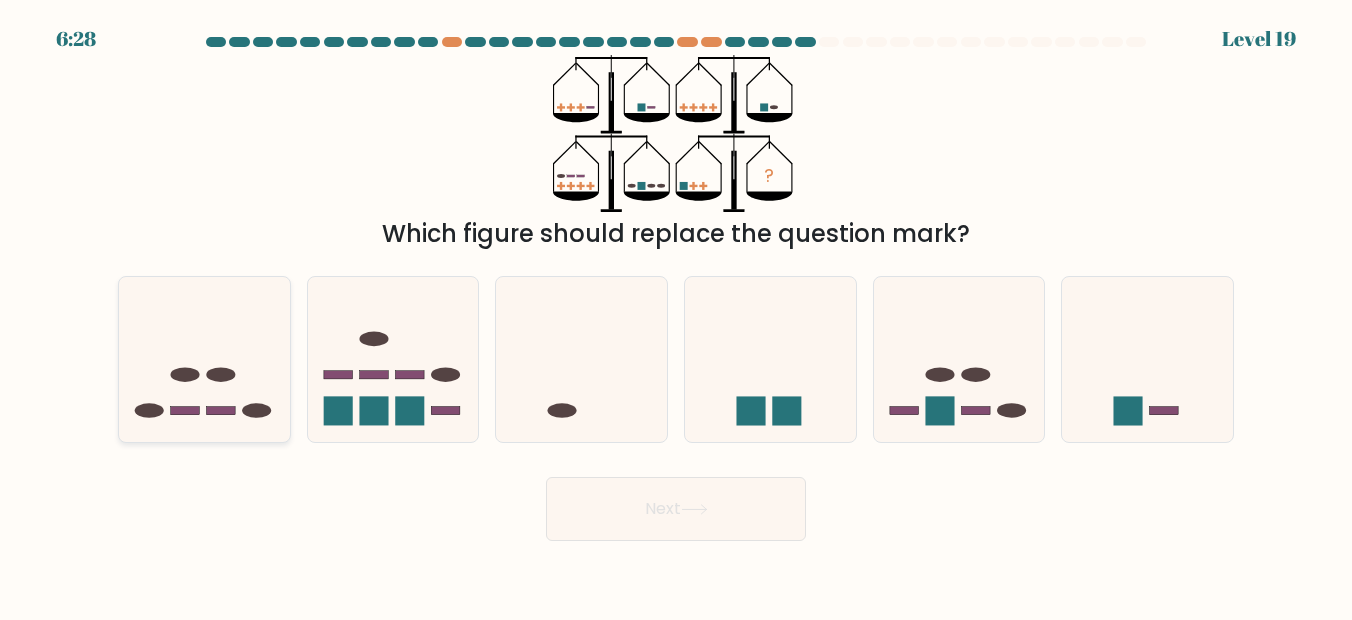 click at bounding box center [204, 359] 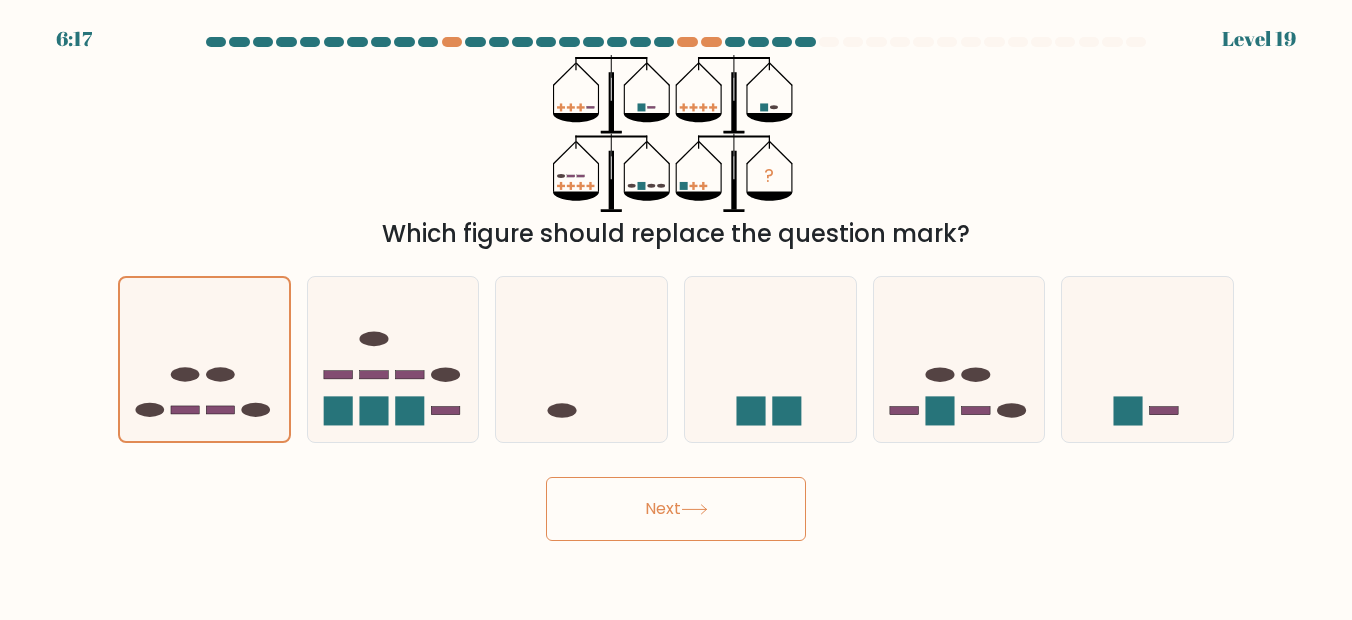 click on "6:17
Level 19" at bounding box center [676, 310] 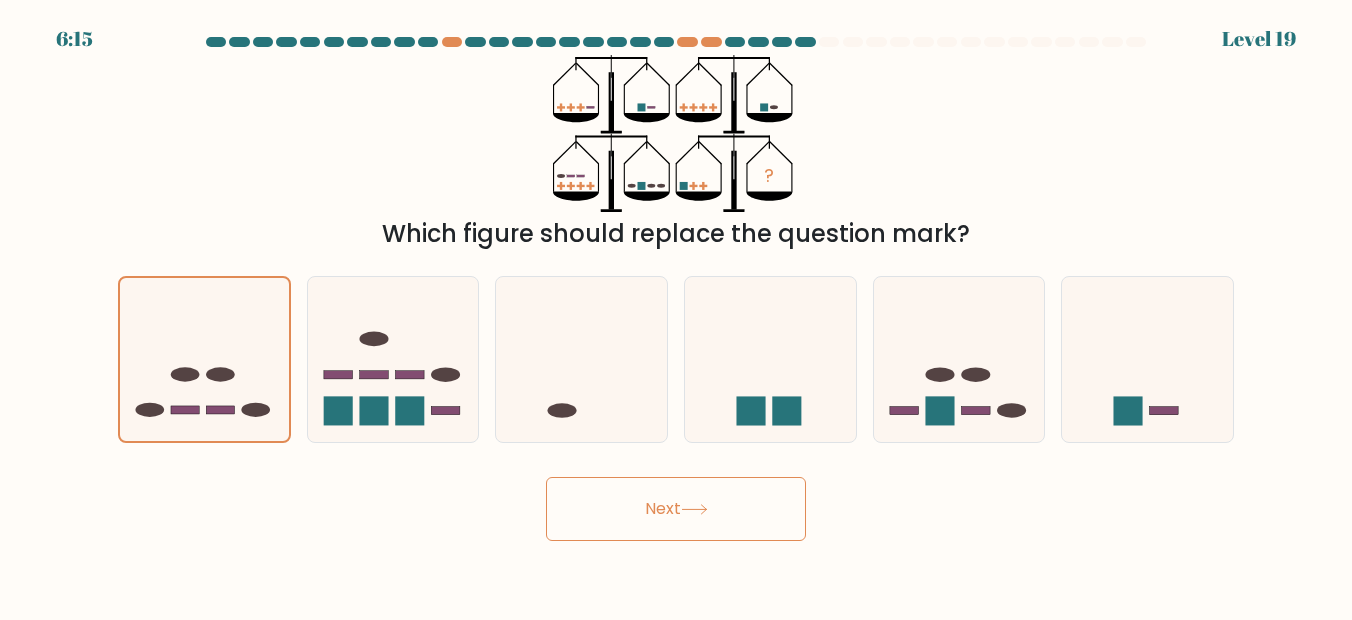 click on "Next" at bounding box center (676, 509) 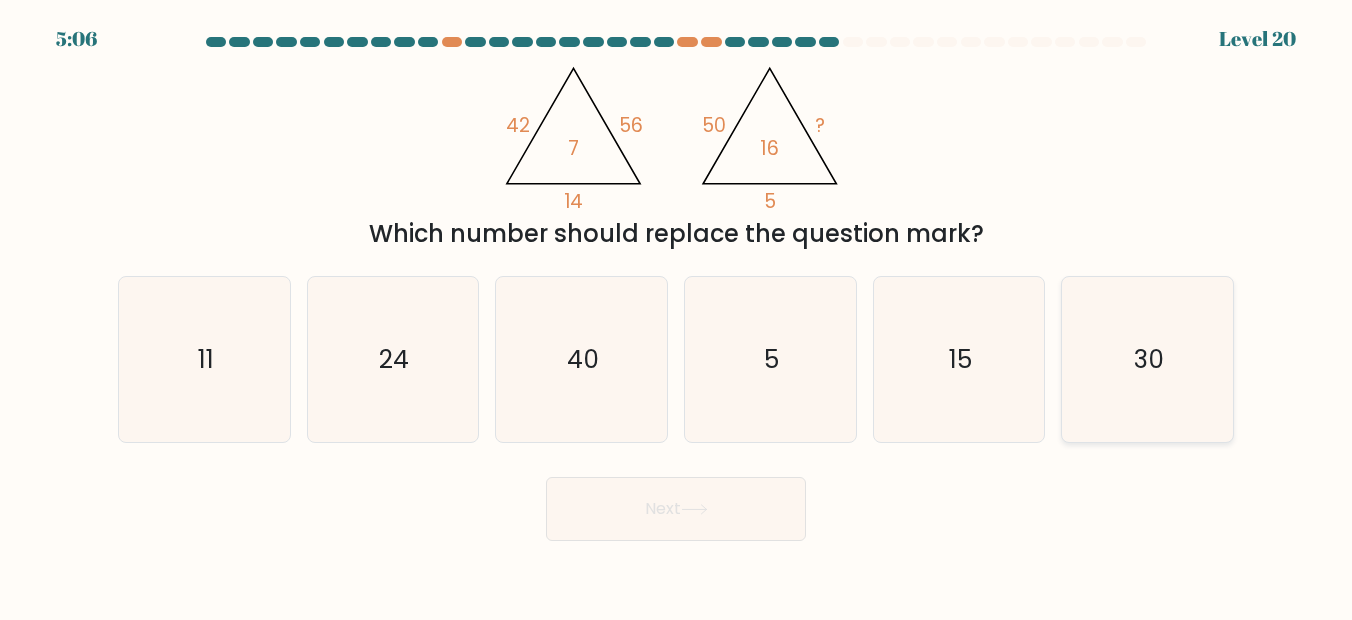 click on "30" at bounding box center (1148, 360) 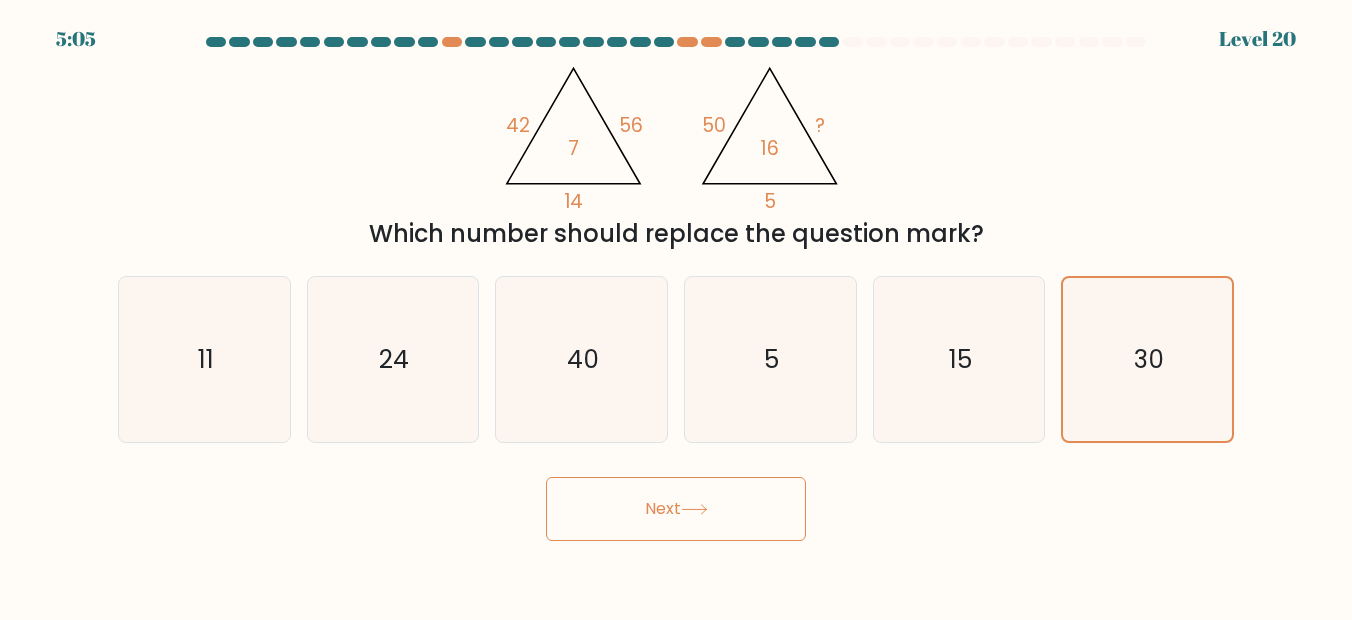click on "Next" at bounding box center (676, 509) 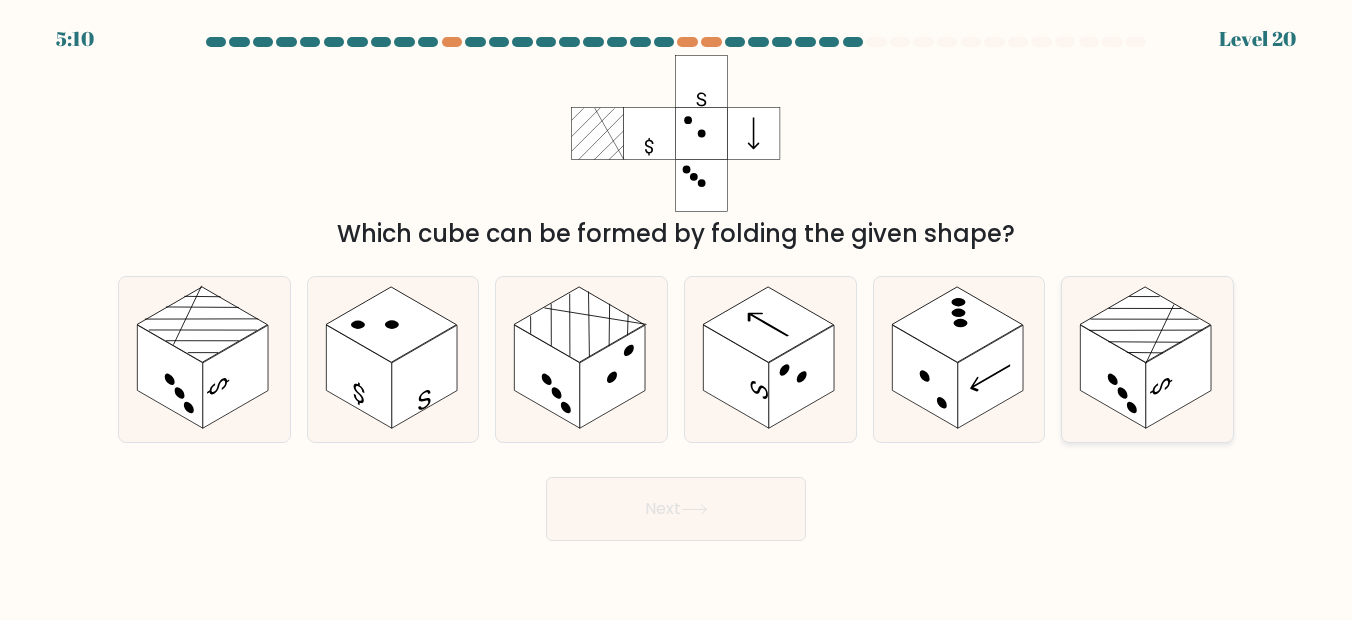click at bounding box center [1179, 376] 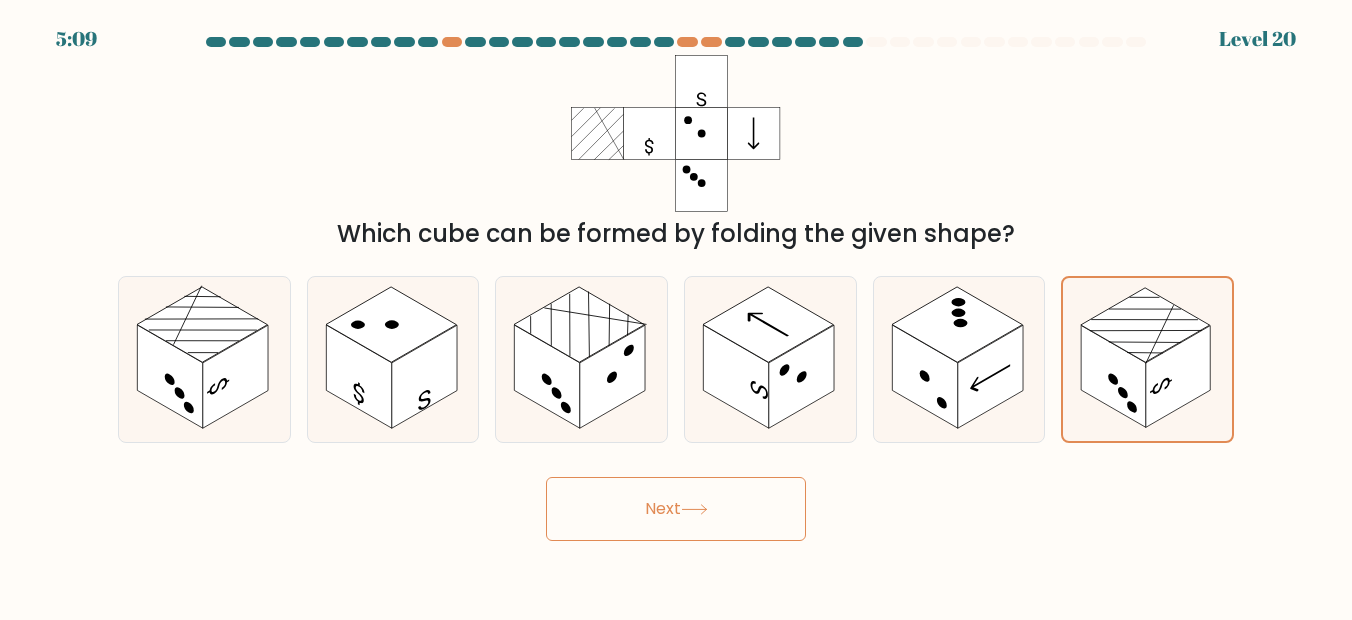 click on "Next" at bounding box center [676, 509] 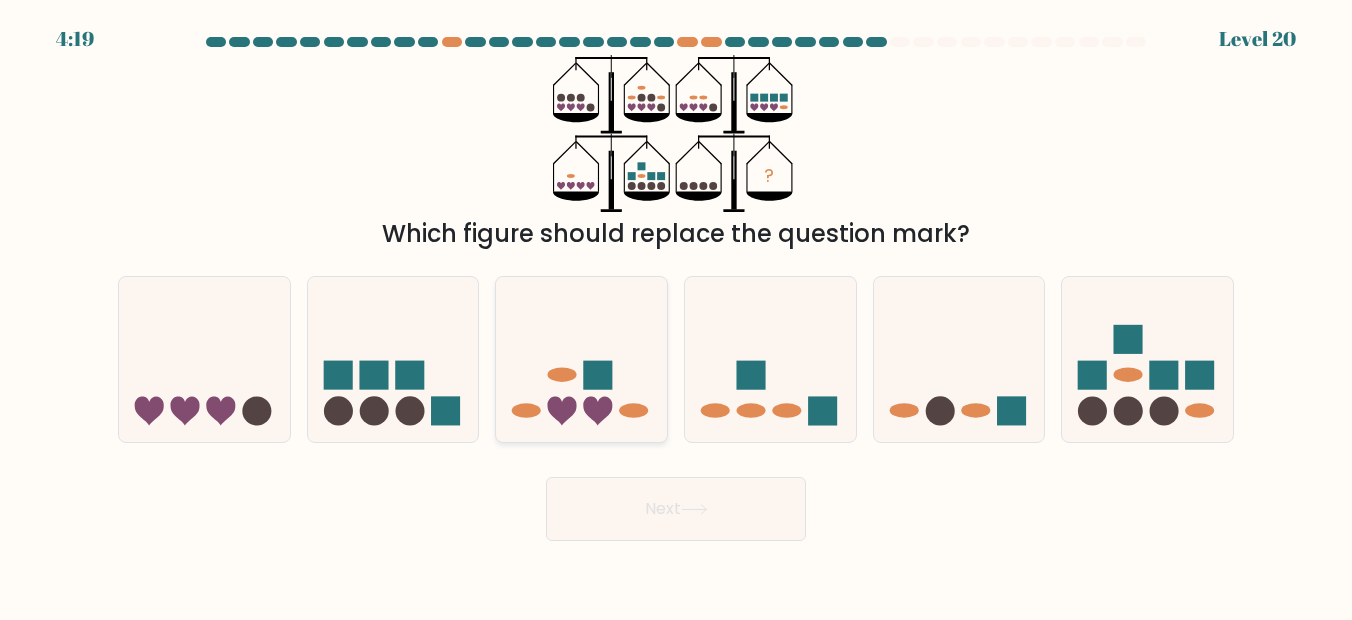 click at bounding box center (581, 359) 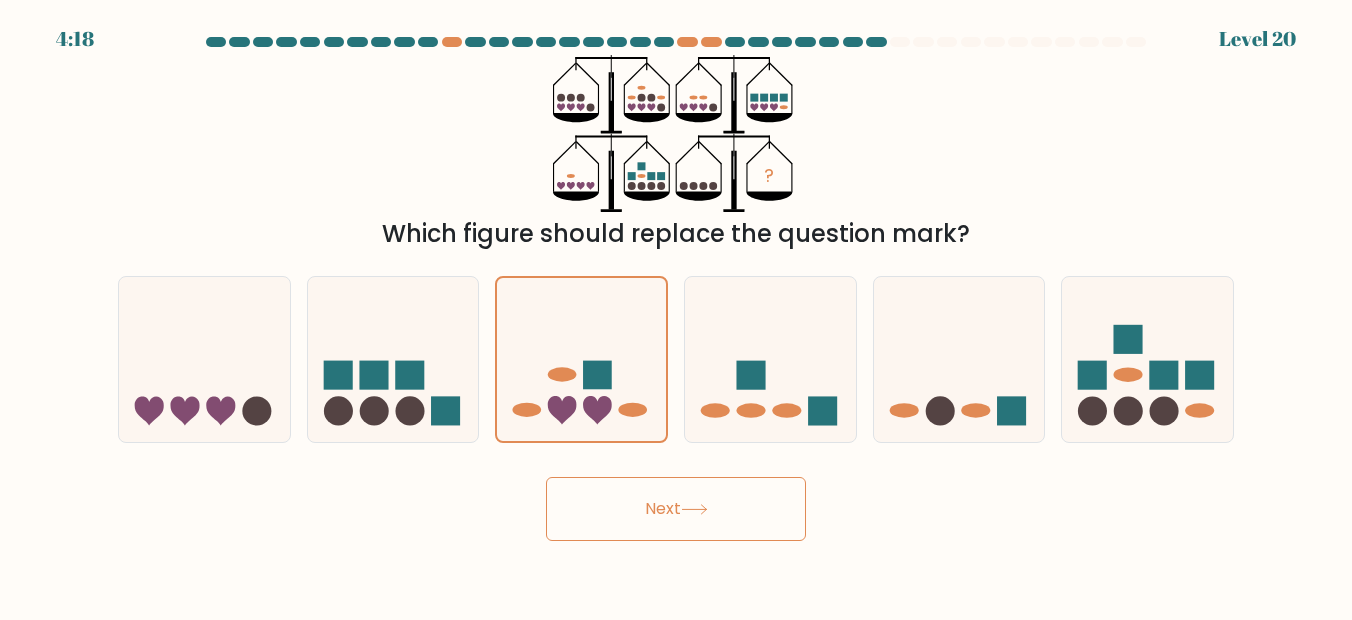 click on "Next" at bounding box center [676, 509] 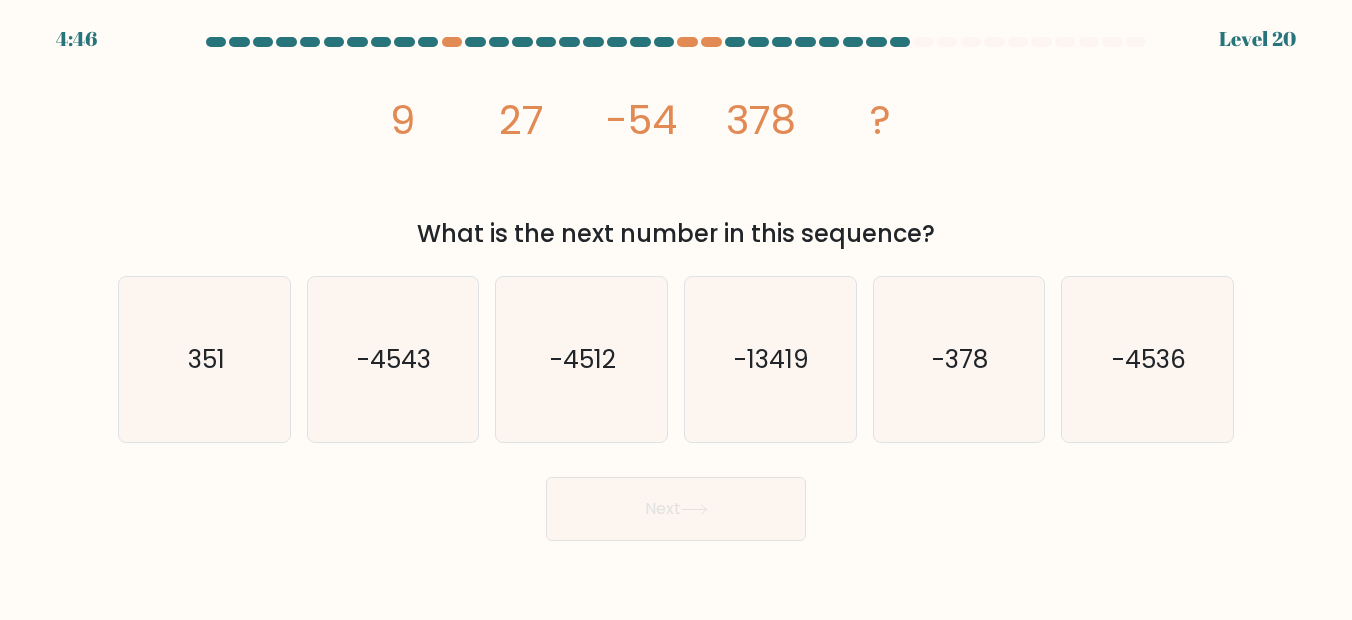 drag, startPoint x: 937, startPoint y: 271, endPoint x: 721, endPoint y: 181, distance: 234 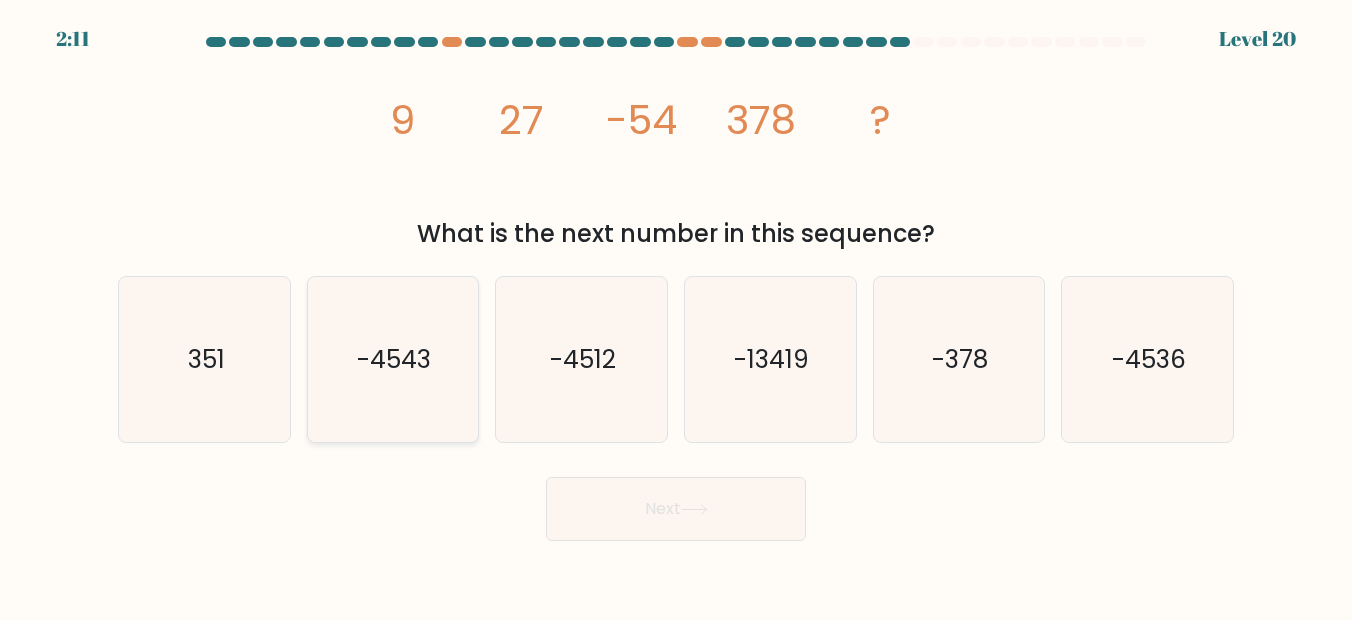 click on "-4543" at bounding box center [393, 360] 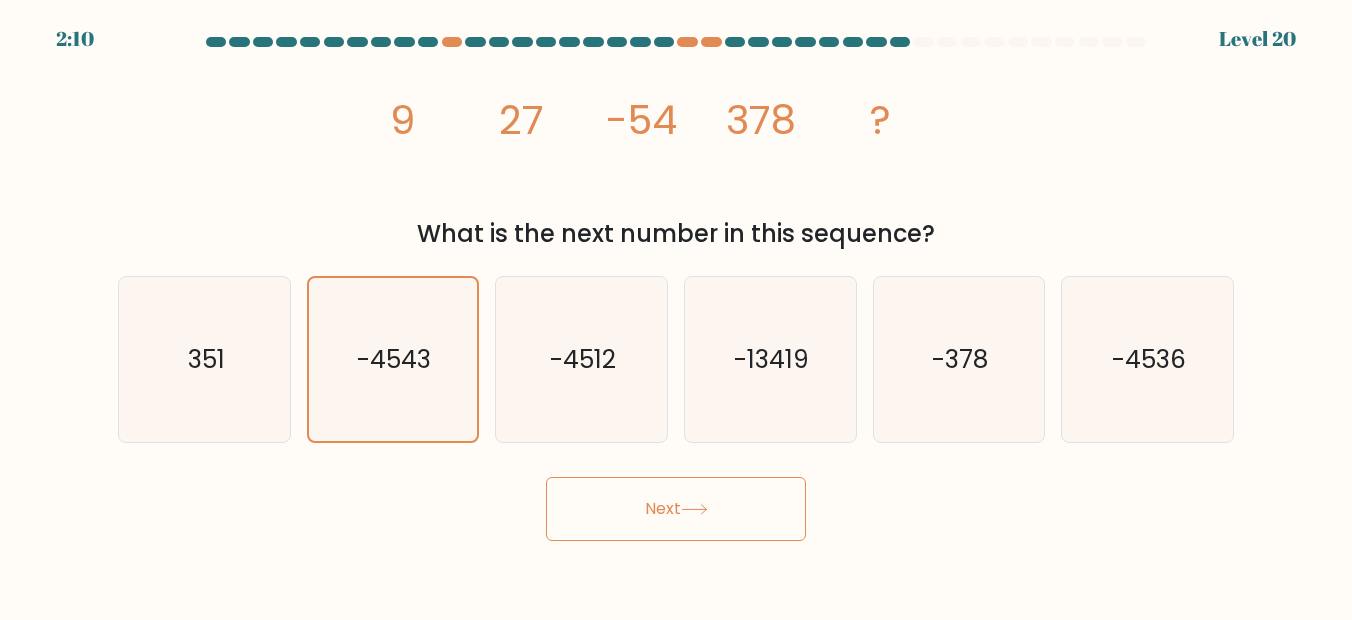 drag, startPoint x: 650, startPoint y: 525, endPoint x: 670, endPoint y: 399, distance: 127.57743 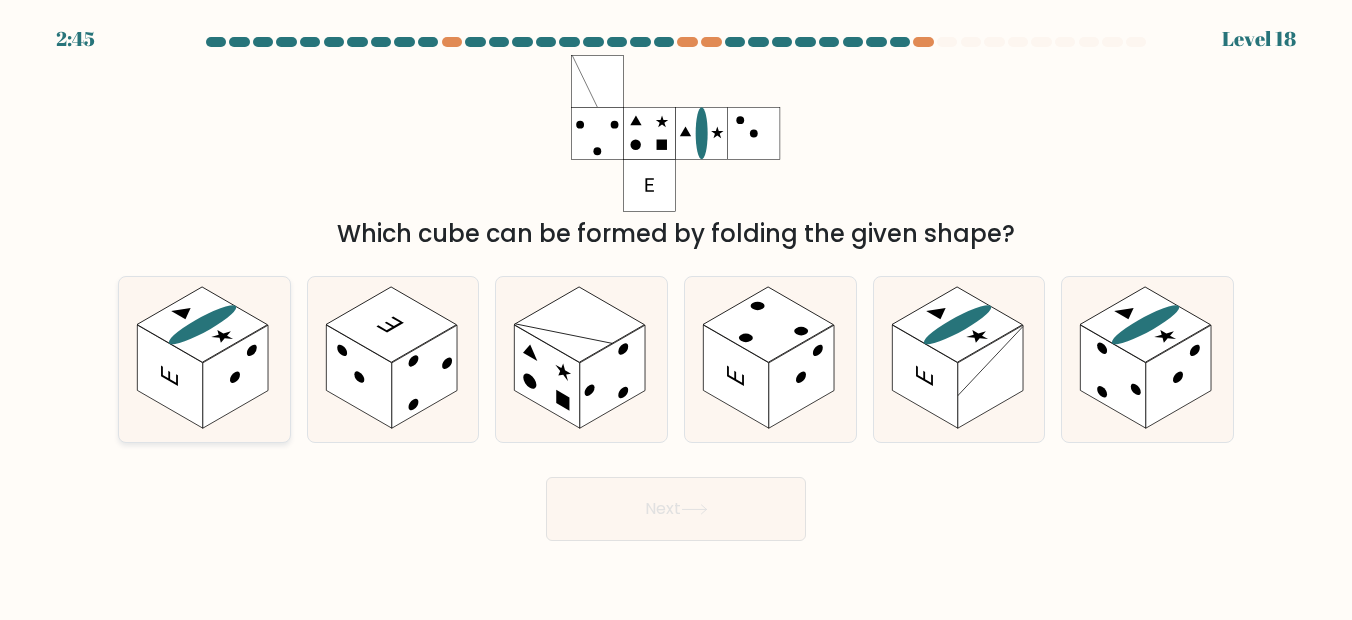click at bounding box center [236, 376] 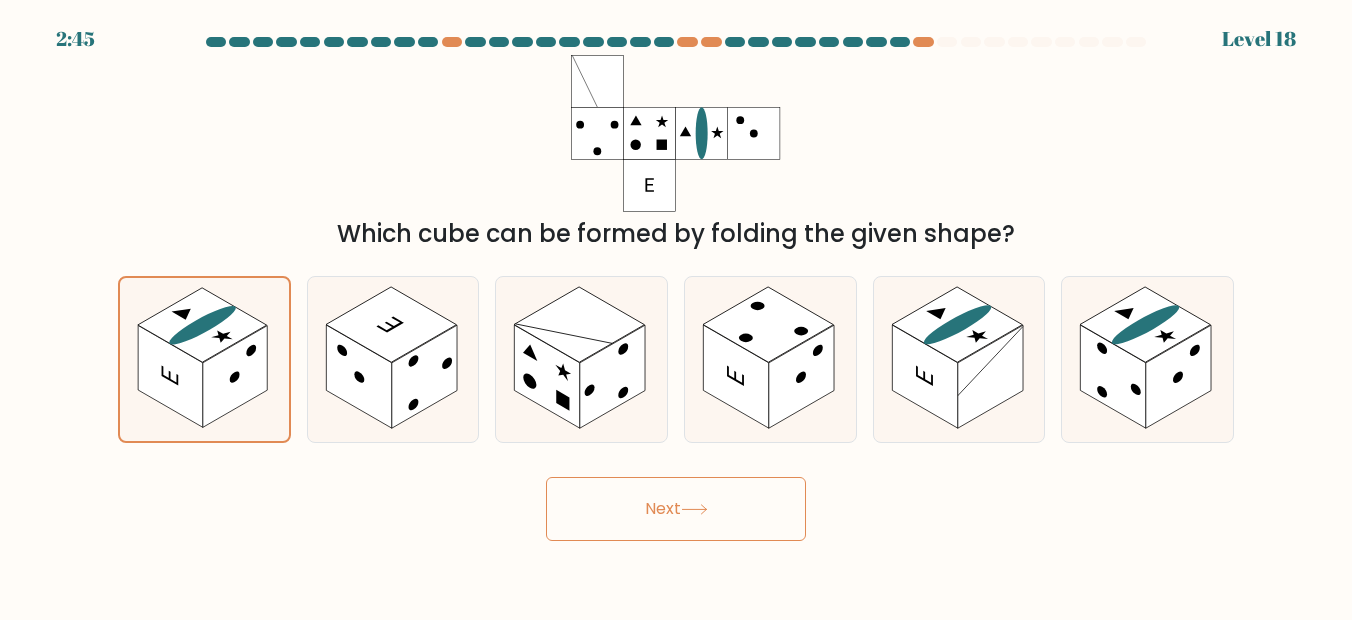 click on "Next" at bounding box center (676, 509) 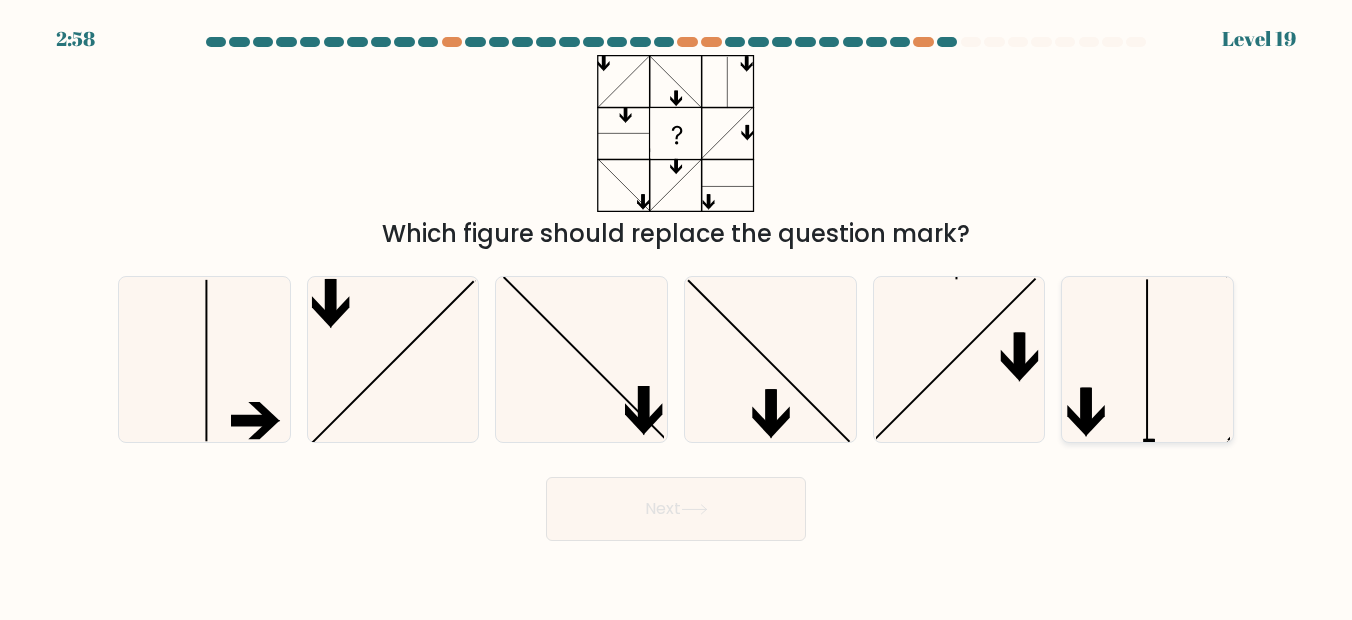 click at bounding box center [1148, 360] 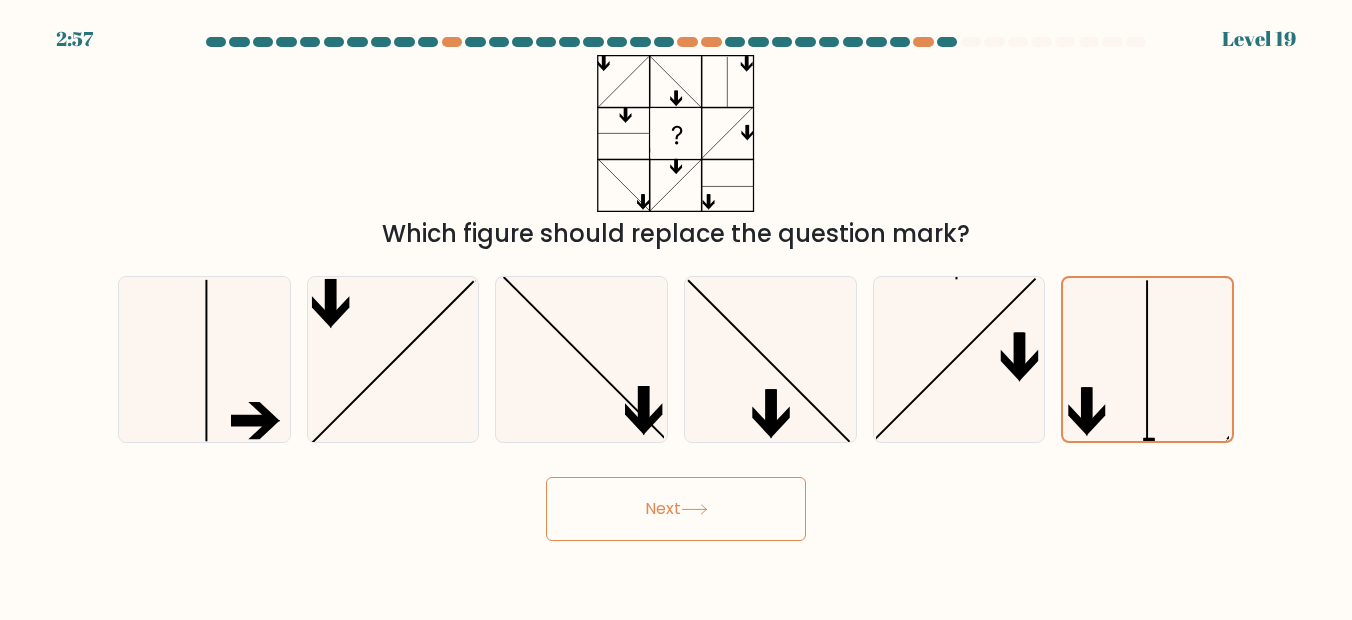 click on "Next" at bounding box center (676, 509) 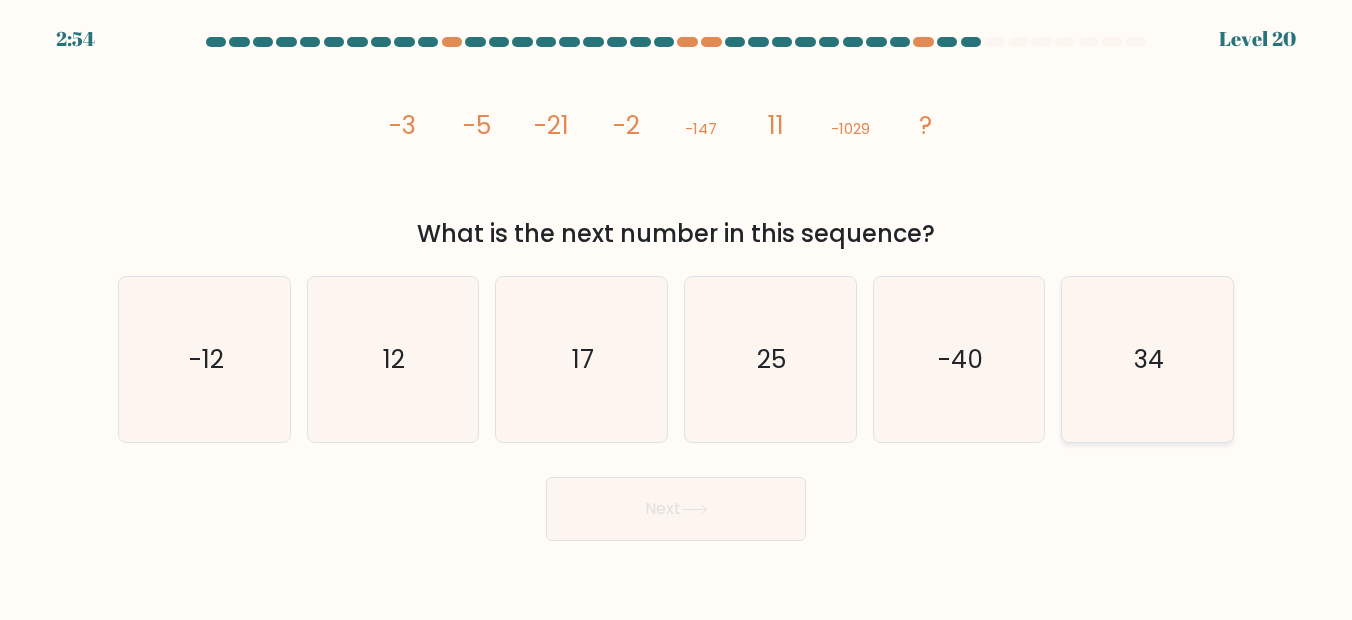 click on "34" at bounding box center [1148, 360] 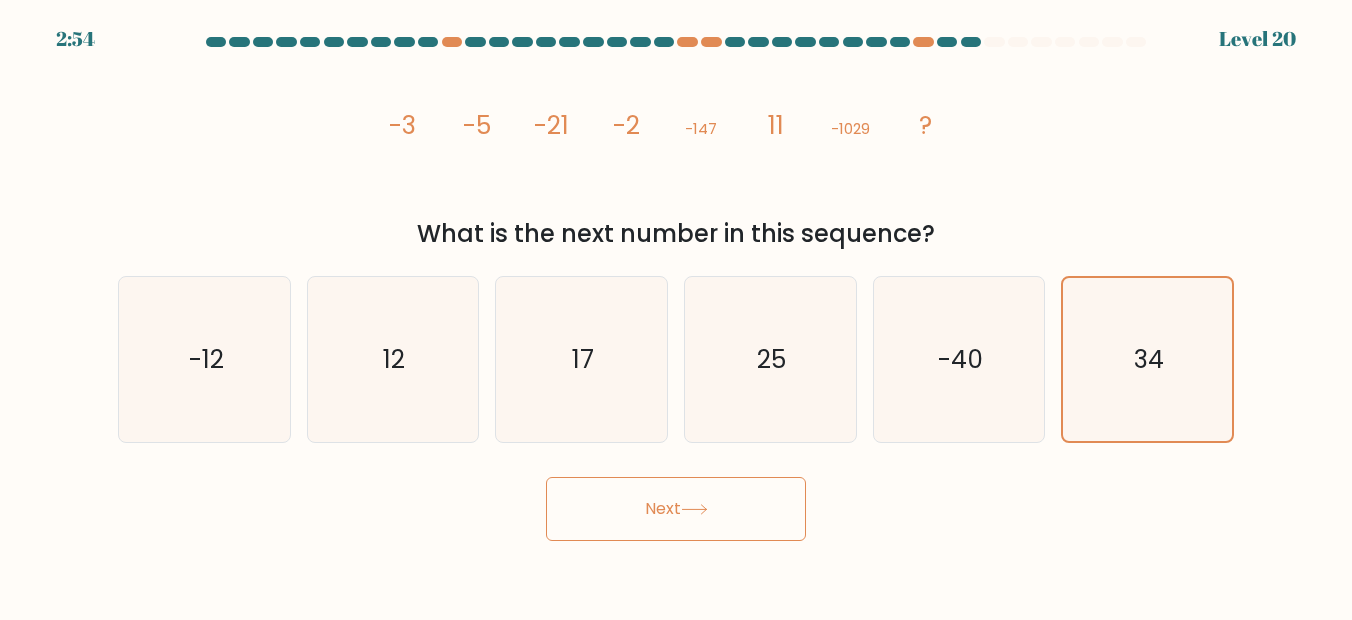 click on "Next" at bounding box center (676, 509) 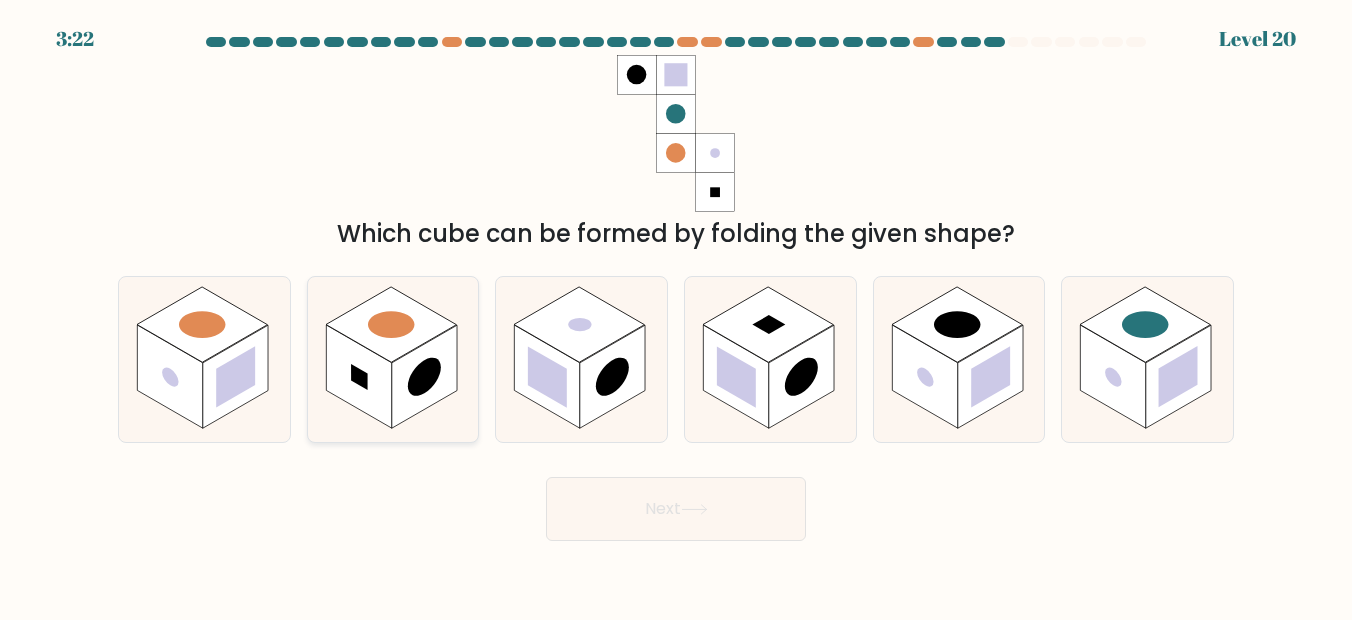 click at bounding box center (391, 324) 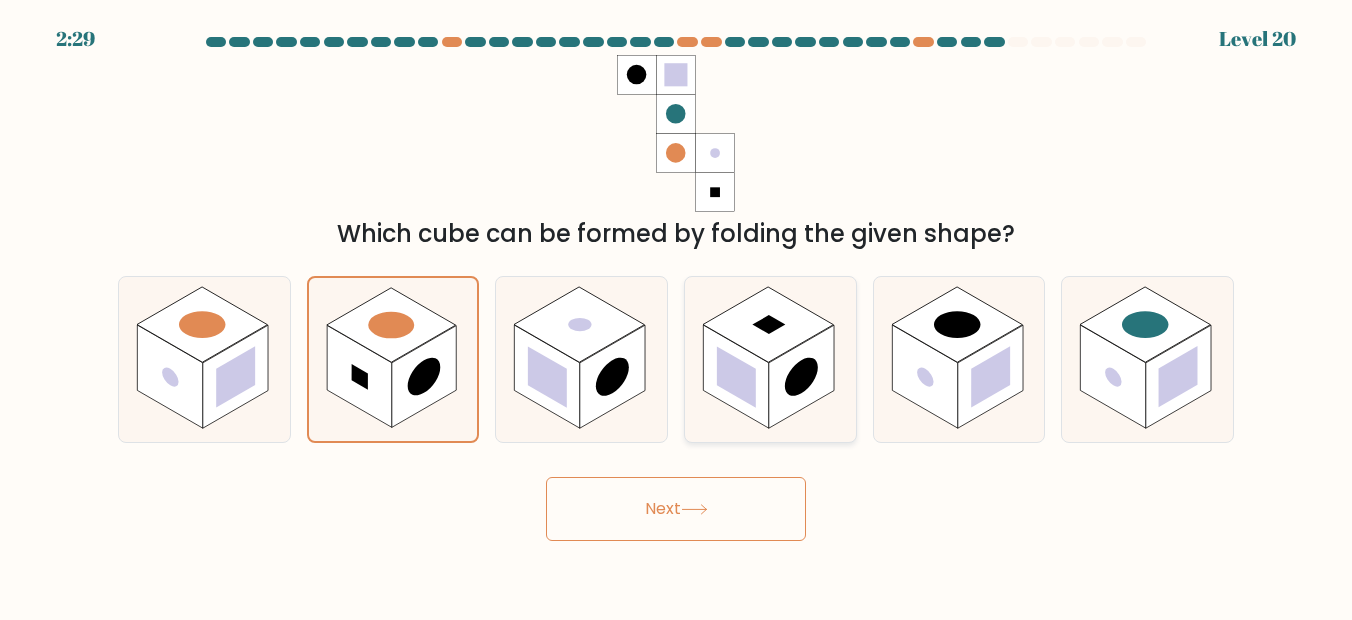 click at bounding box center [801, 377] 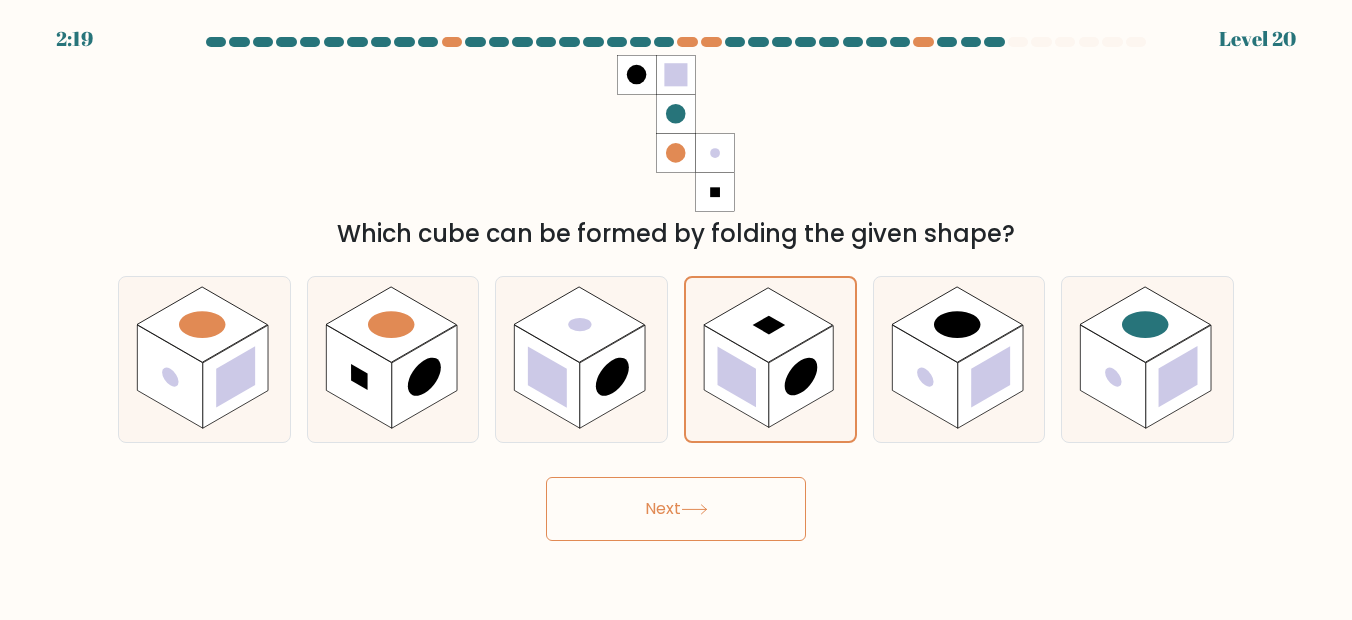 click on "Next" at bounding box center [676, 509] 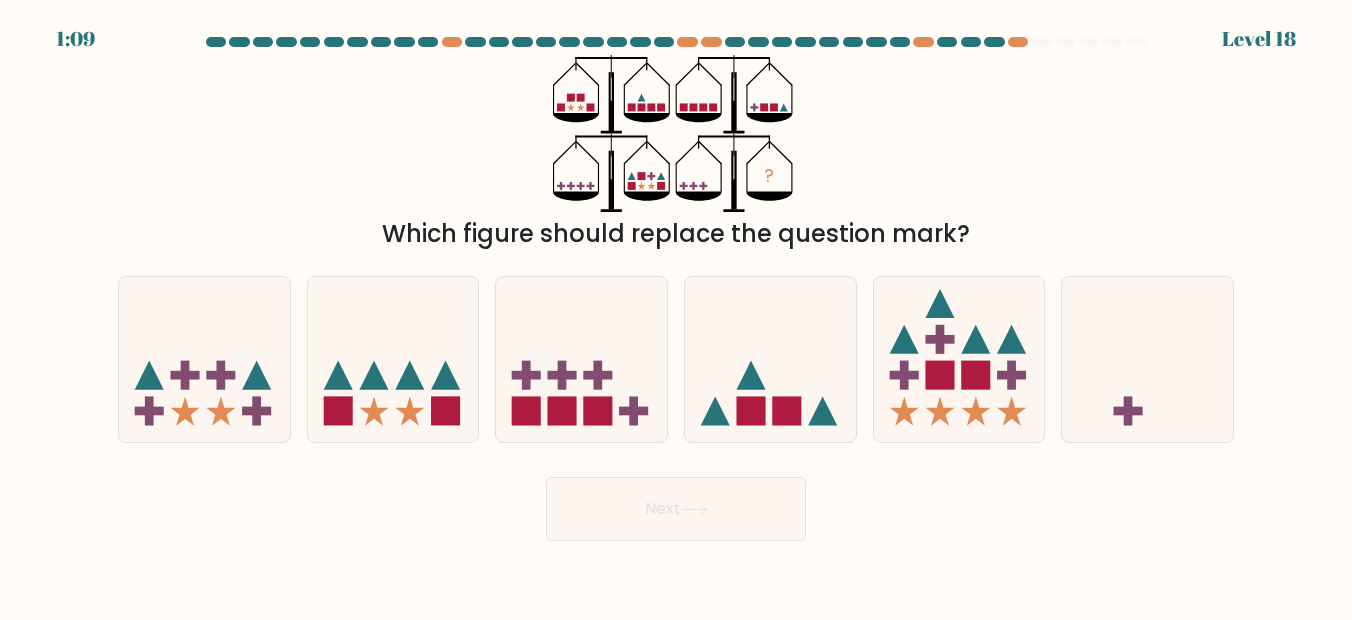 click on "c." at bounding box center [581, 360] 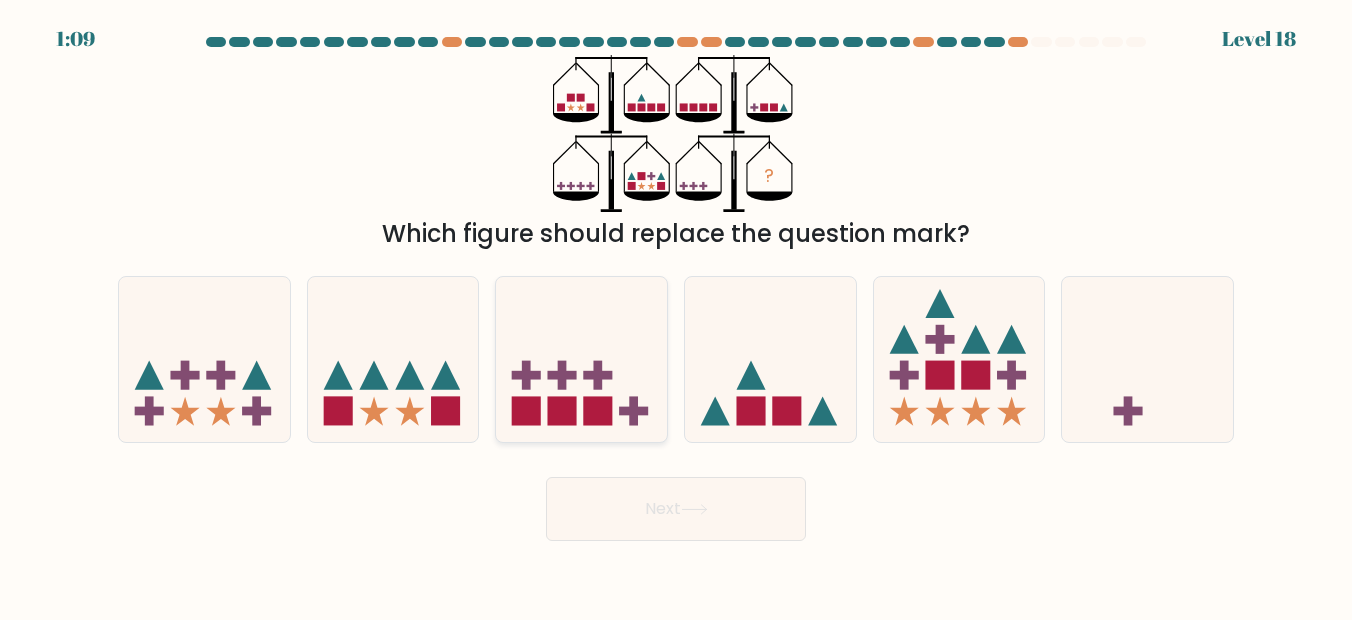 click at bounding box center (581, 359) 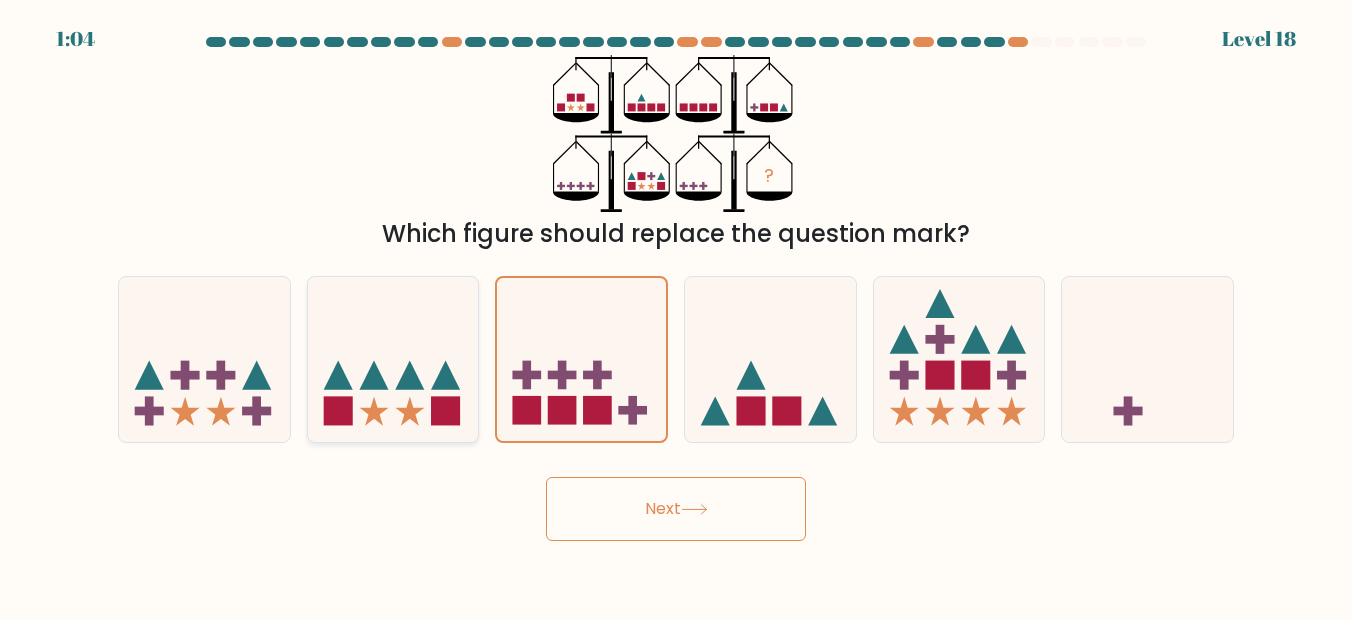click at bounding box center [393, 359] 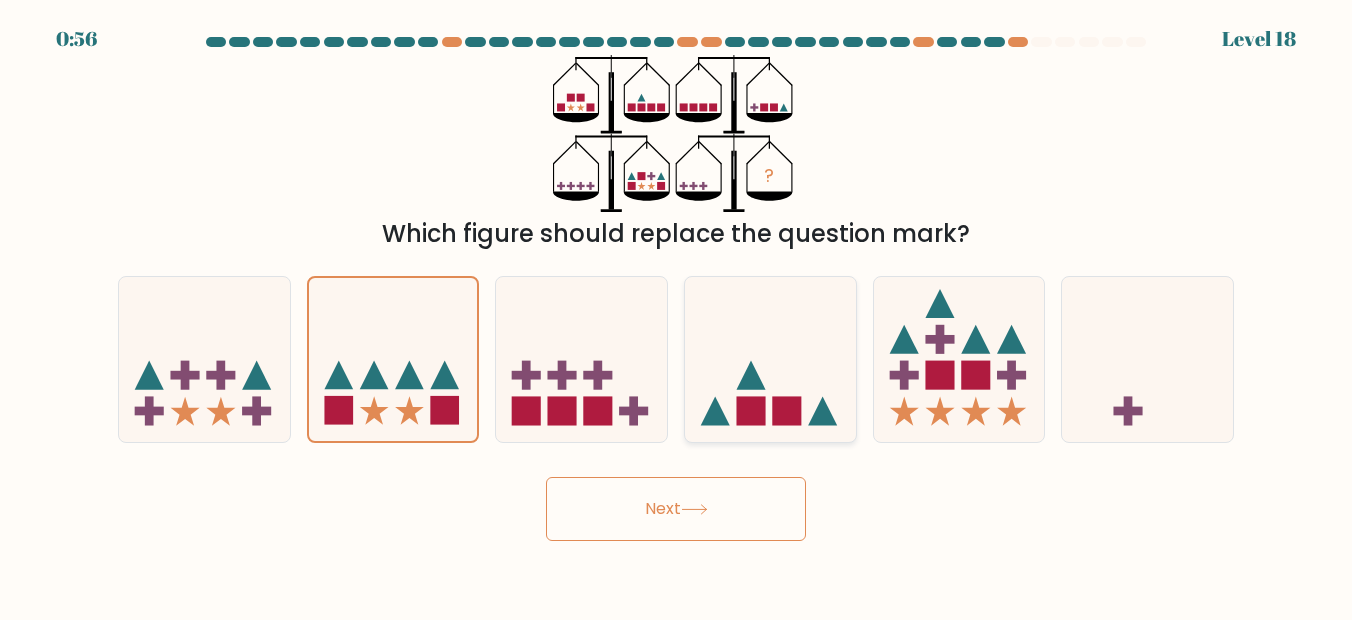 click at bounding box center [770, 359] 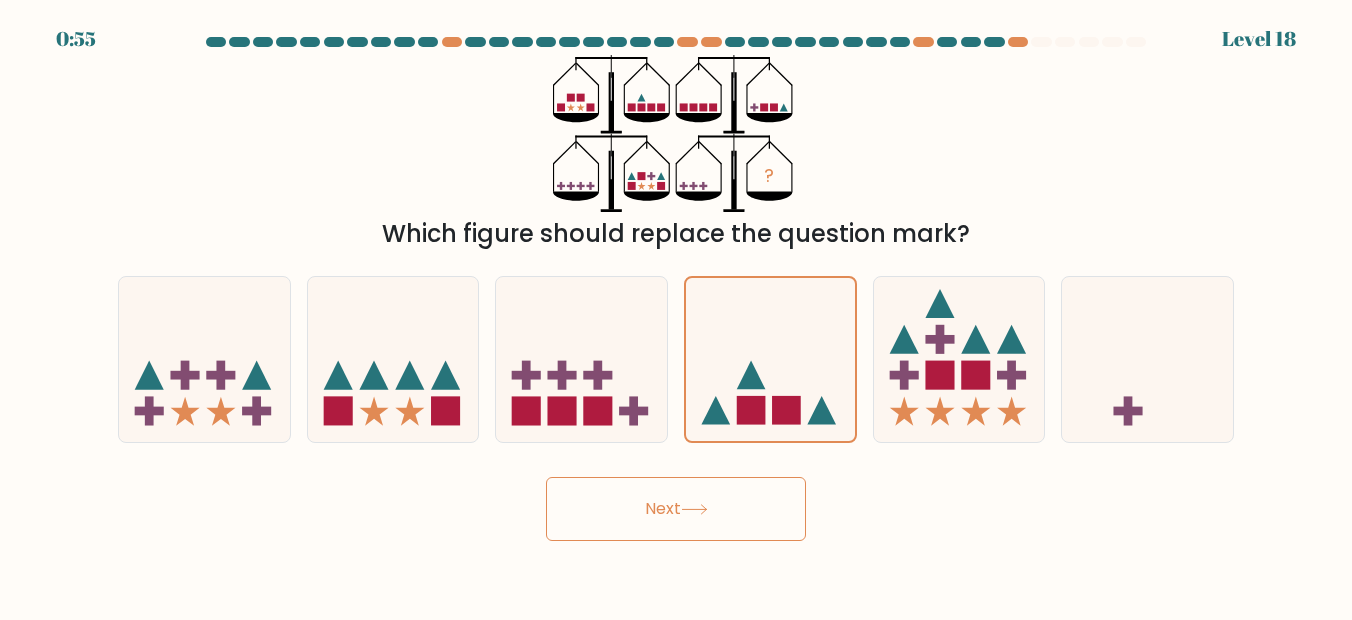 click on "Next" at bounding box center (676, 509) 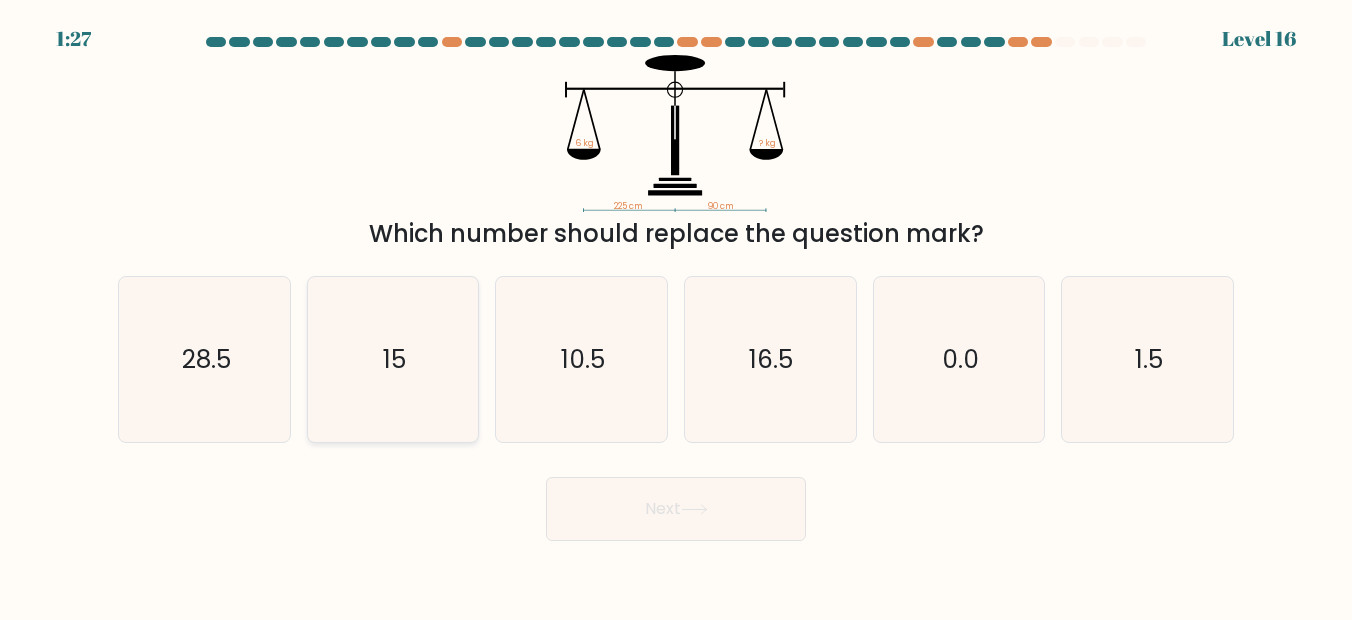 click on "15" at bounding box center [394, 359] 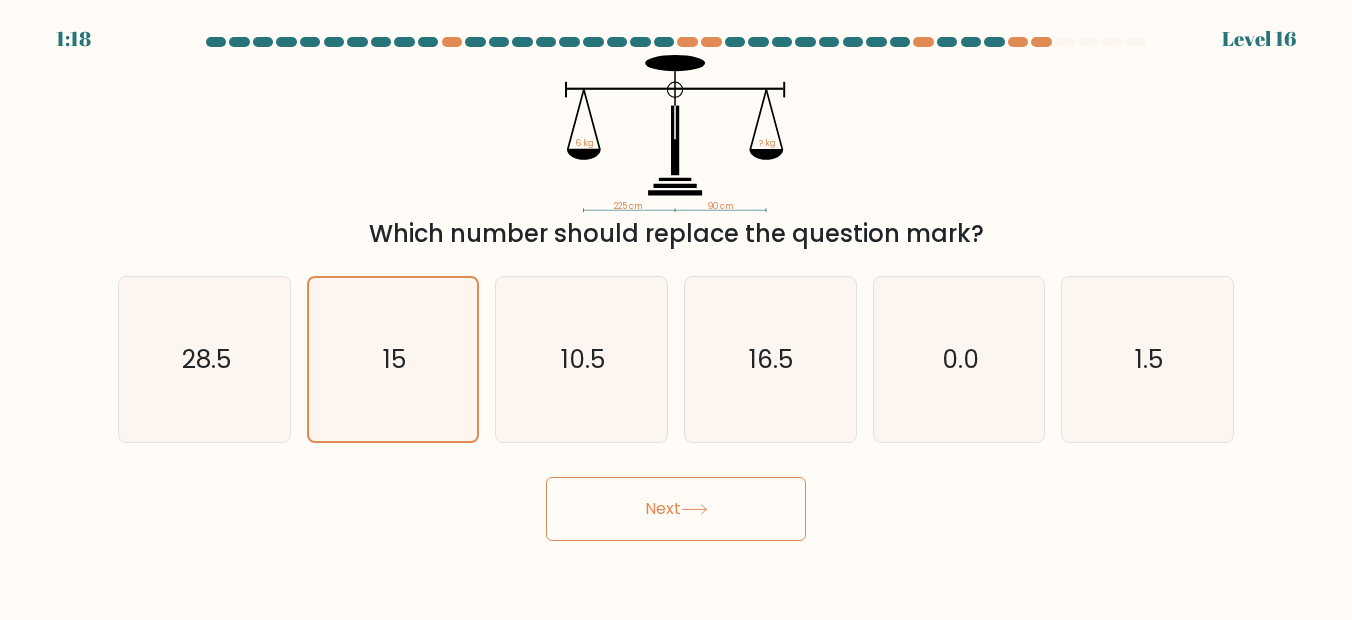 click on "Next" at bounding box center [676, 509] 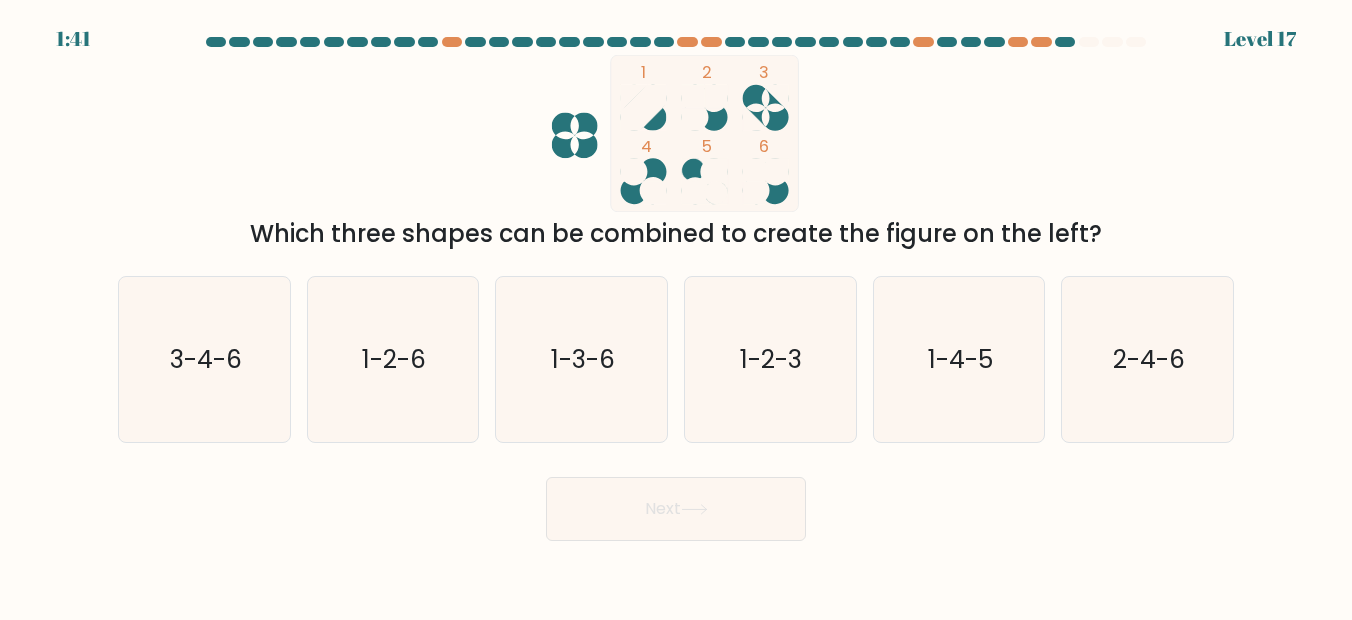 drag, startPoint x: 392, startPoint y: 9, endPoint x: 982, endPoint y: 128, distance: 601.8812 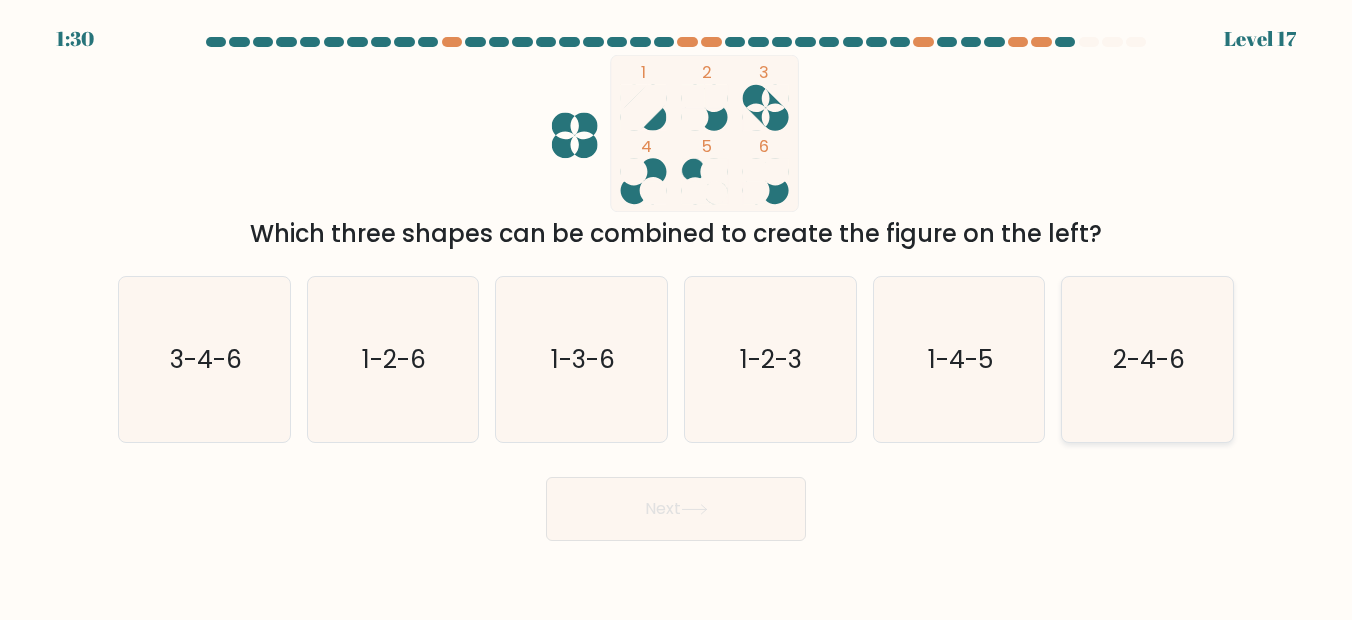 click on "2-4-6" at bounding box center [1148, 360] 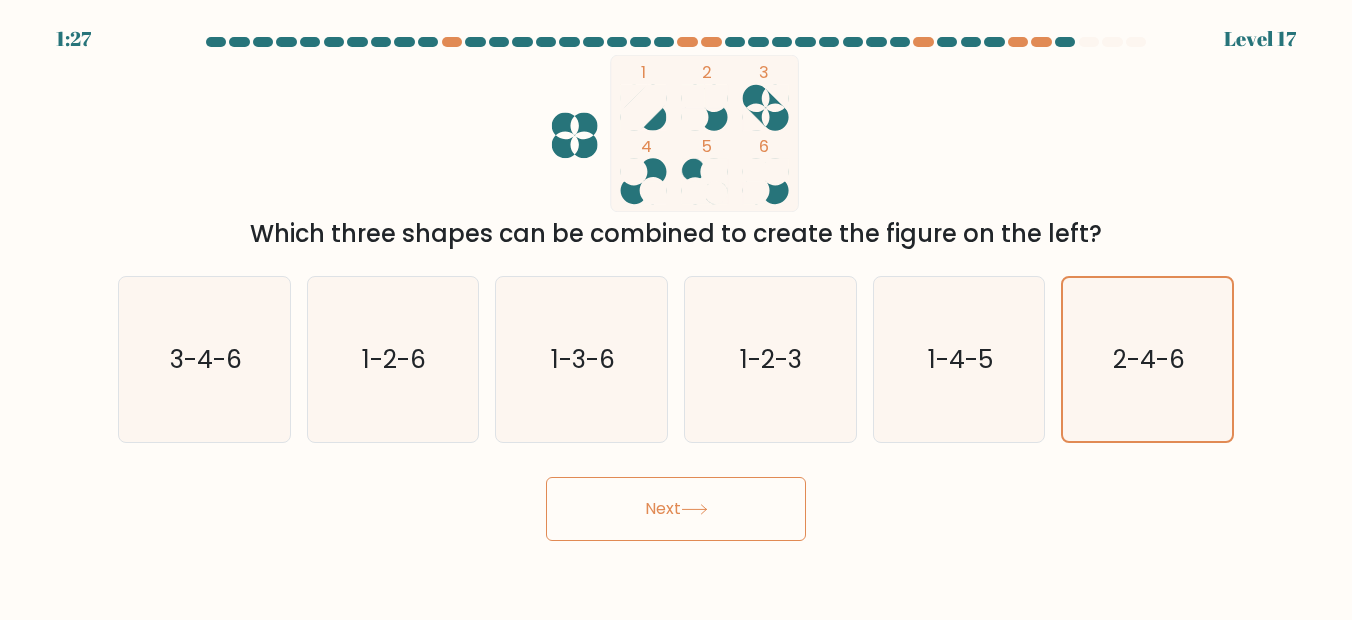 click on "Next" at bounding box center (676, 509) 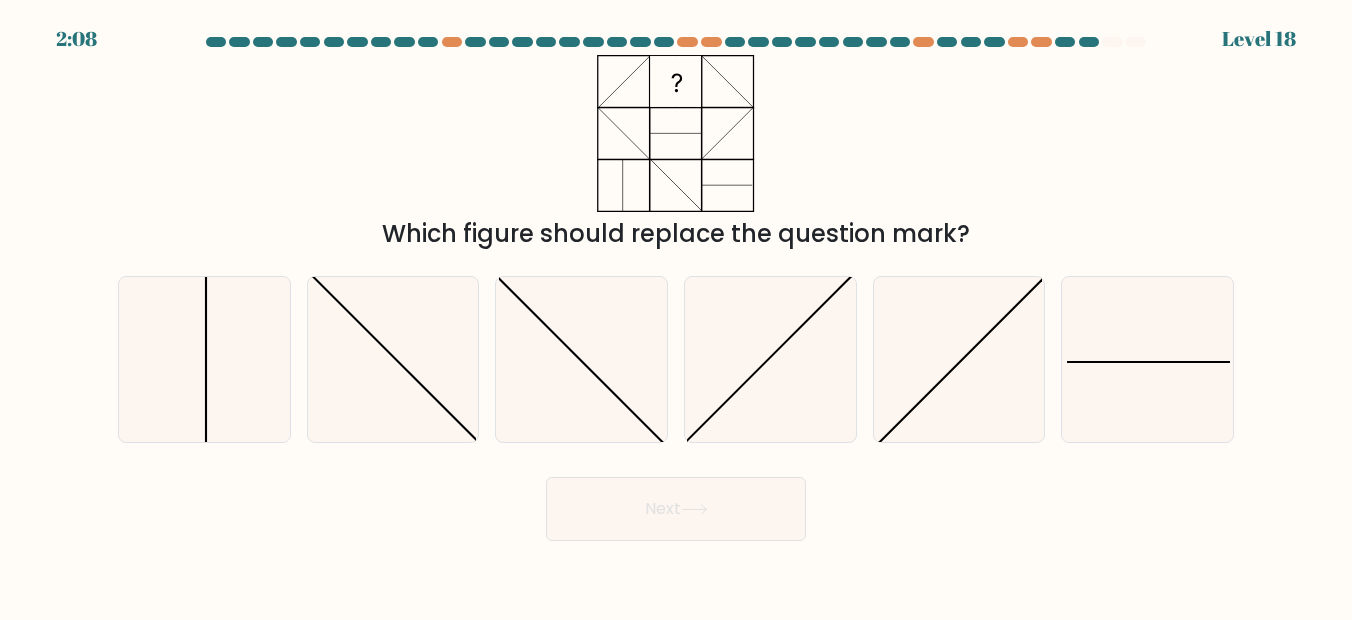 click on "f." at bounding box center (1147, 360) 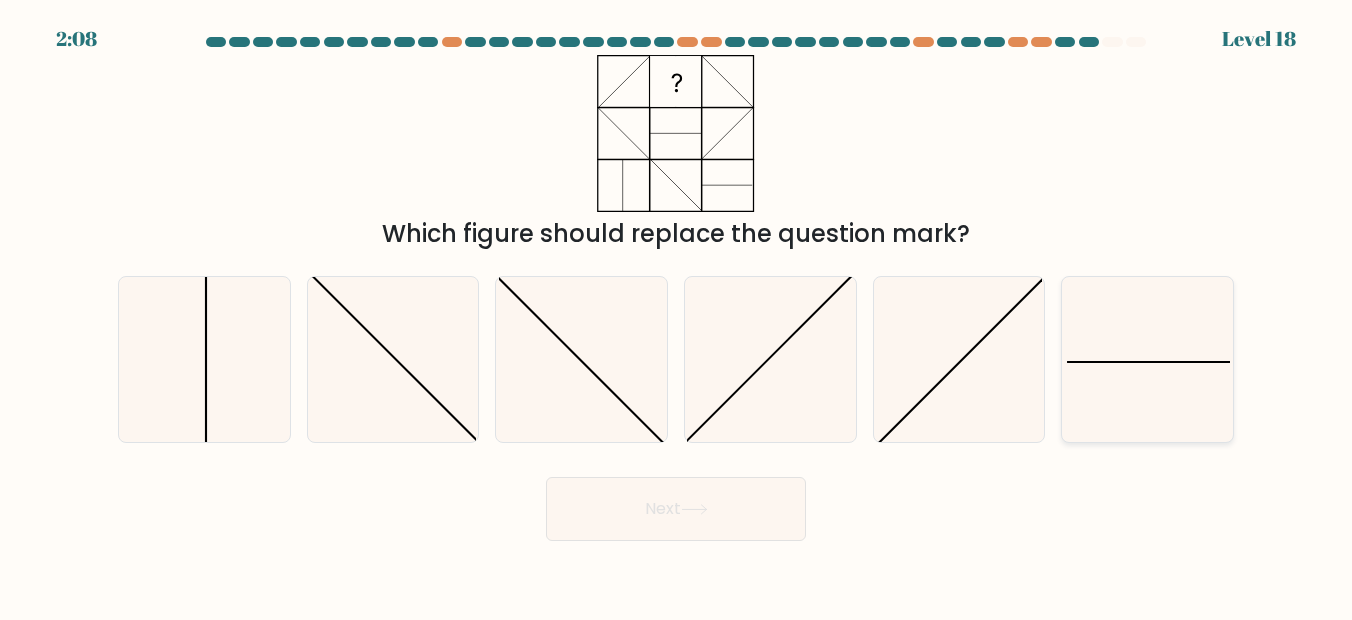 click at bounding box center [1148, 360] 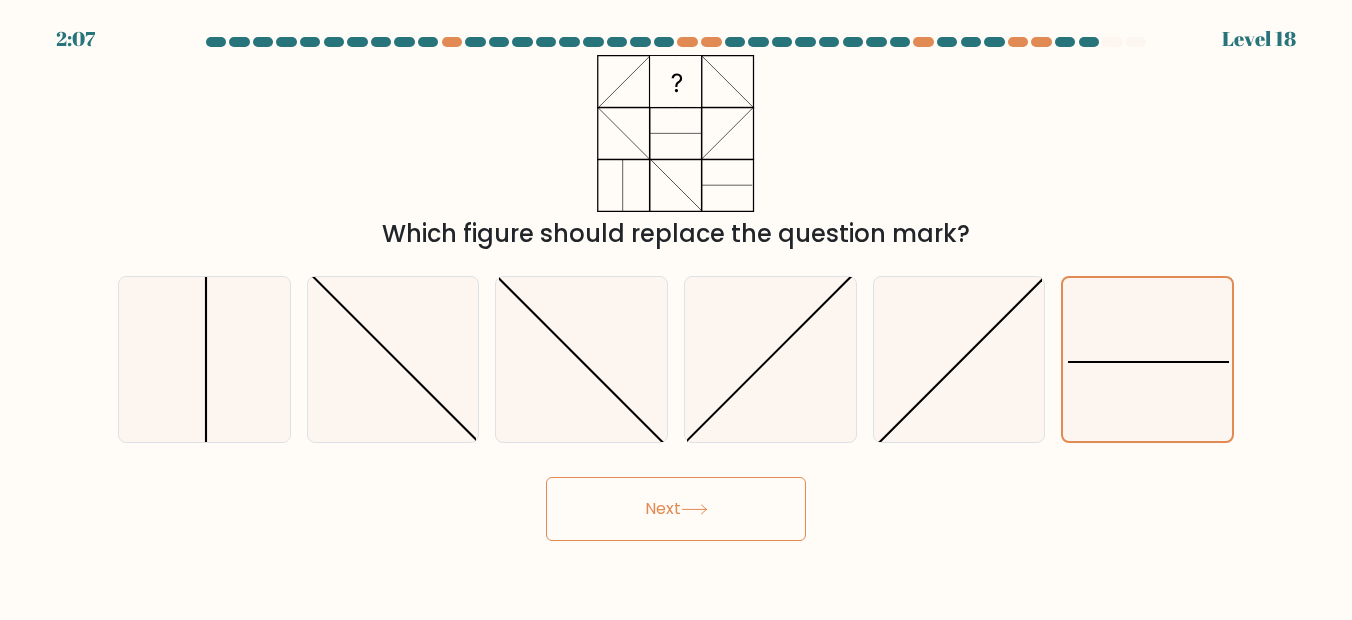 click on "Next" at bounding box center [676, 509] 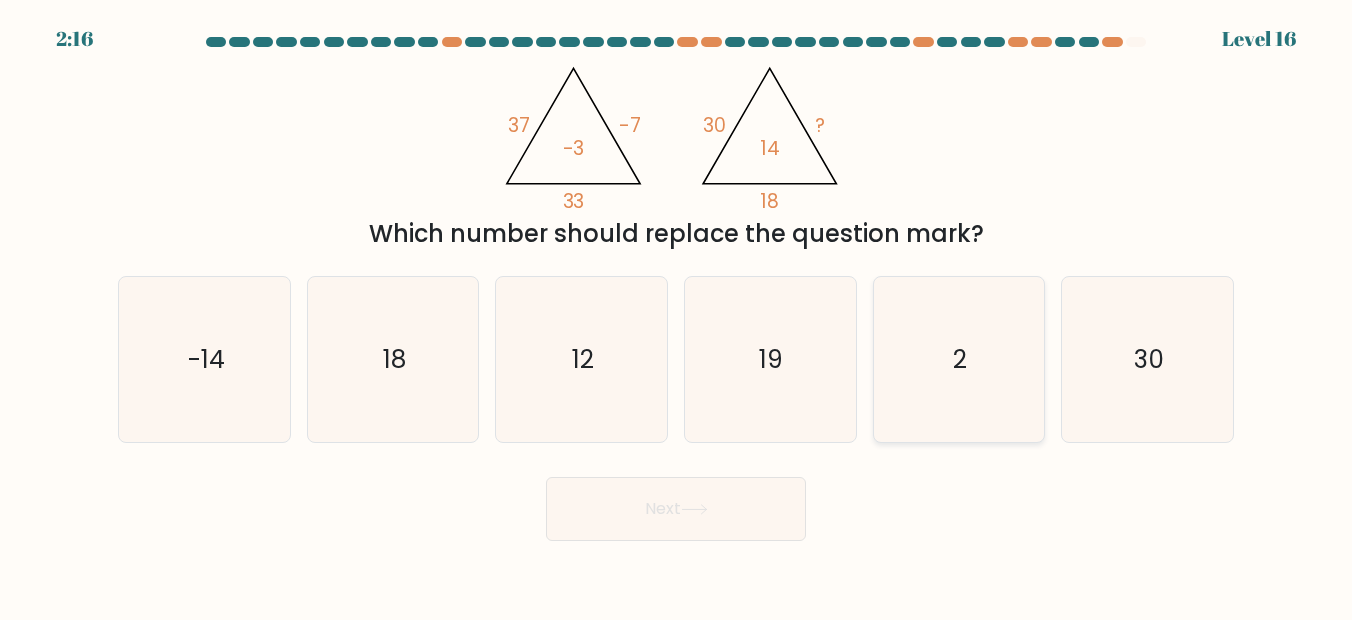 click on "2" at bounding box center [959, 360] 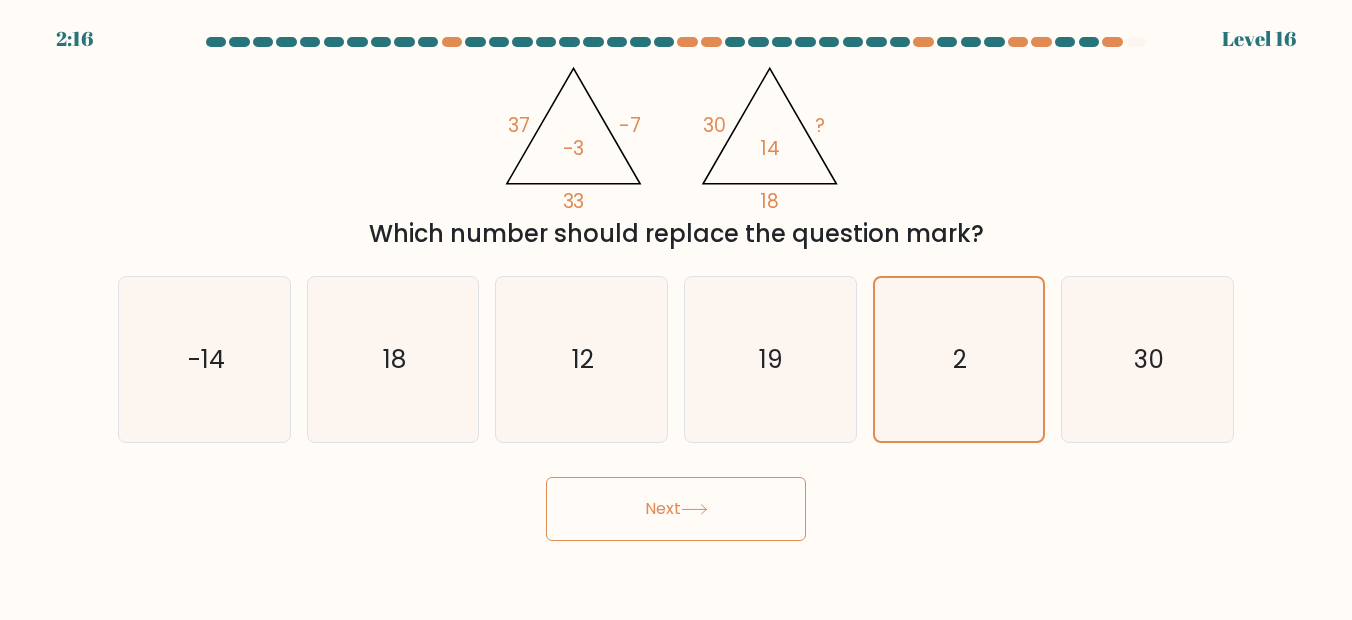 click on "Next" at bounding box center [676, 509] 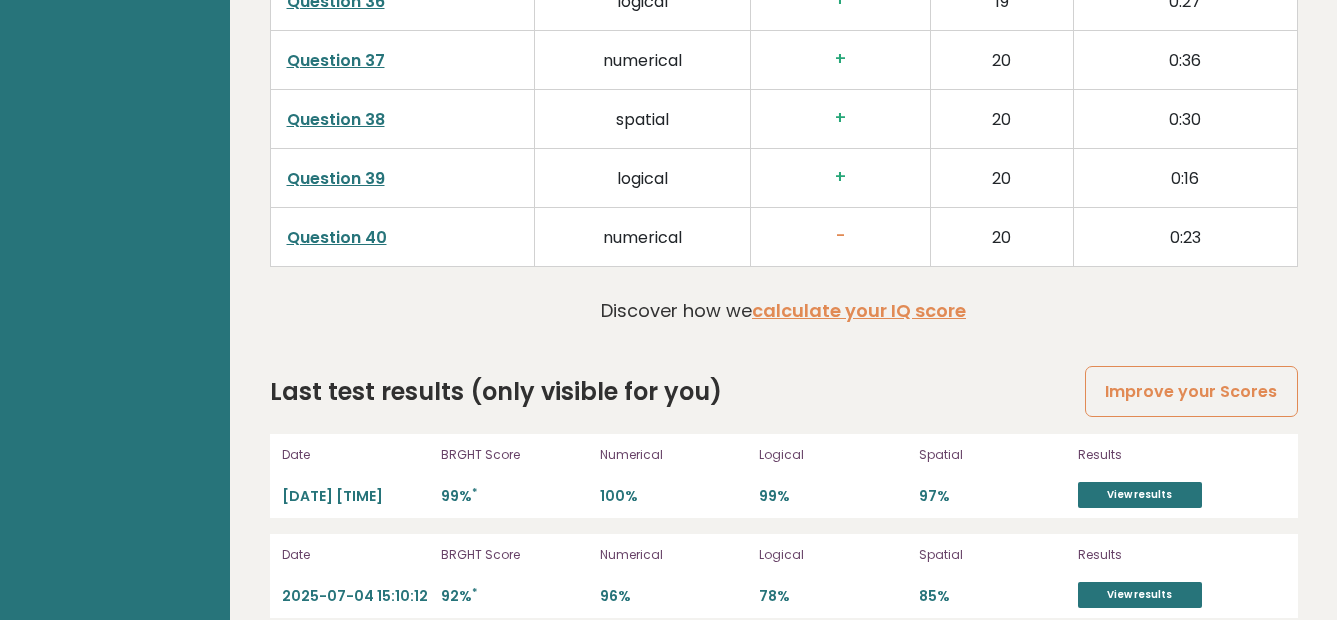 scroll, scrollTop: 5500, scrollLeft: 0, axis: vertical 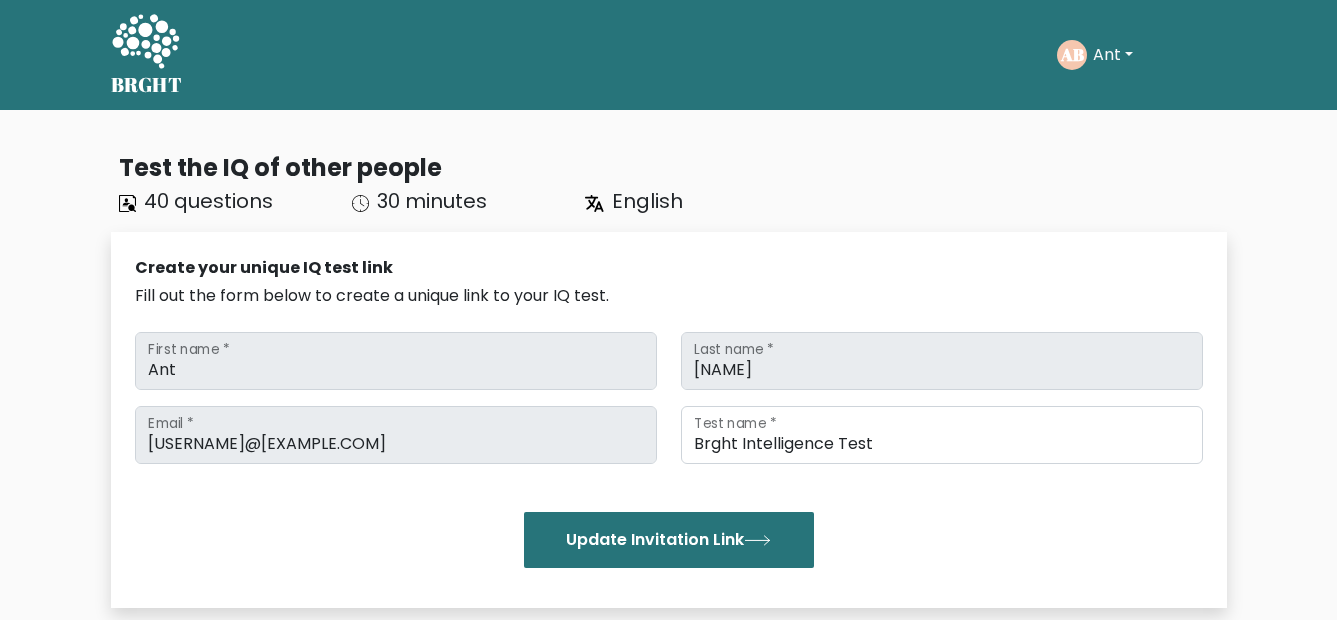 click on "Ant" at bounding box center [1113, 55] 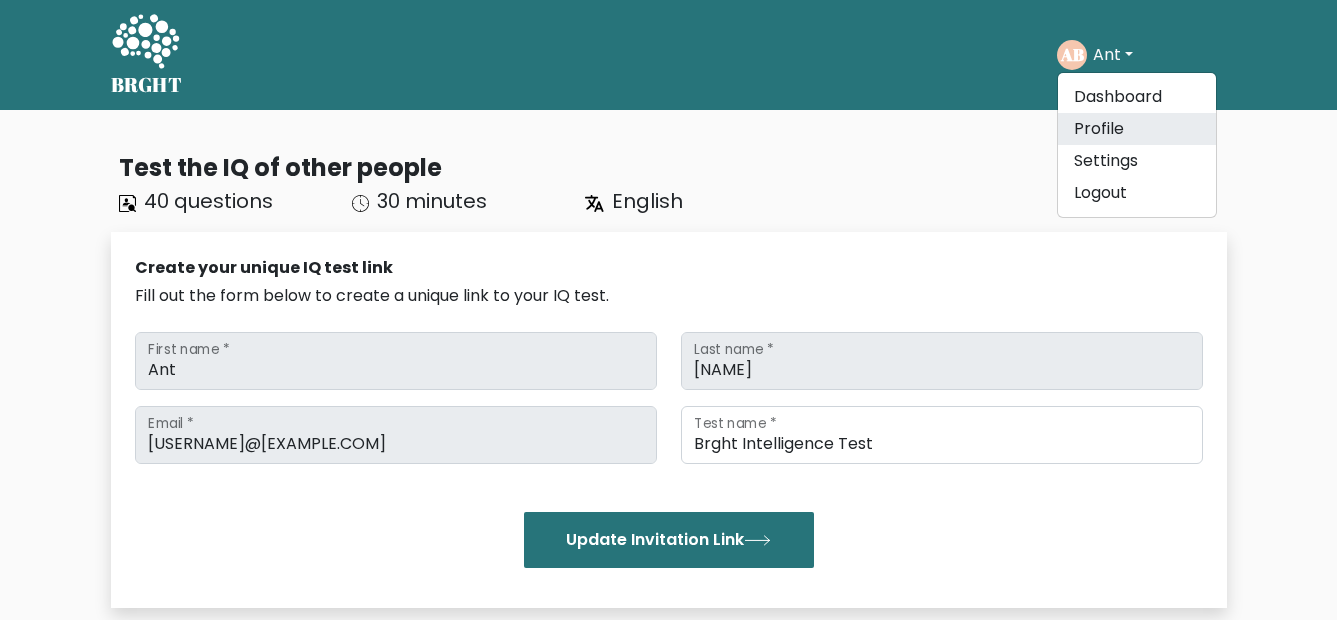 click on "Profile" at bounding box center [1137, 129] 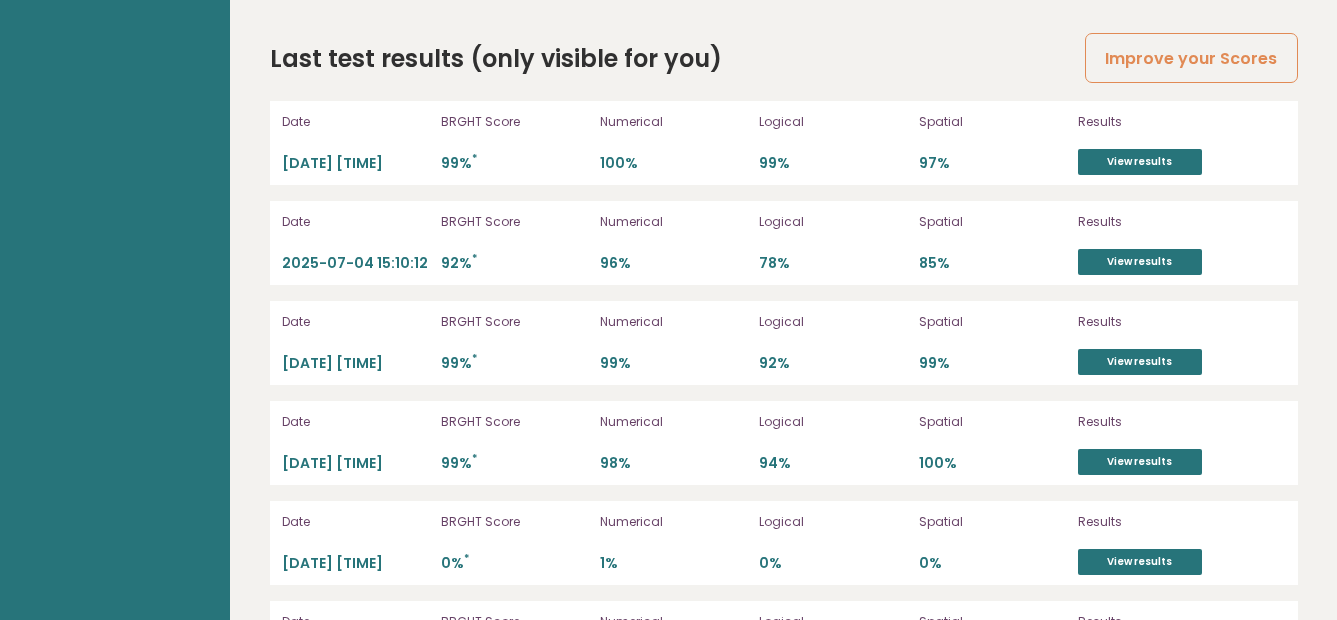 scroll, scrollTop: 5600, scrollLeft: 0, axis: vertical 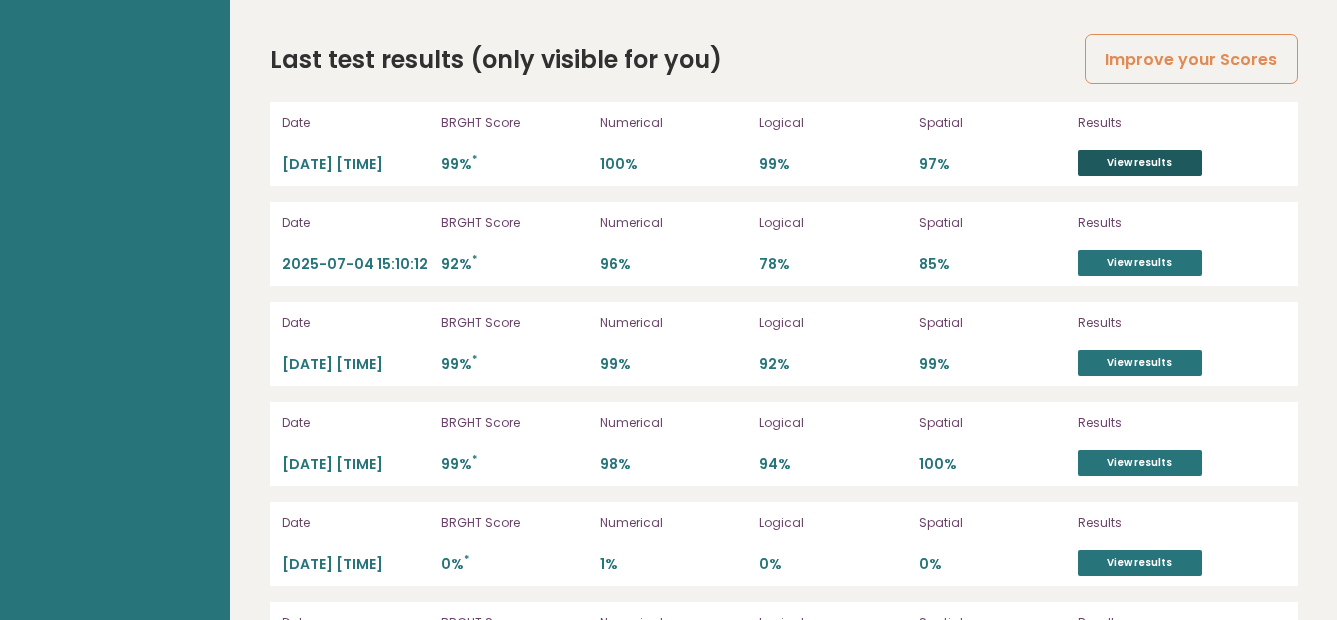 click on "View results" at bounding box center (1140, 163) 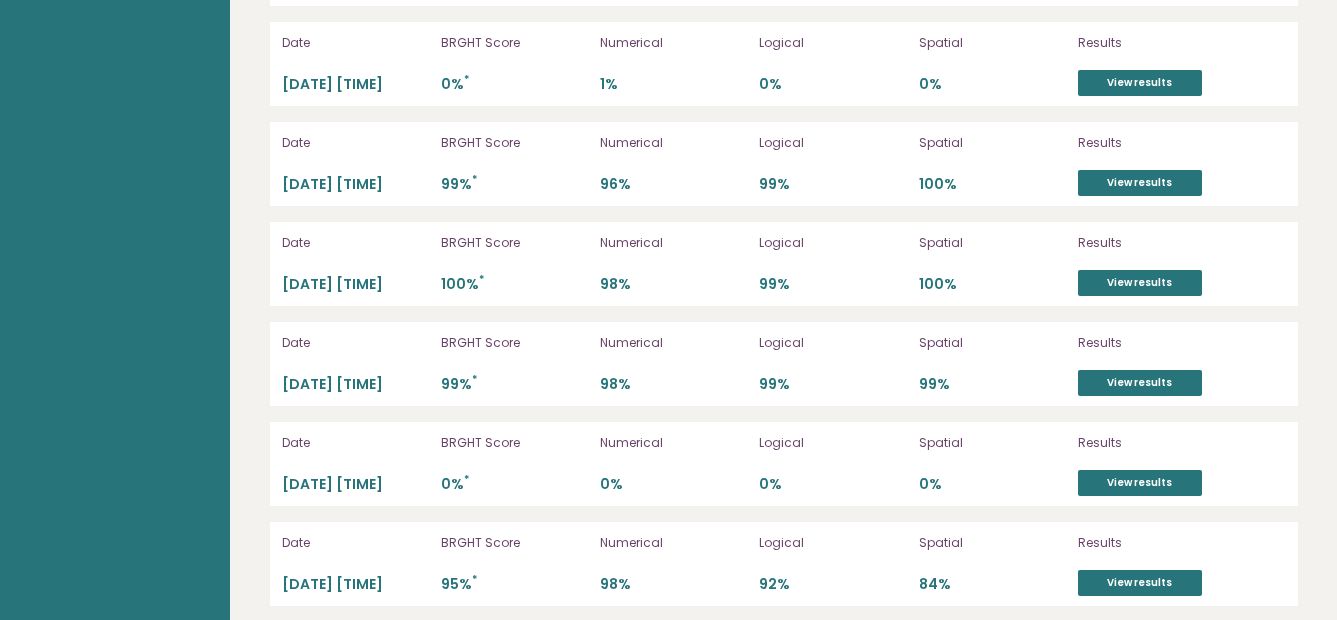 scroll, scrollTop: 6400, scrollLeft: 0, axis: vertical 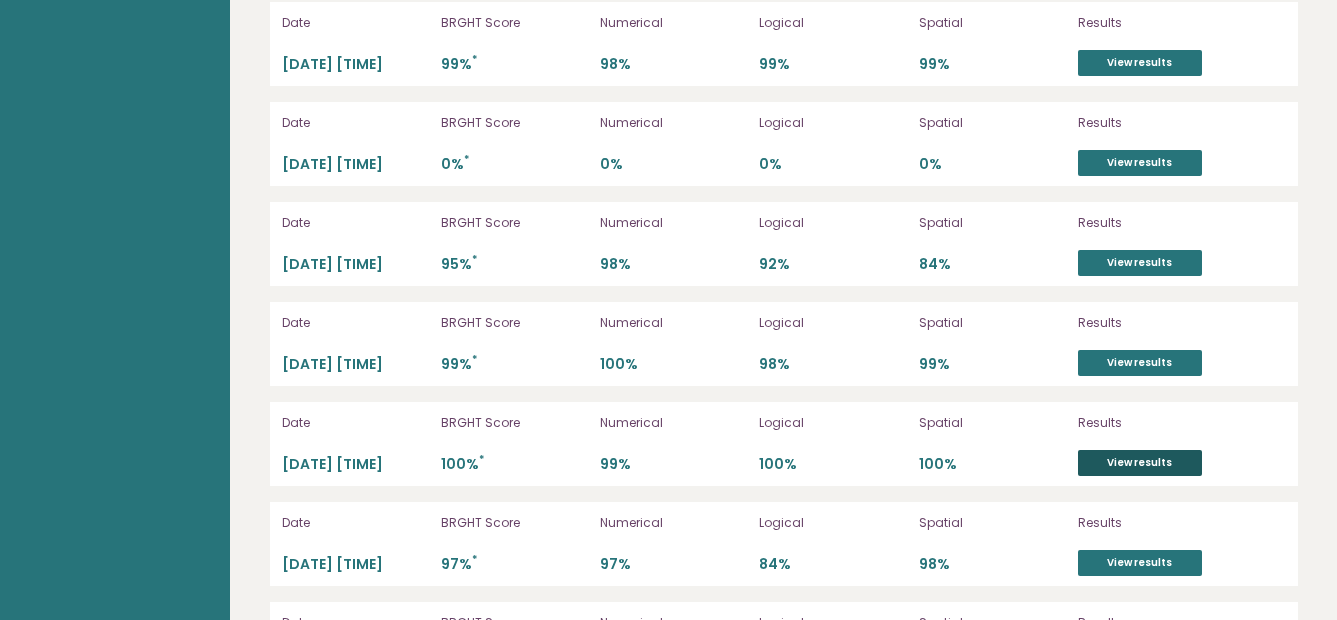 click on "View results" at bounding box center [1140, 463] 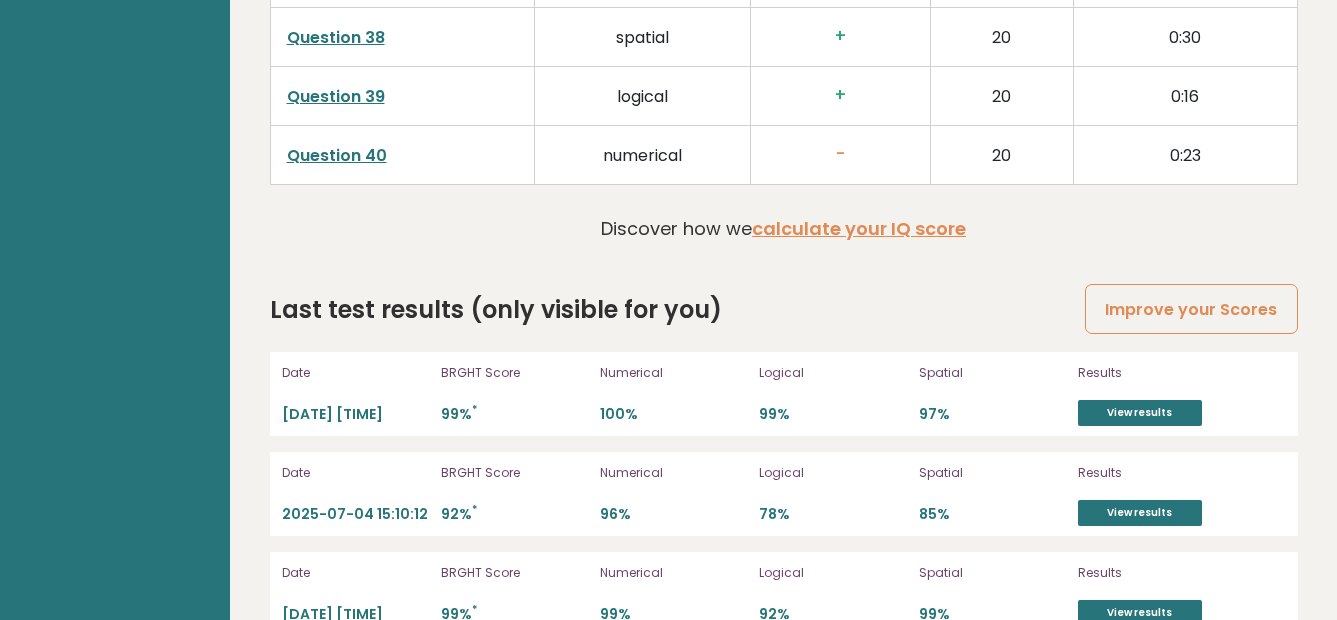 scroll, scrollTop: 5500, scrollLeft: 0, axis: vertical 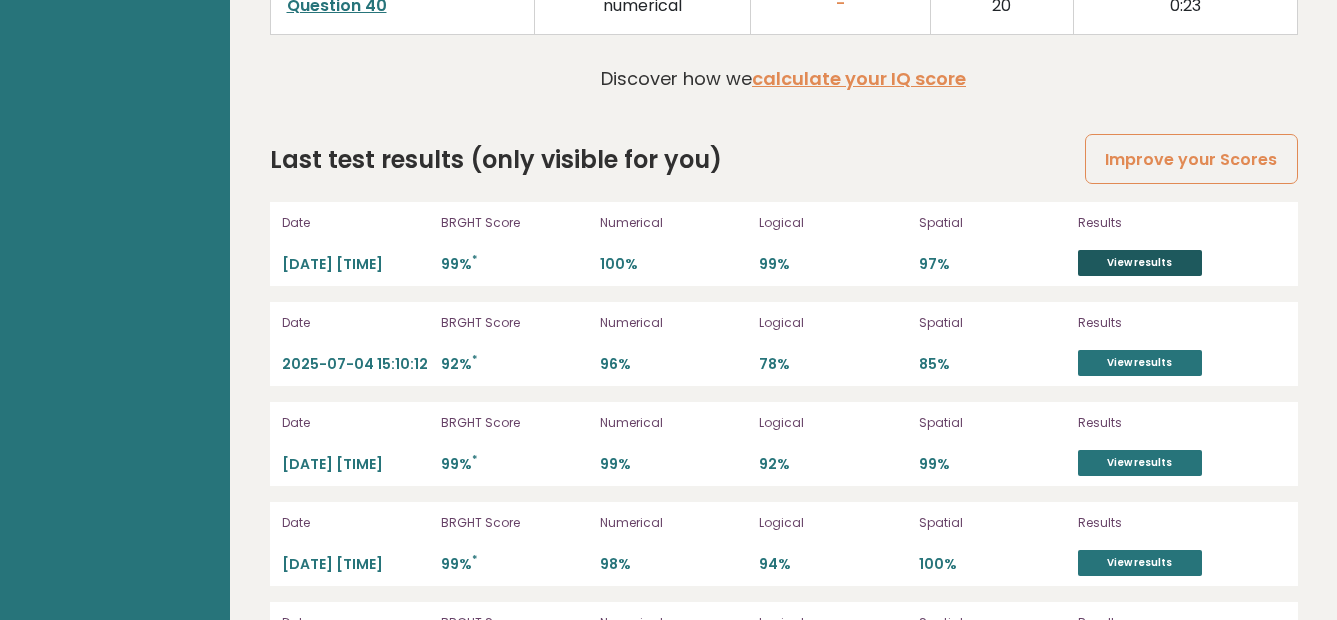 click on "View results" at bounding box center [1140, 263] 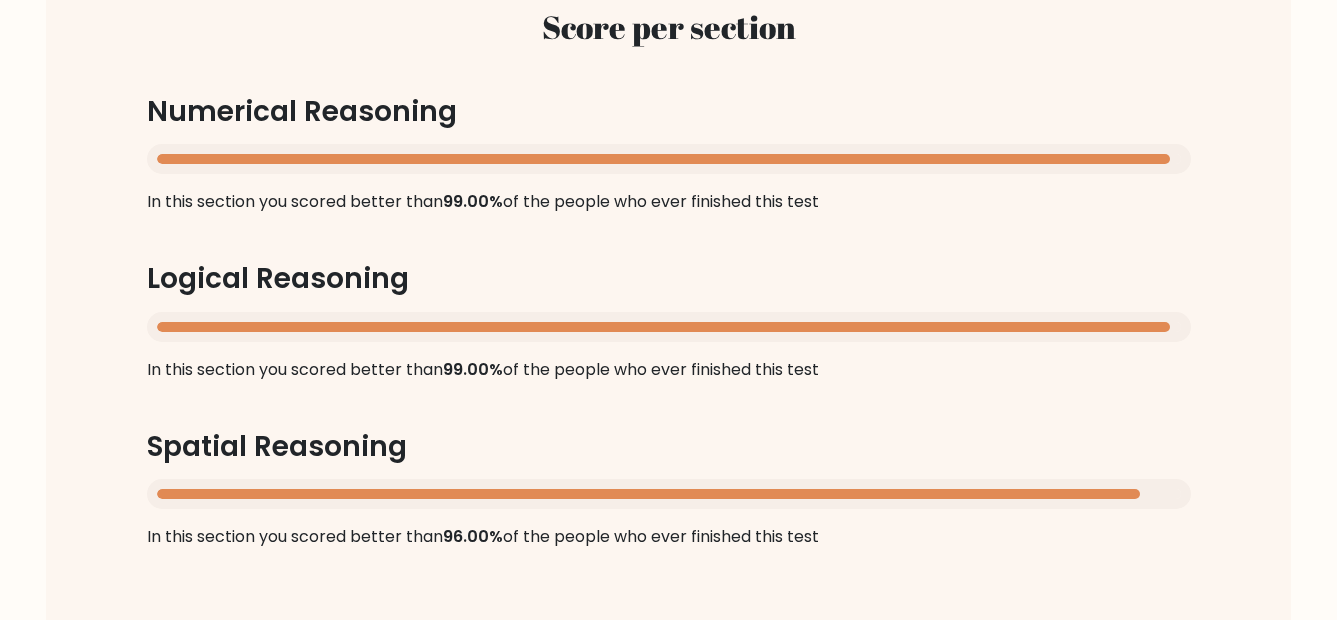 scroll, scrollTop: 2000, scrollLeft: 0, axis: vertical 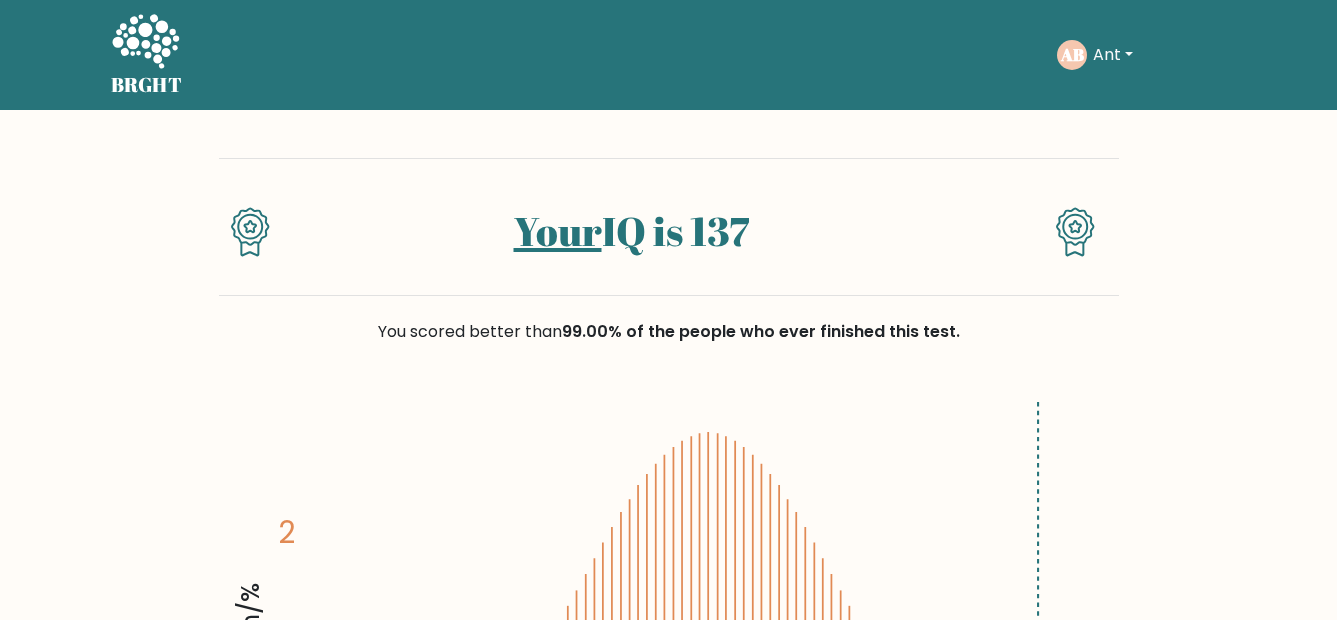 click on "Ant" at bounding box center (1113, 55) 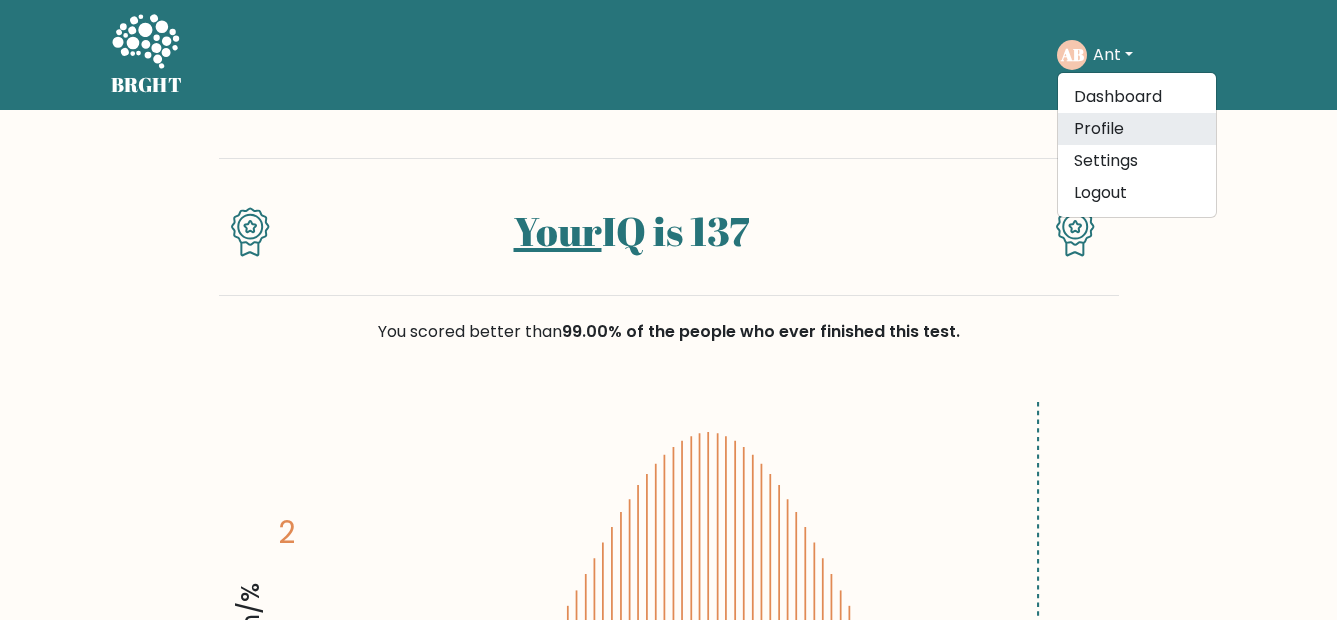 click on "Profile" at bounding box center [1137, 129] 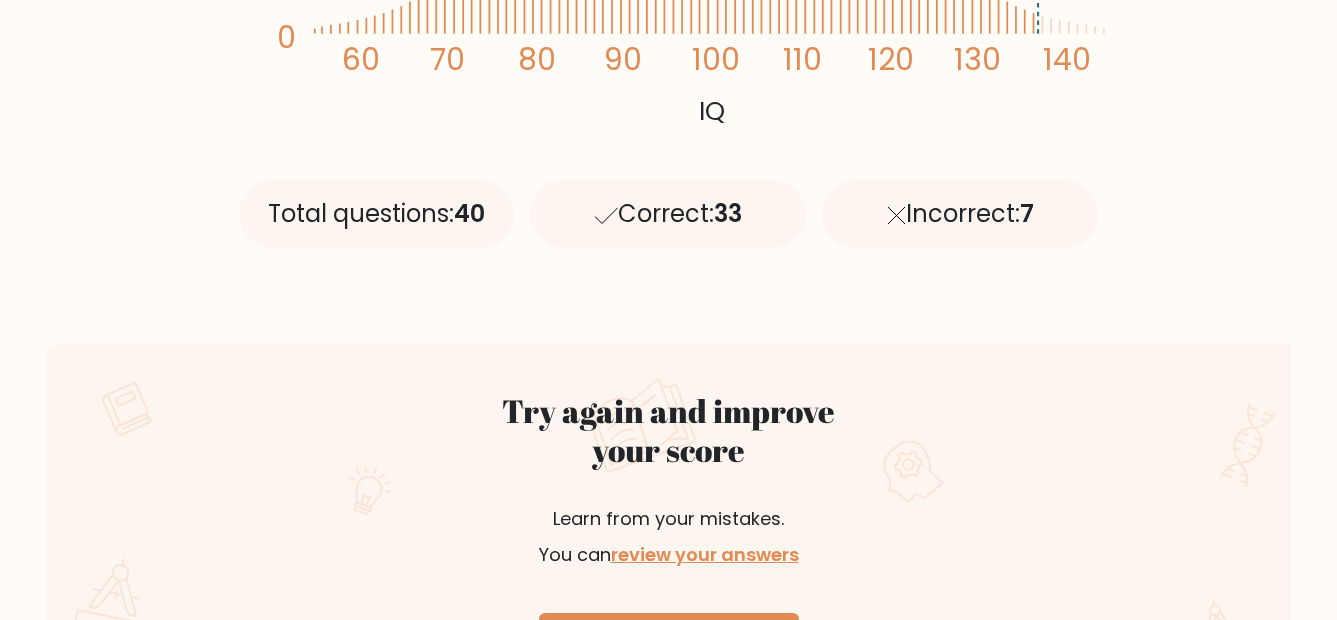 scroll, scrollTop: 801, scrollLeft: 0, axis: vertical 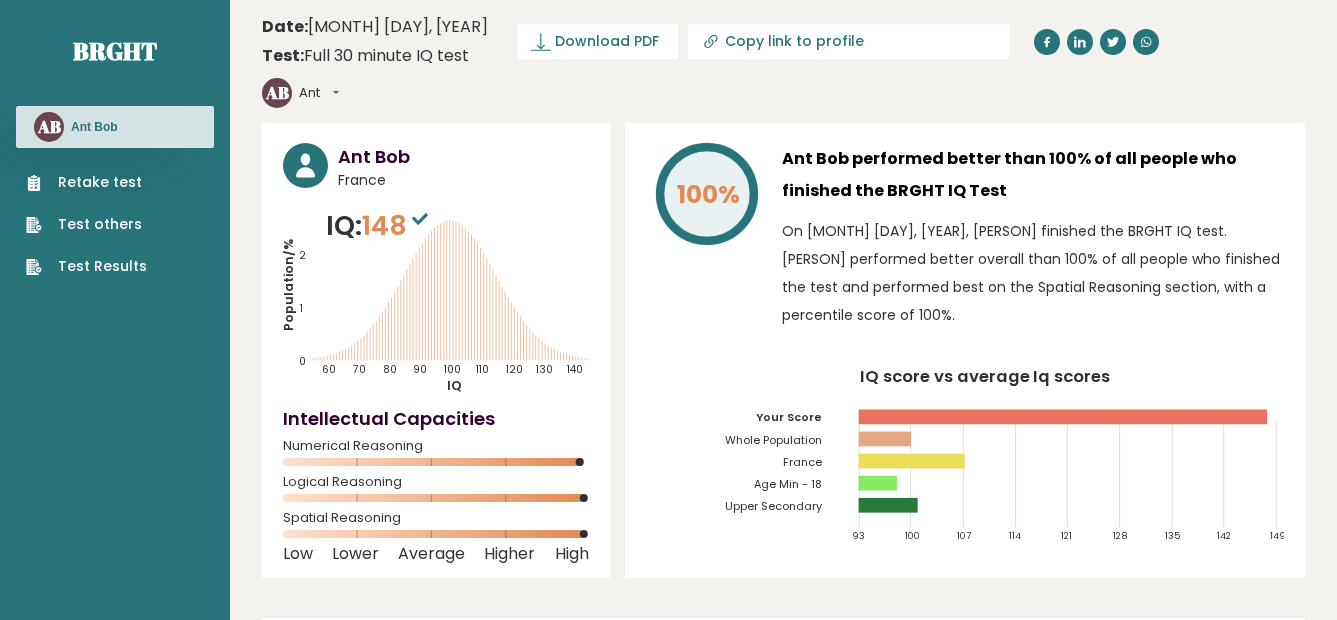 click on "Retake test" at bounding box center (86, 182) 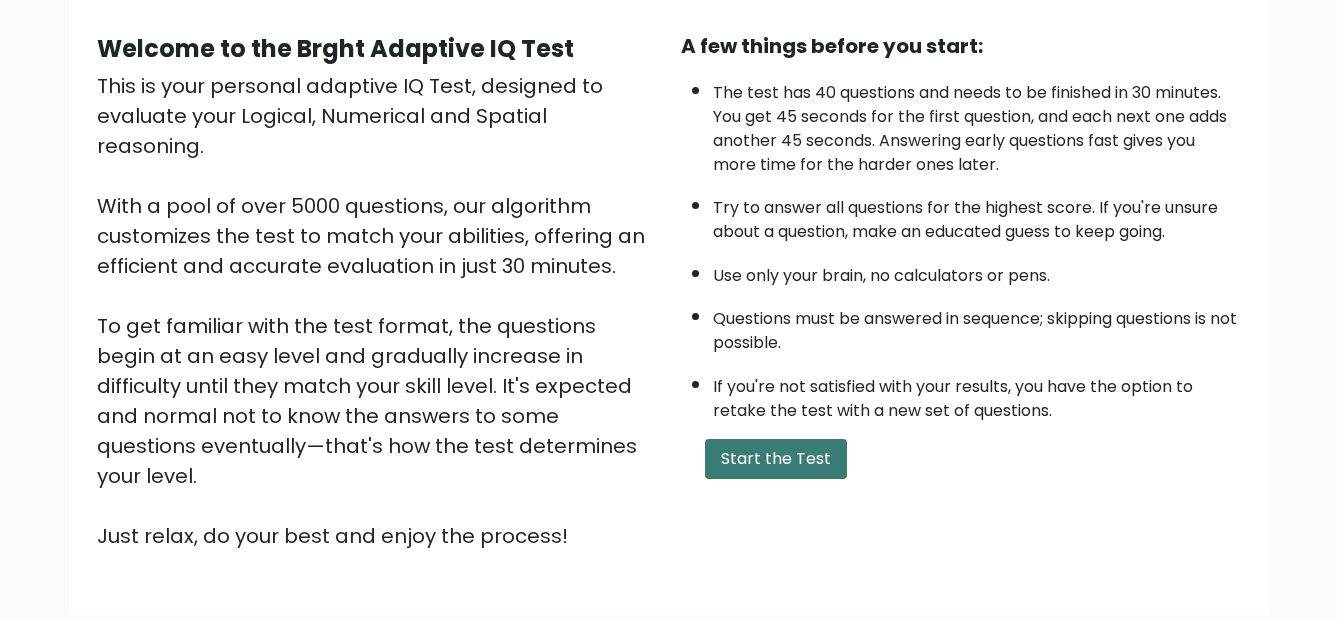 scroll, scrollTop: 296, scrollLeft: 0, axis: vertical 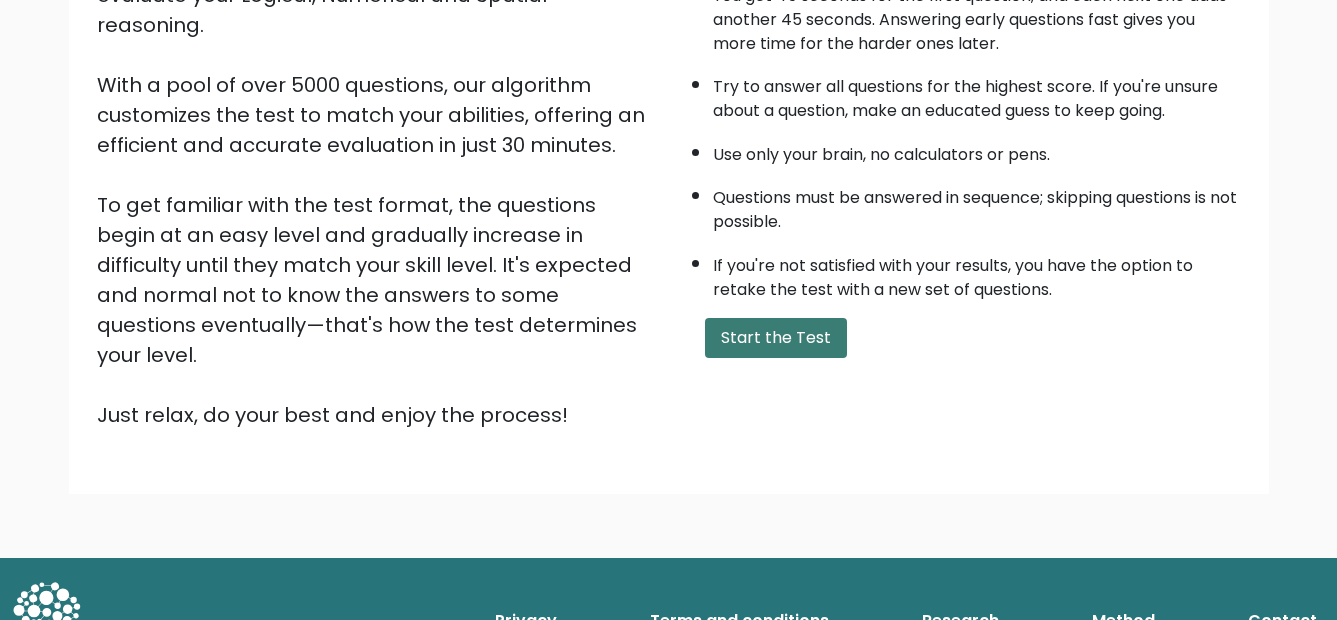click on "Start the Test" at bounding box center (776, 338) 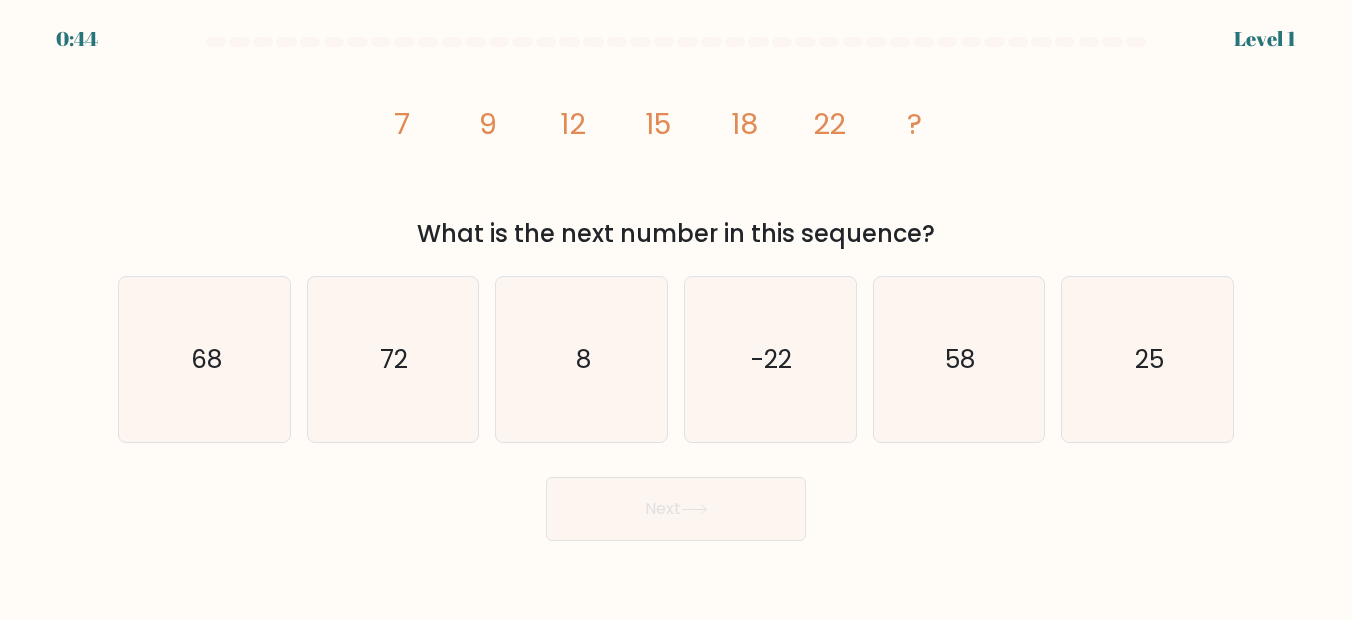 scroll, scrollTop: 0, scrollLeft: 0, axis: both 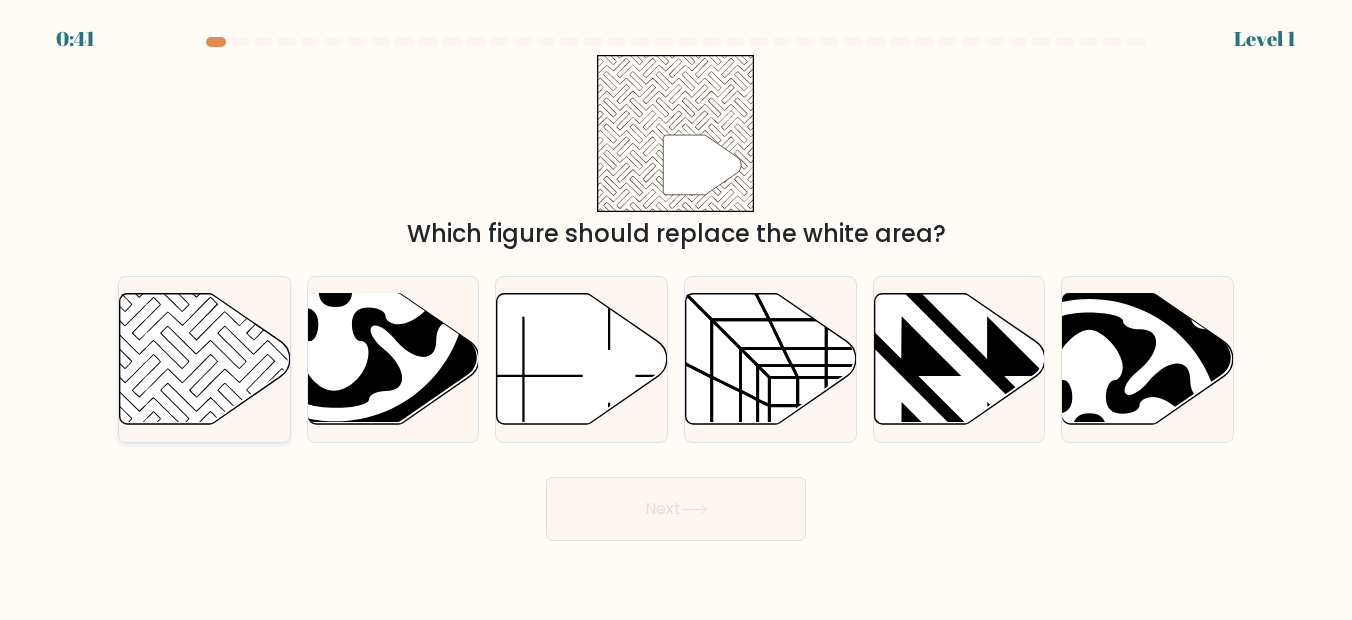 click at bounding box center [205, 358] 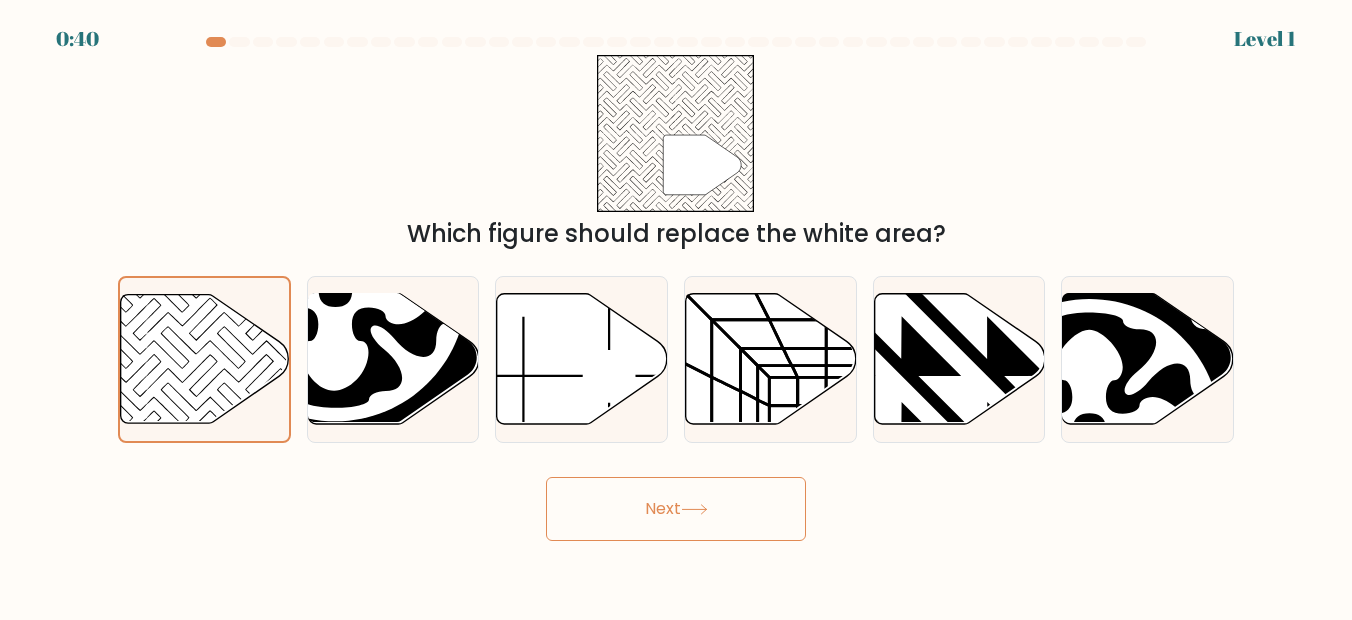 drag, startPoint x: 637, startPoint y: 508, endPoint x: 644, endPoint y: 473, distance: 35.69314 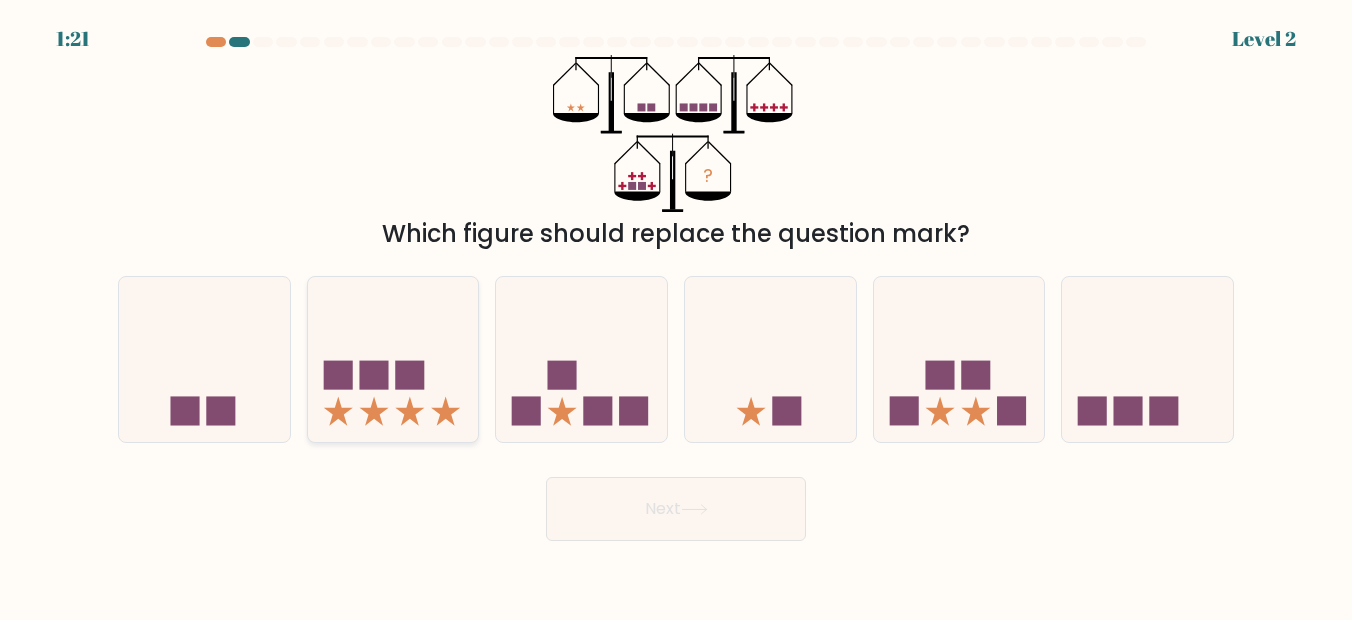 click at bounding box center [393, 359] 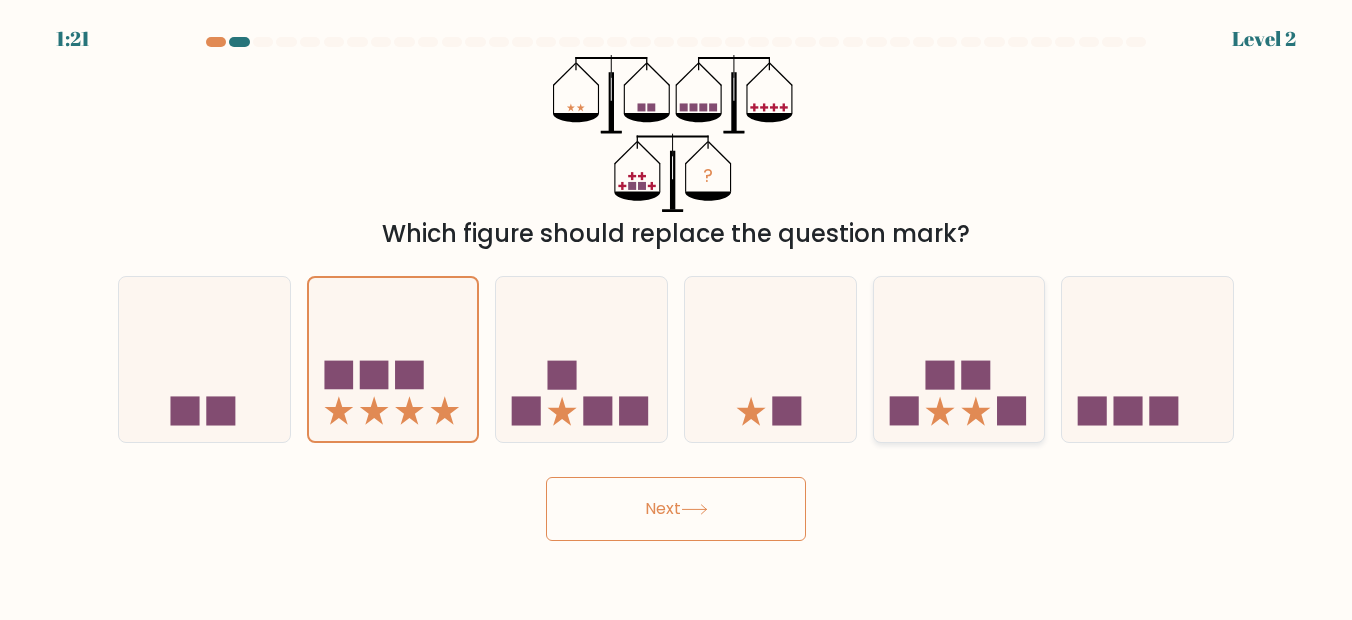click at bounding box center (959, 359) 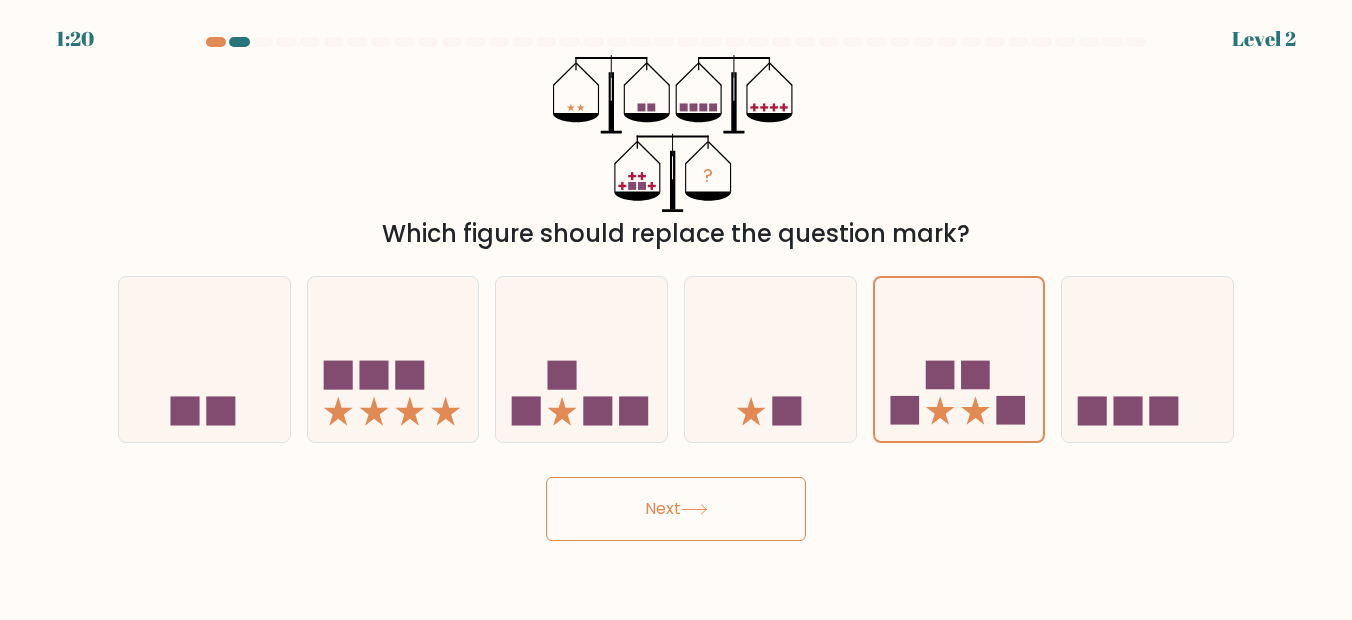 click on "Next" at bounding box center (676, 509) 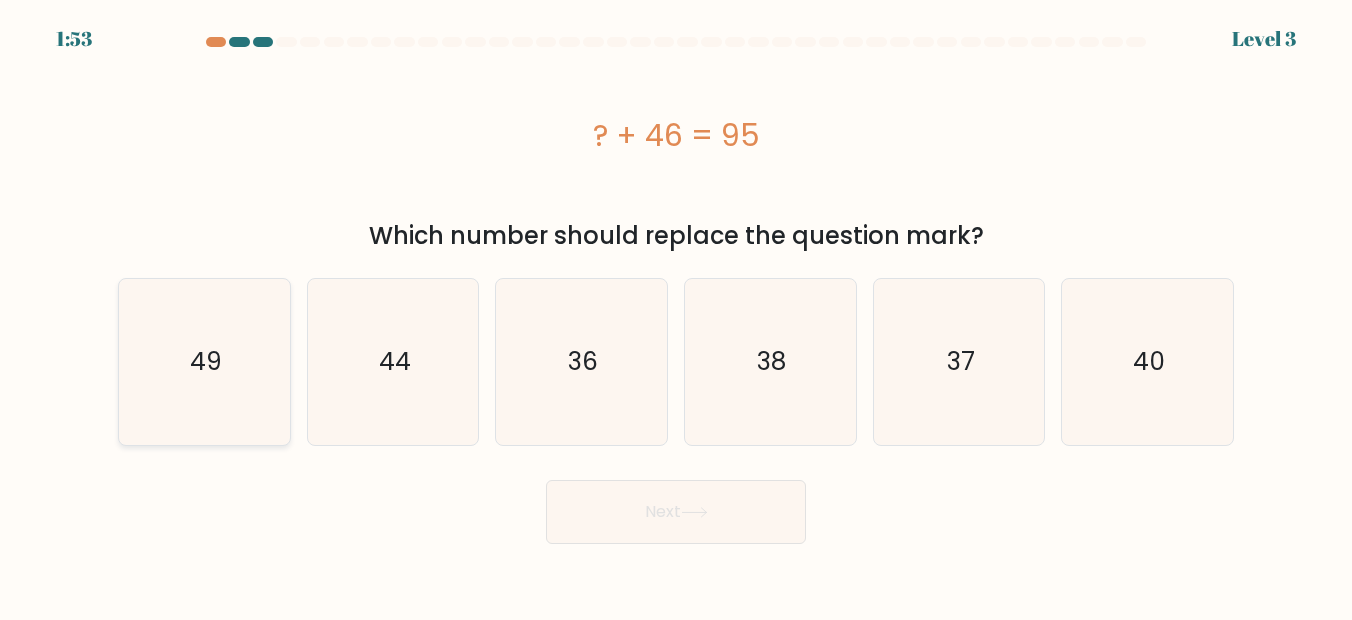 drag, startPoint x: 223, startPoint y: 369, endPoint x: 255, endPoint y: 406, distance: 48.9183 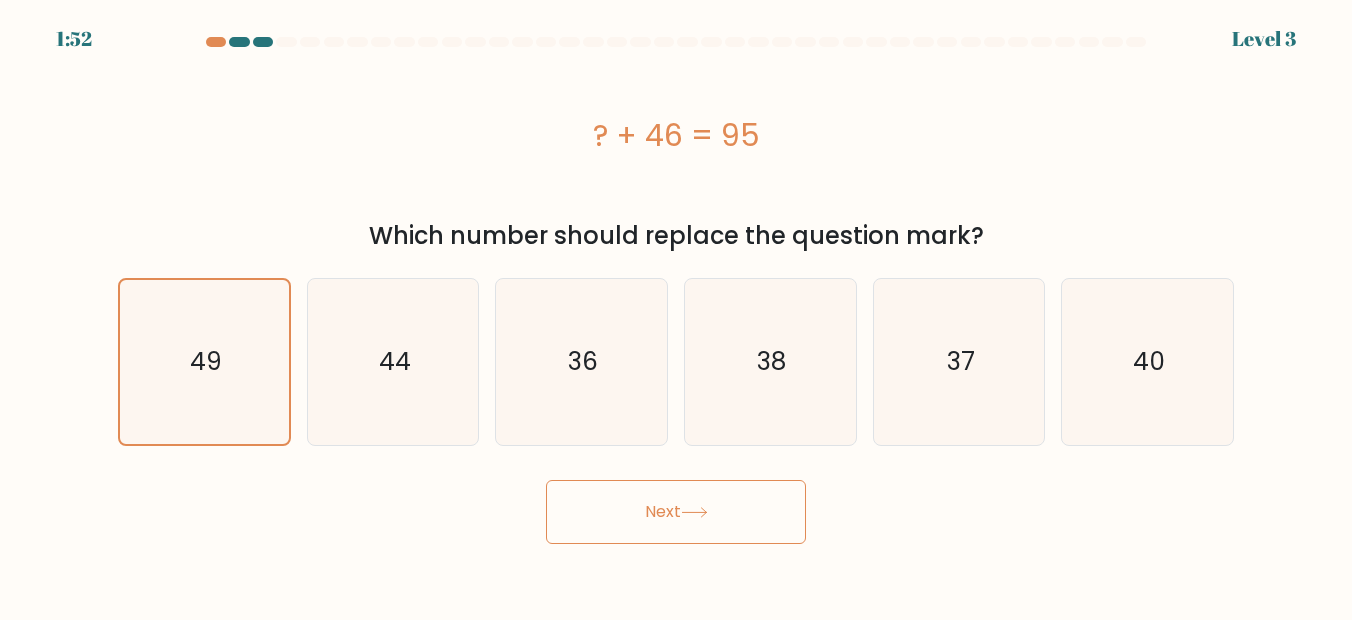 click on "Next" at bounding box center [676, 512] 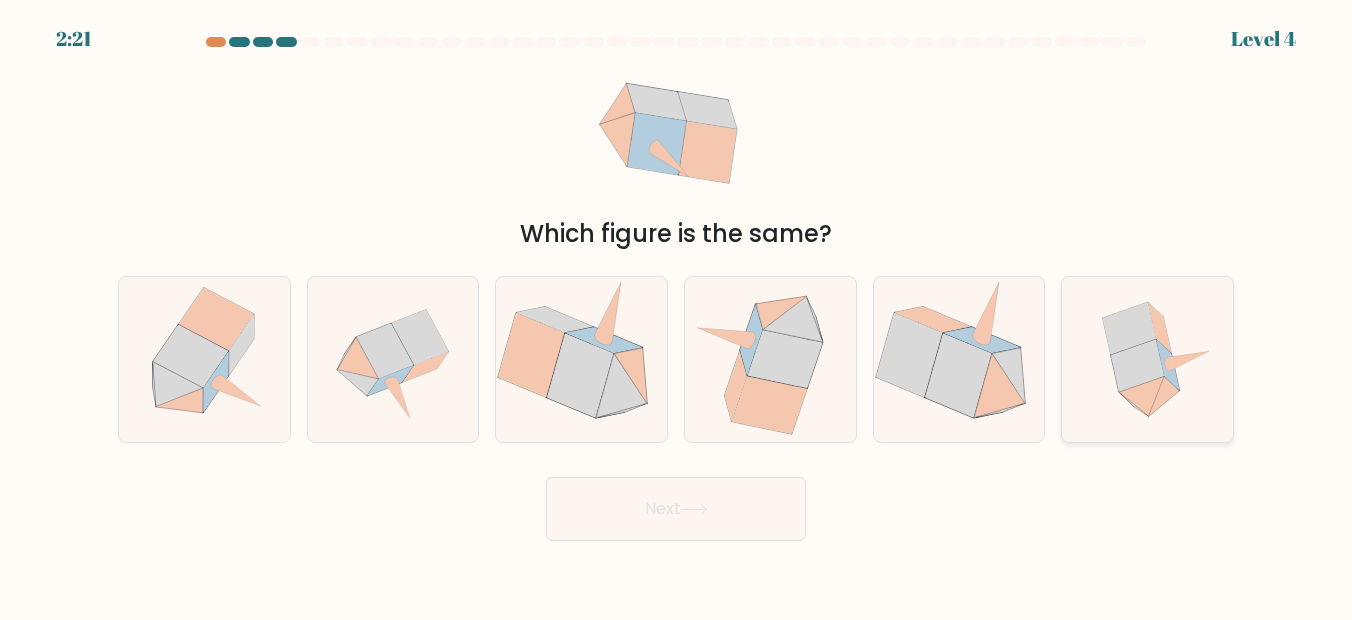 click at bounding box center (1137, 365) 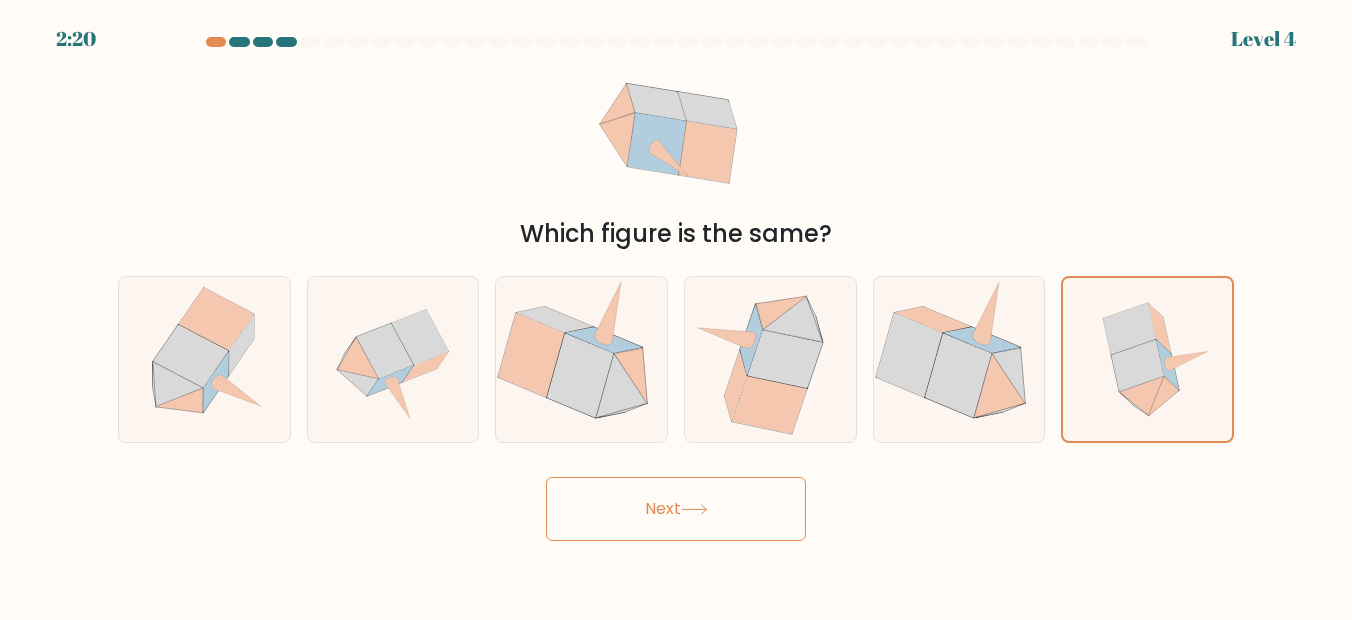 click on "Next" at bounding box center (676, 509) 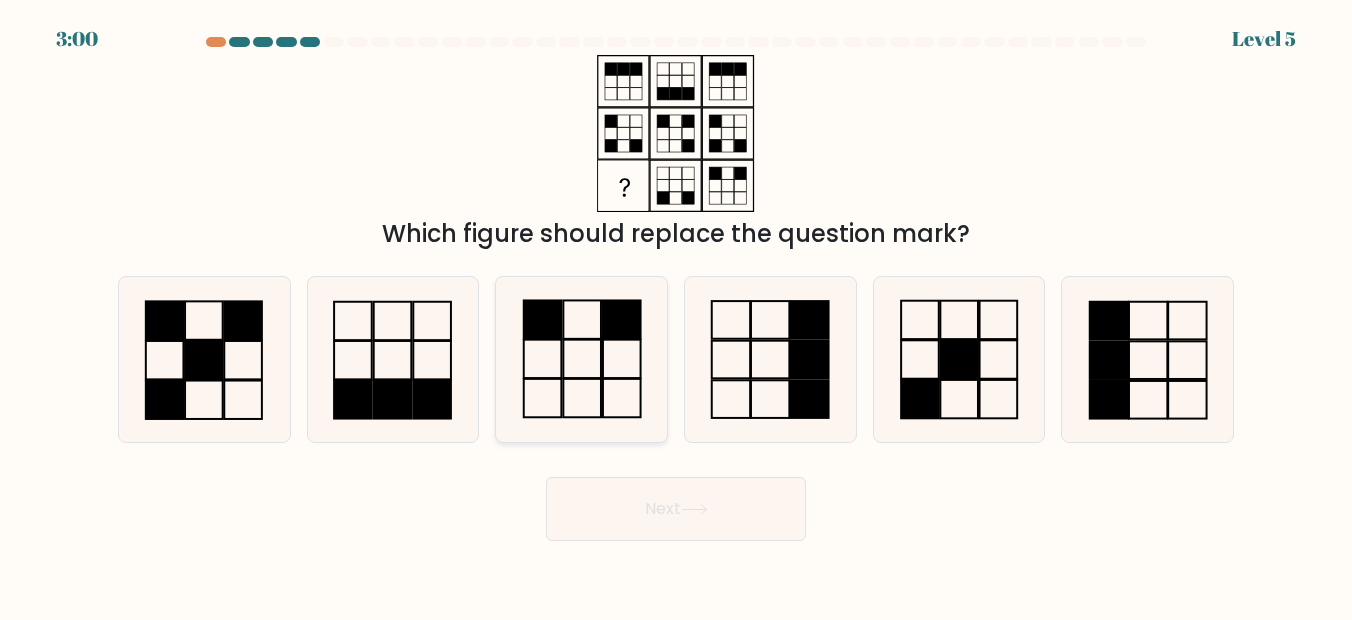 click at bounding box center [582, 360] 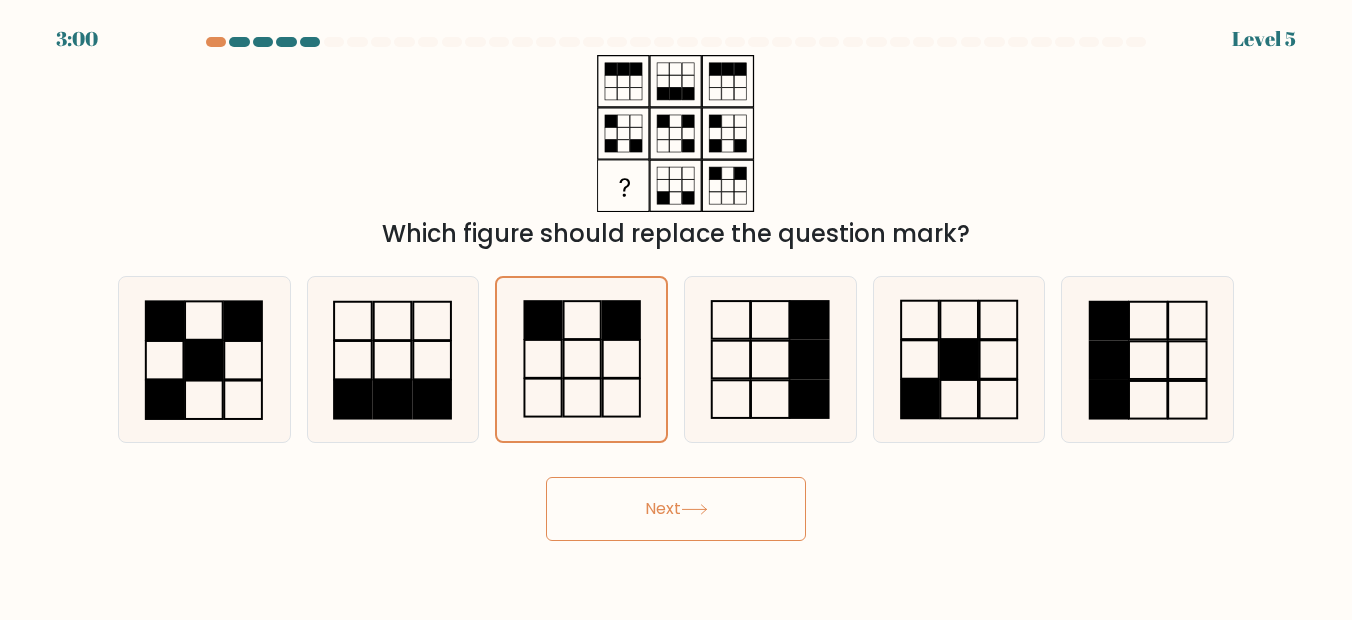 drag, startPoint x: 738, startPoint y: 564, endPoint x: 727, endPoint y: 546, distance: 21.095022 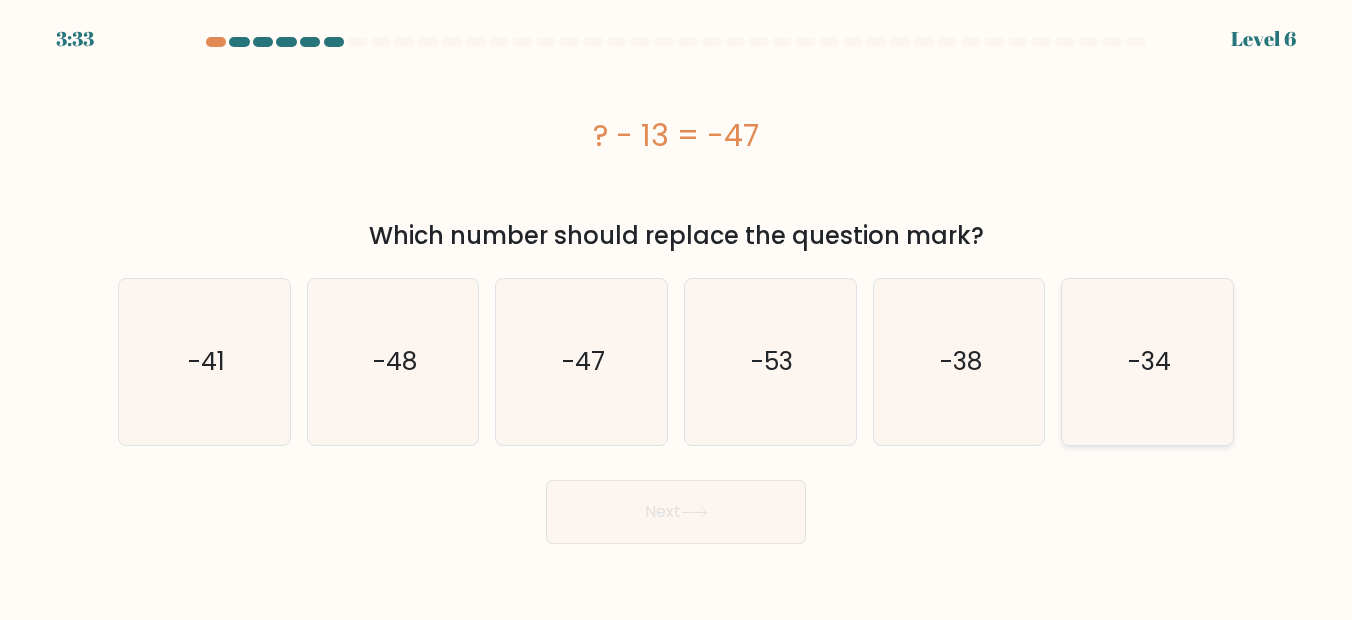 click on "-34" at bounding box center (1149, 361) 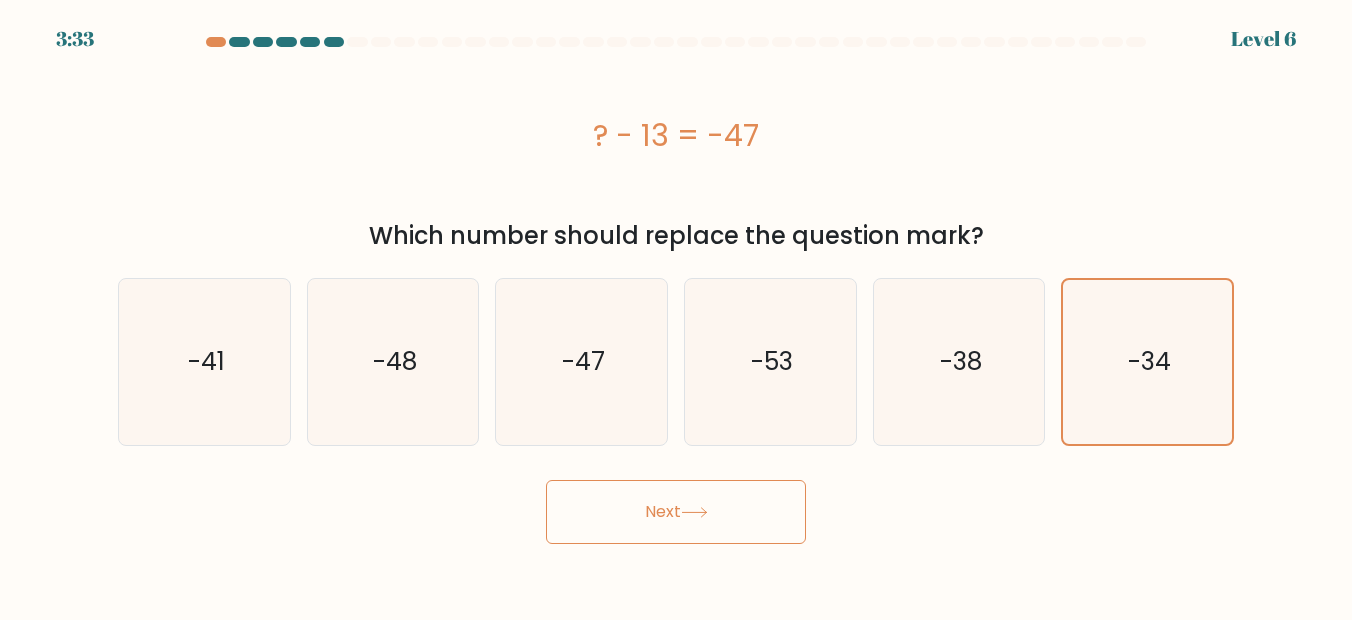 click on "Next" at bounding box center [676, 512] 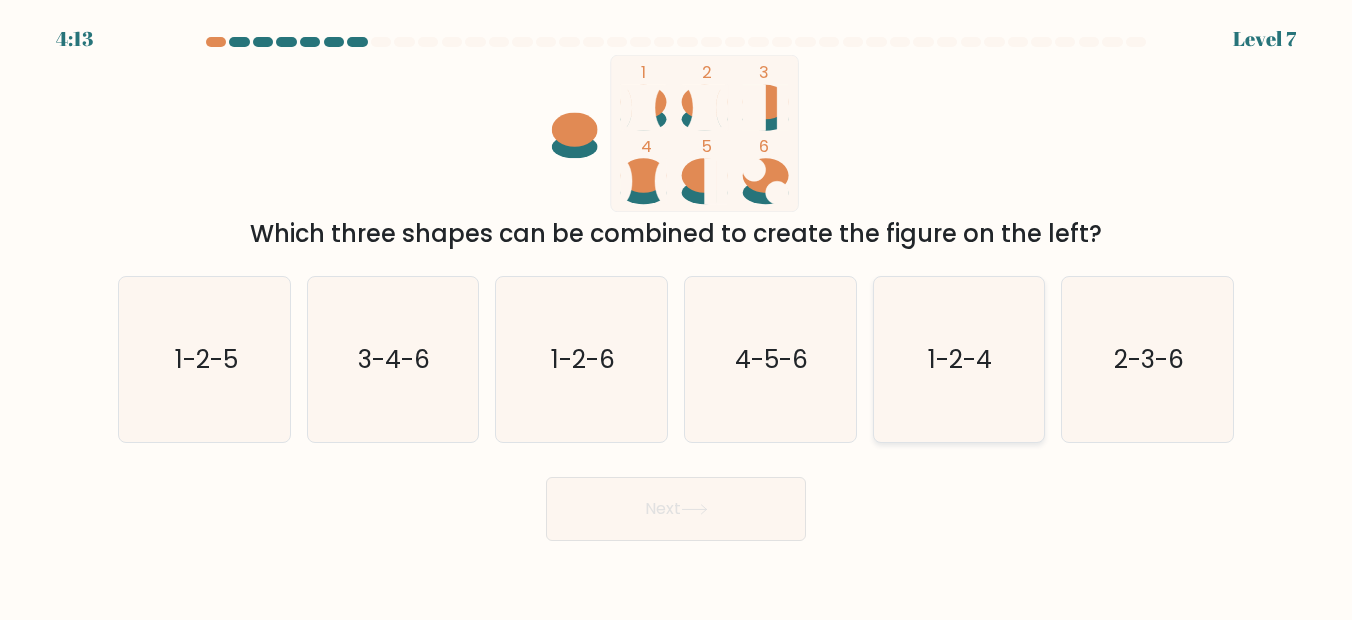 drag, startPoint x: 984, startPoint y: 373, endPoint x: 743, endPoint y: 484, distance: 265.33374 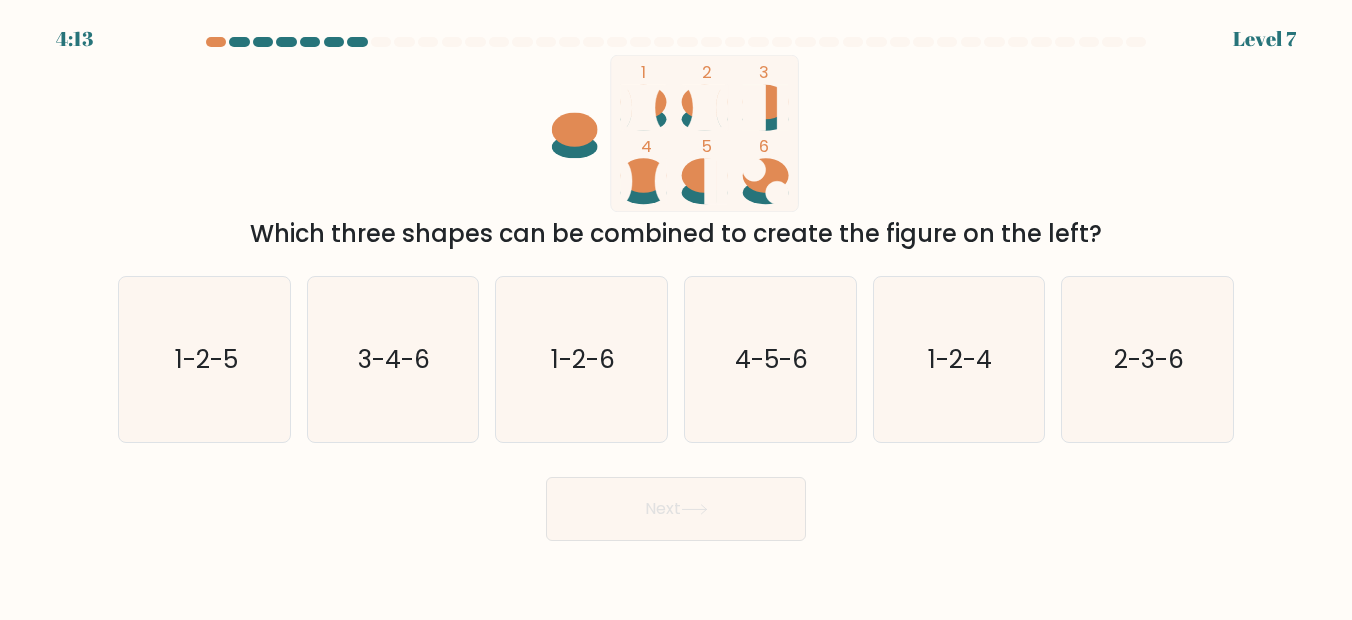 click on "e.
1-2-4" at bounding box center (676, 312) 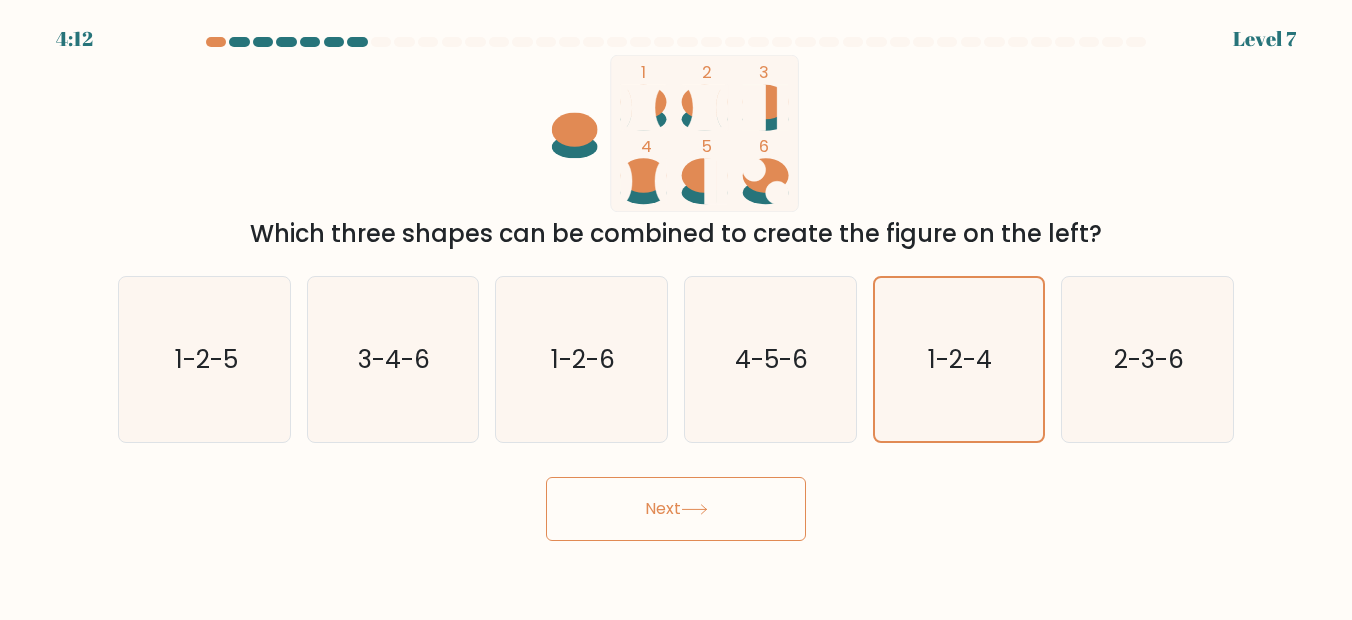 click on "Next" at bounding box center (676, 509) 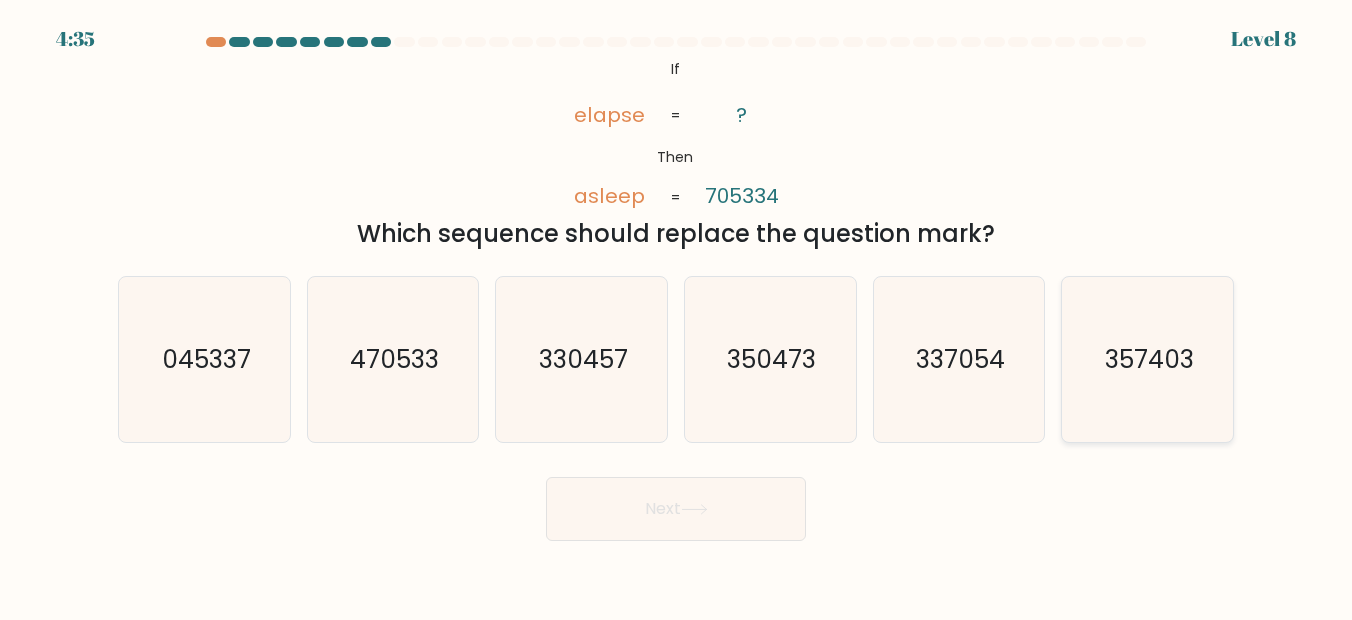 click on "357403" at bounding box center (1149, 359) 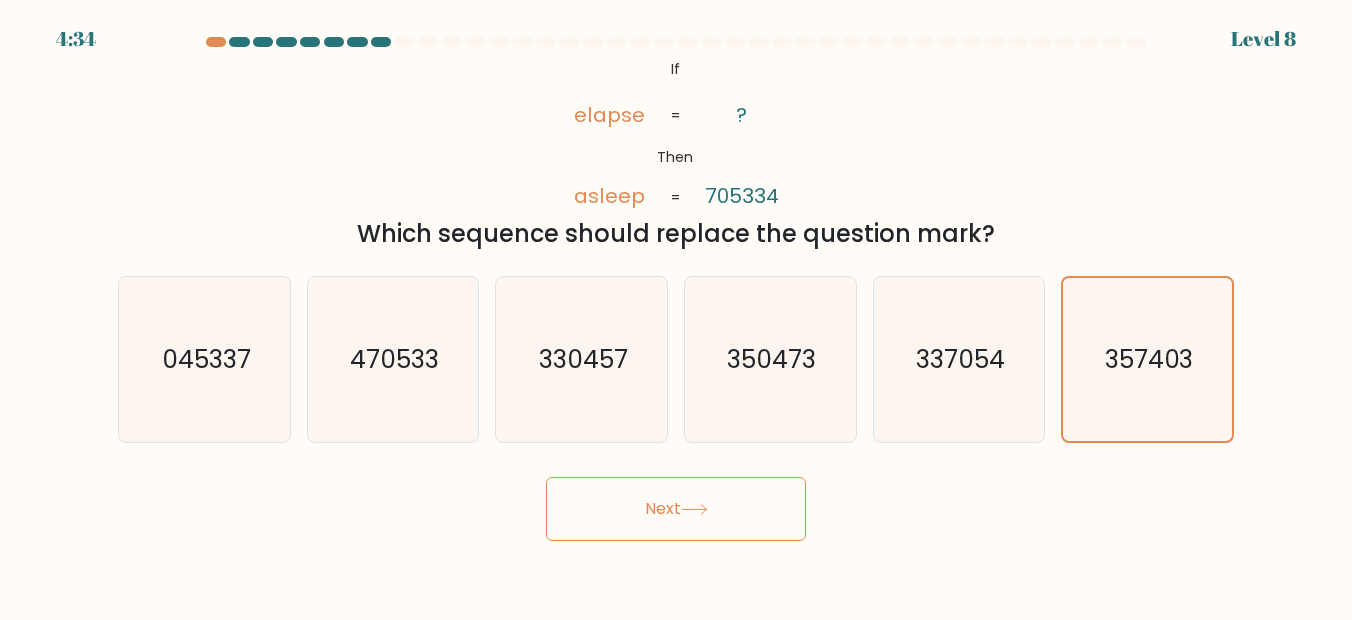 click on "Next" at bounding box center (676, 509) 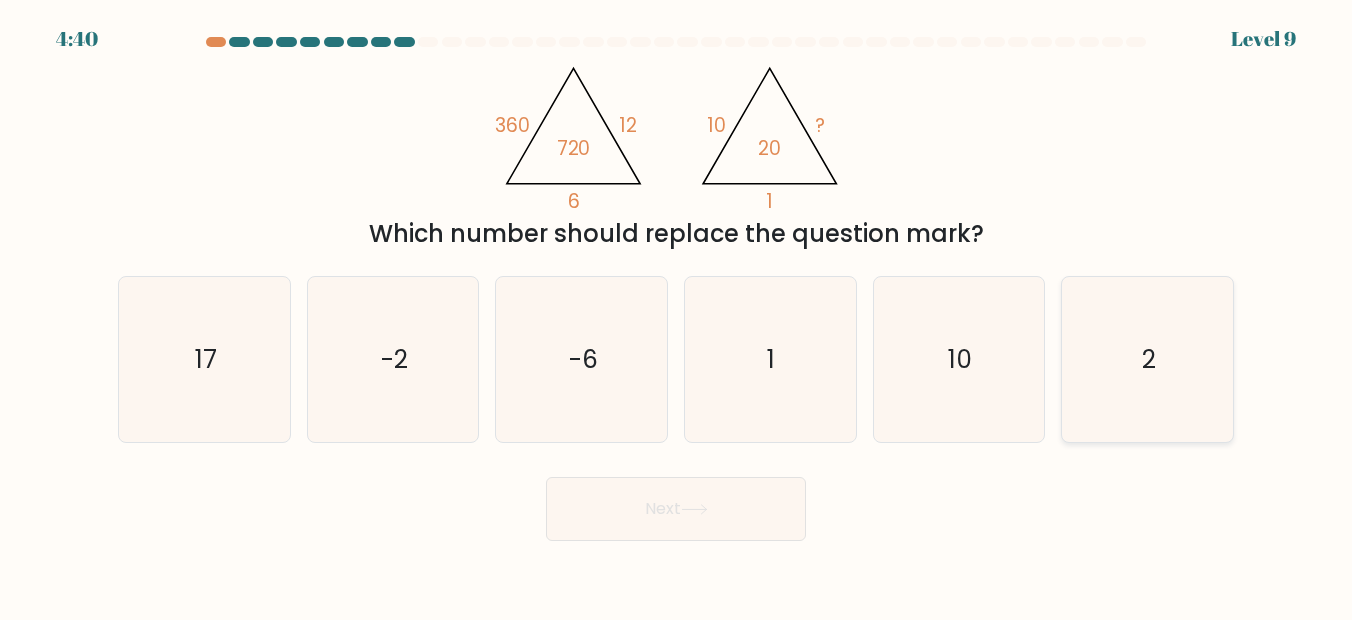 drag, startPoint x: 1098, startPoint y: 356, endPoint x: 1061, endPoint y: 404, distance: 60.60528 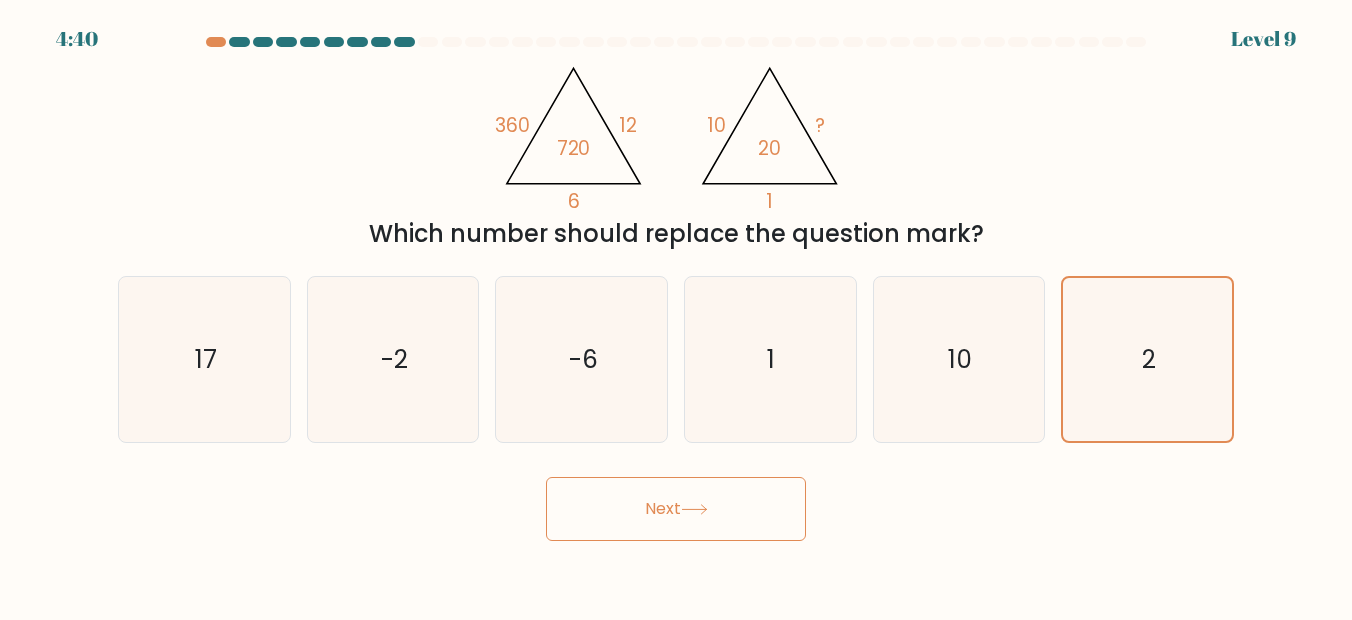 click on "Next" at bounding box center (676, 509) 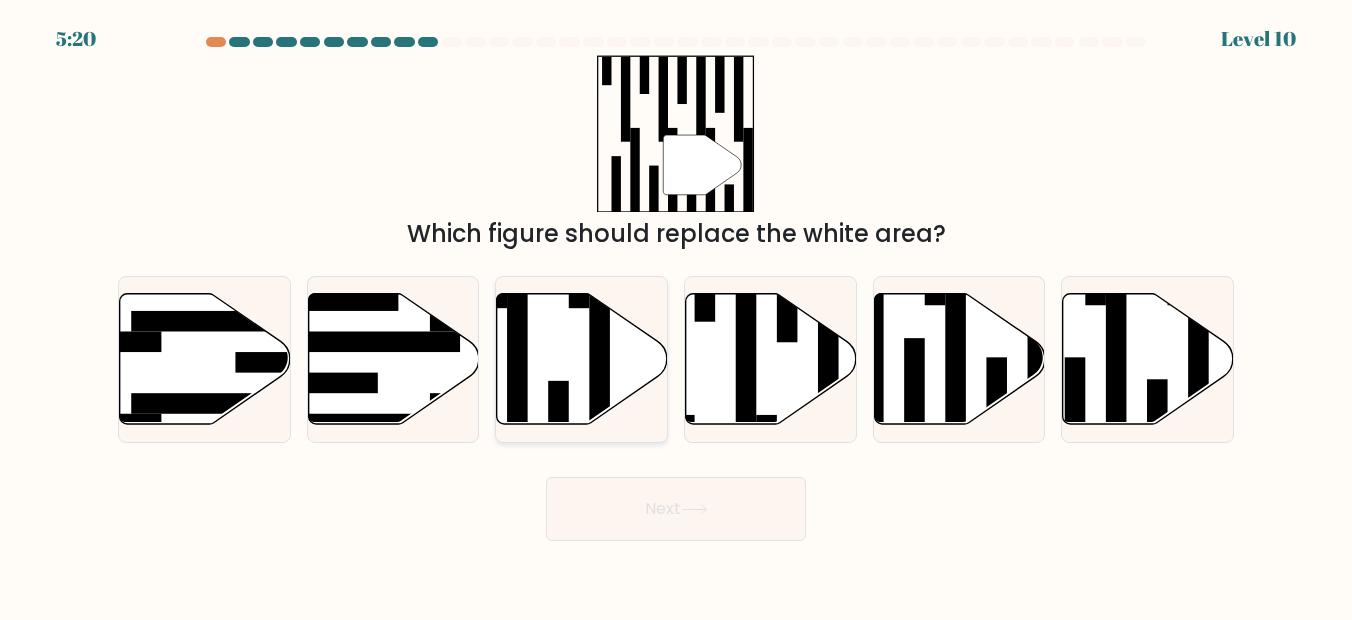 click at bounding box center (582, 358) 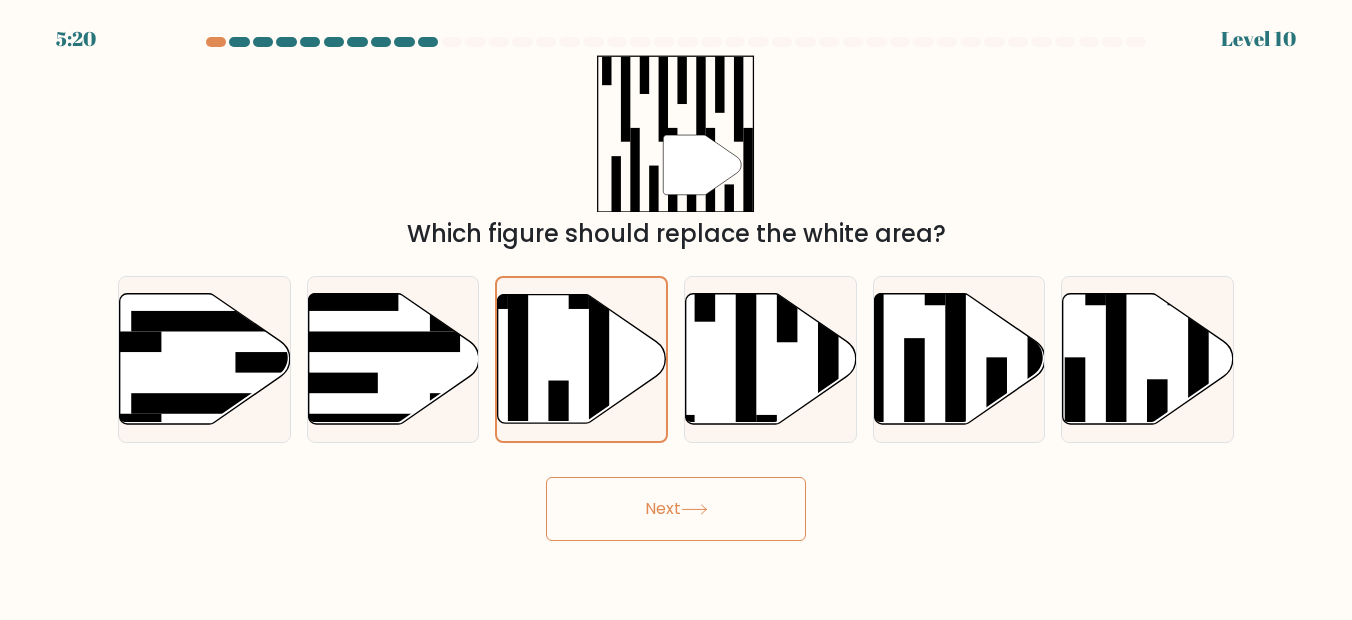 click on "Next" at bounding box center [676, 509] 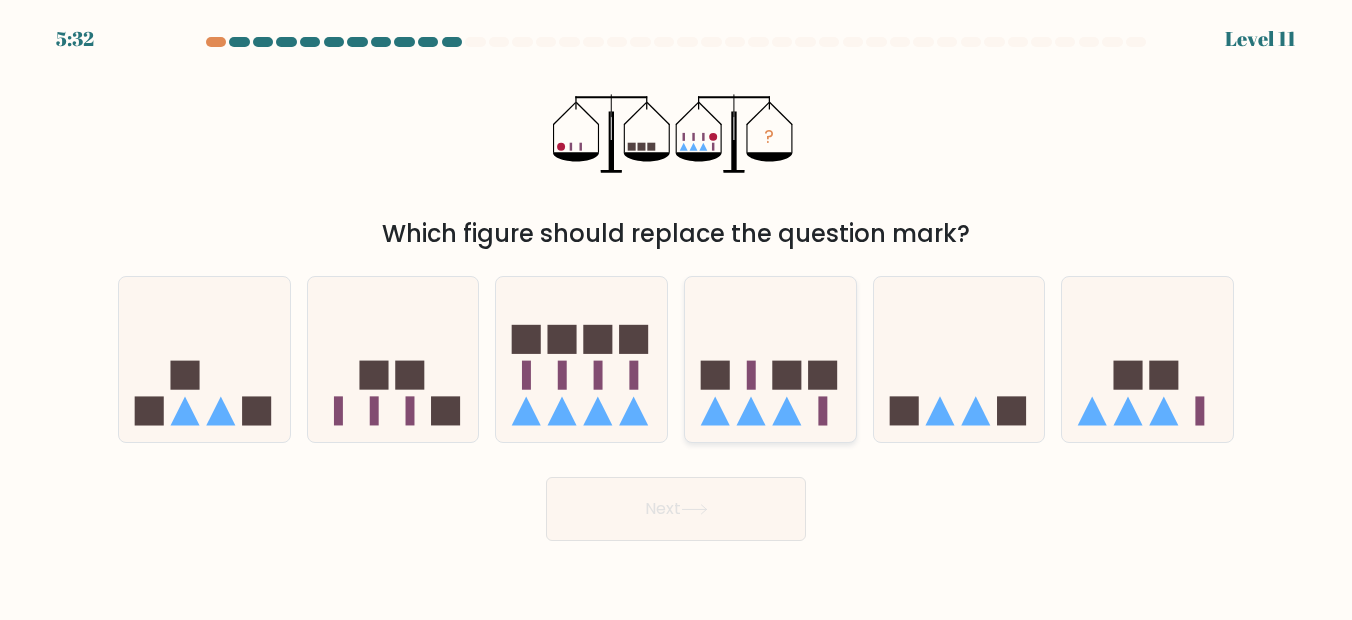 click at bounding box center (823, 411) 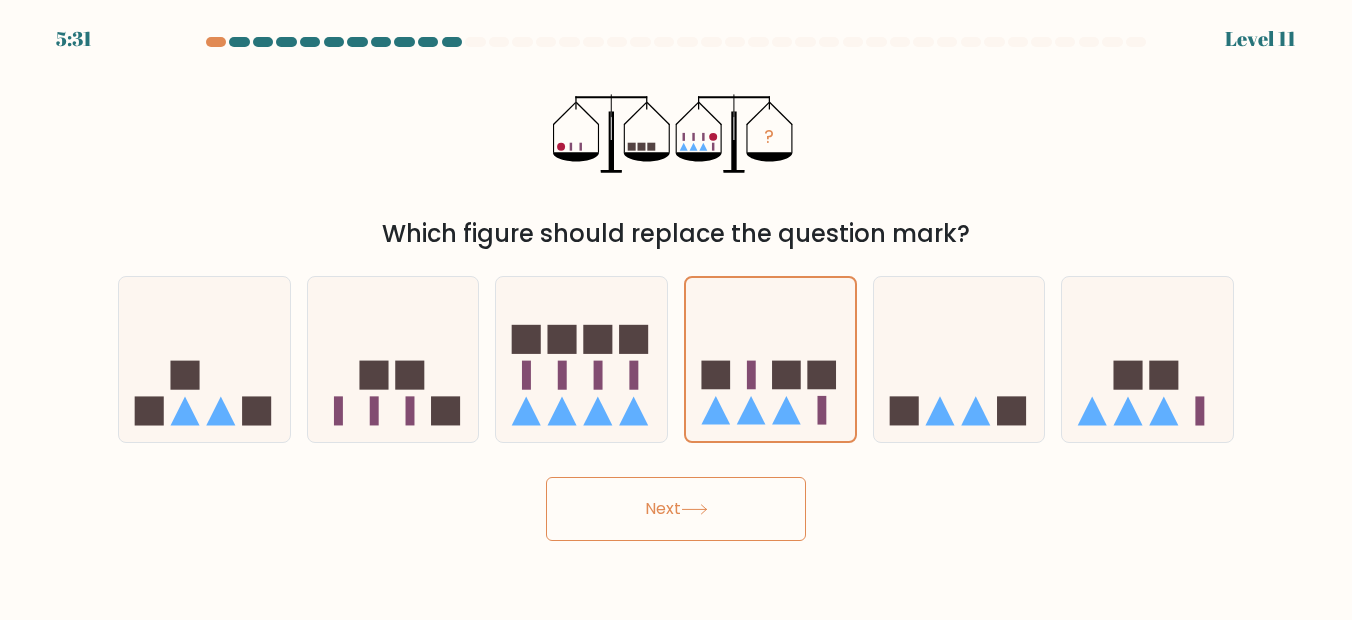 click on "Next" at bounding box center [676, 509] 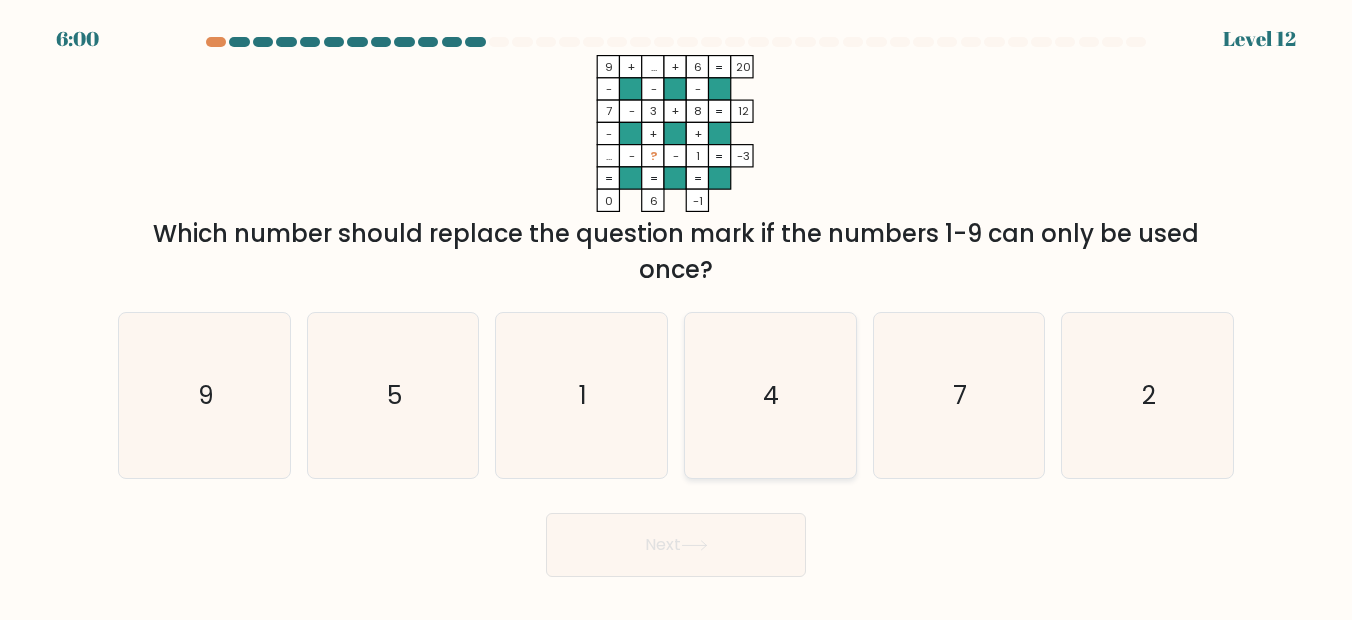 drag, startPoint x: 713, startPoint y: 376, endPoint x: 719, endPoint y: 419, distance: 43.416588 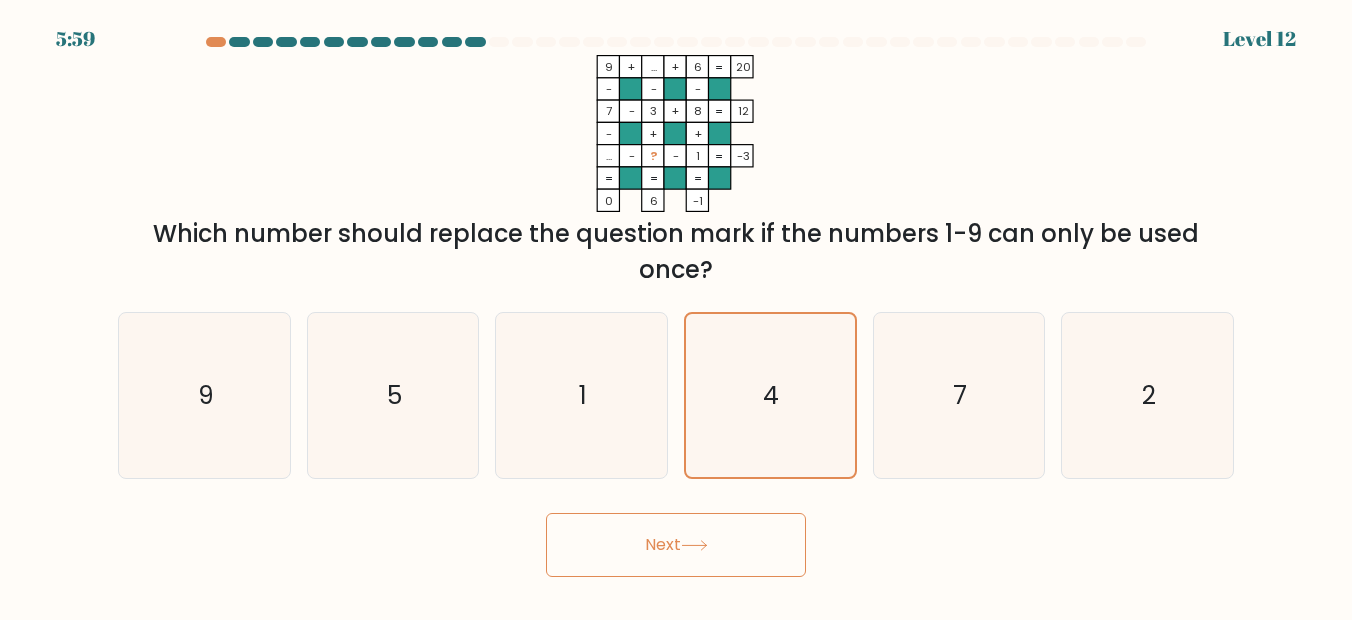 click on "Next" at bounding box center (676, 545) 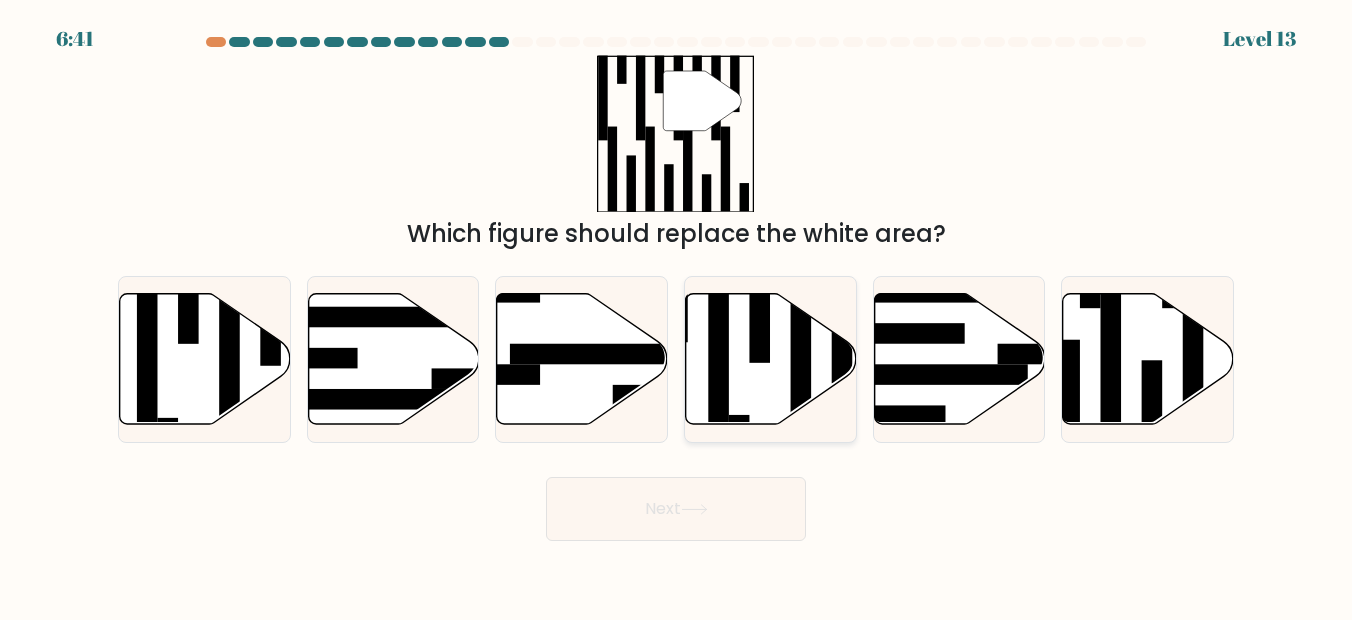 click at bounding box center [771, 358] 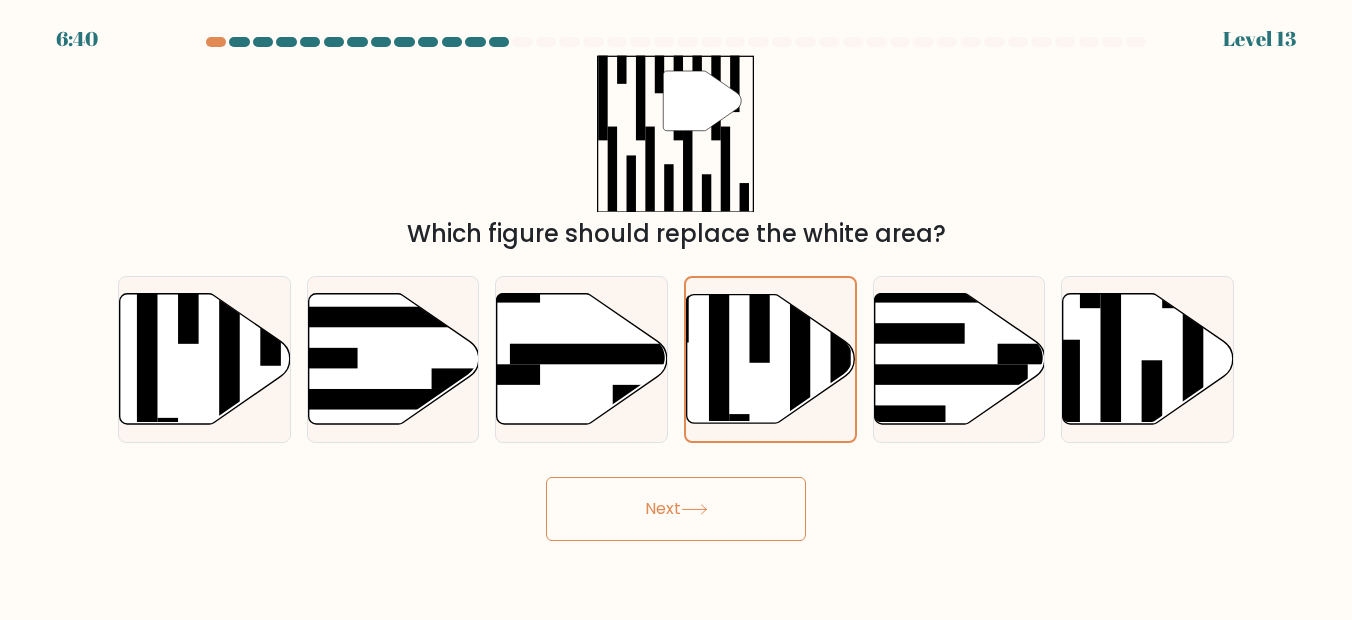 click at bounding box center [694, 509] 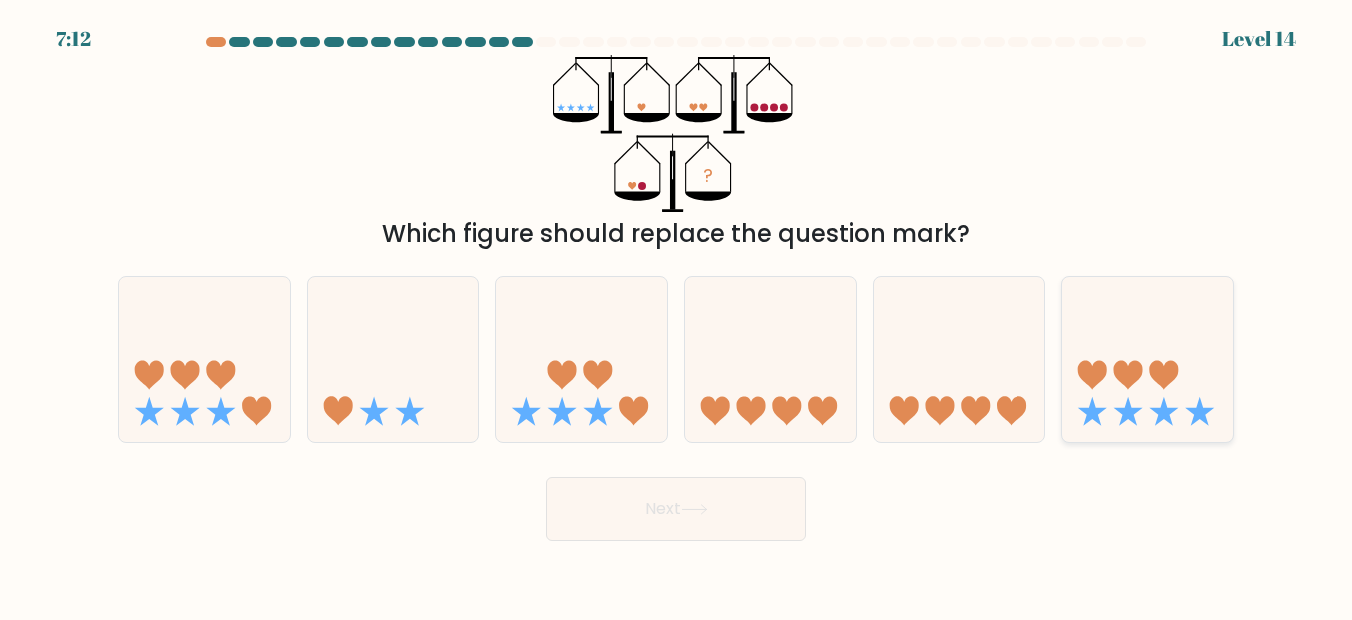 click at bounding box center [1128, 411] 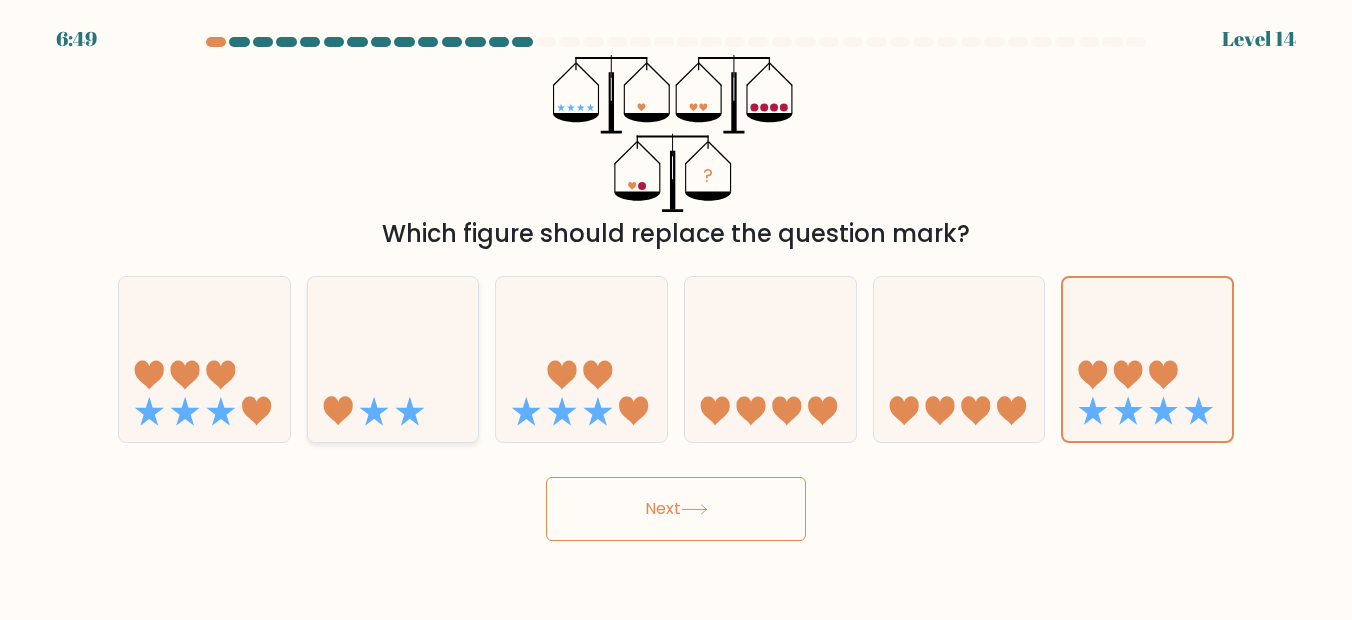 click at bounding box center (393, 359) 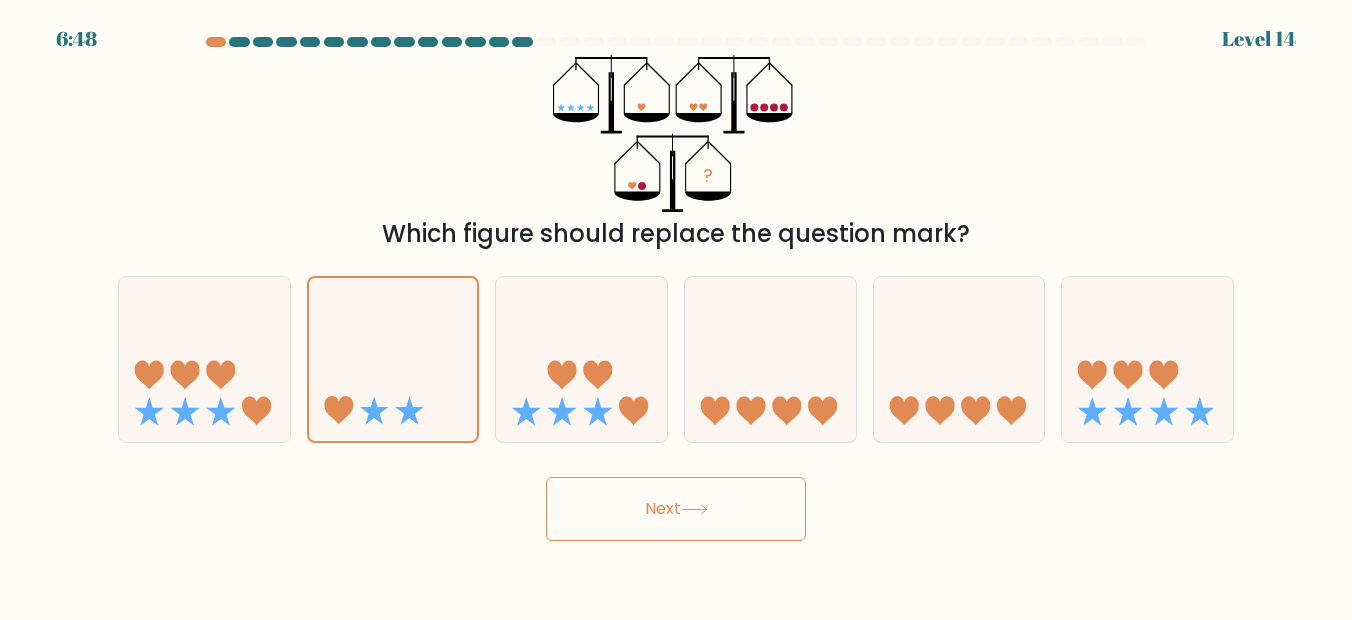 click on "6:48
Level 14" at bounding box center (676, 310) 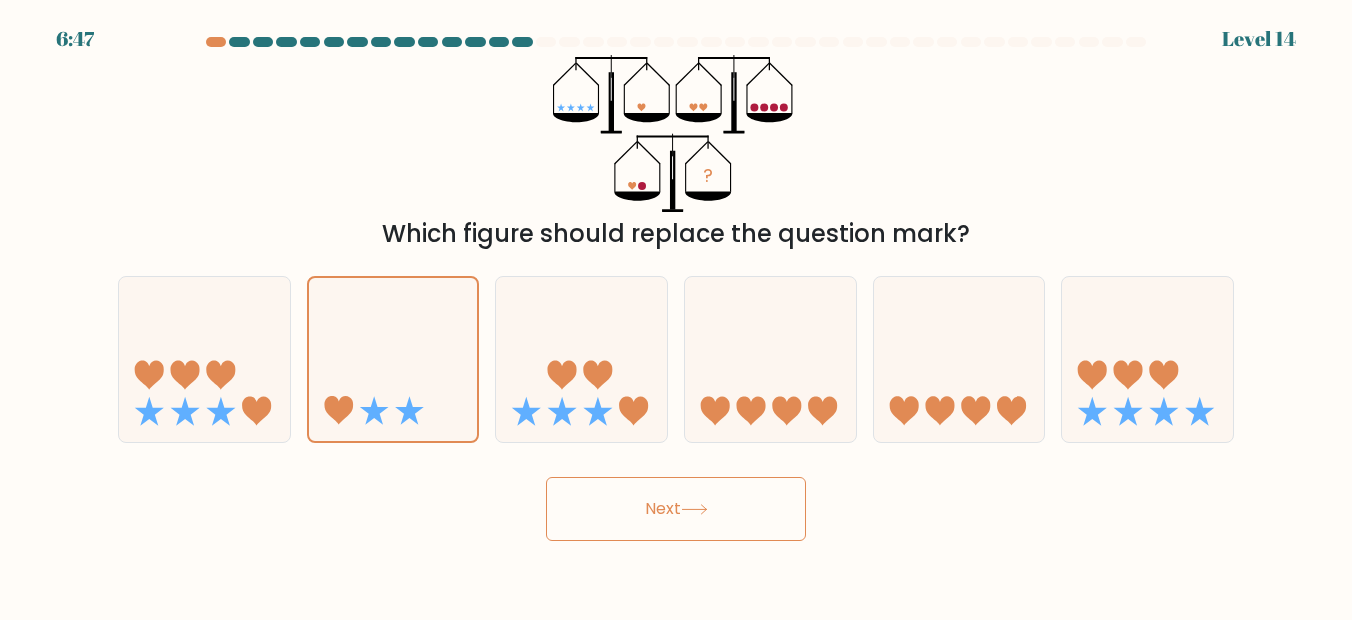 click on "Next" at bounding box center [676, 509] 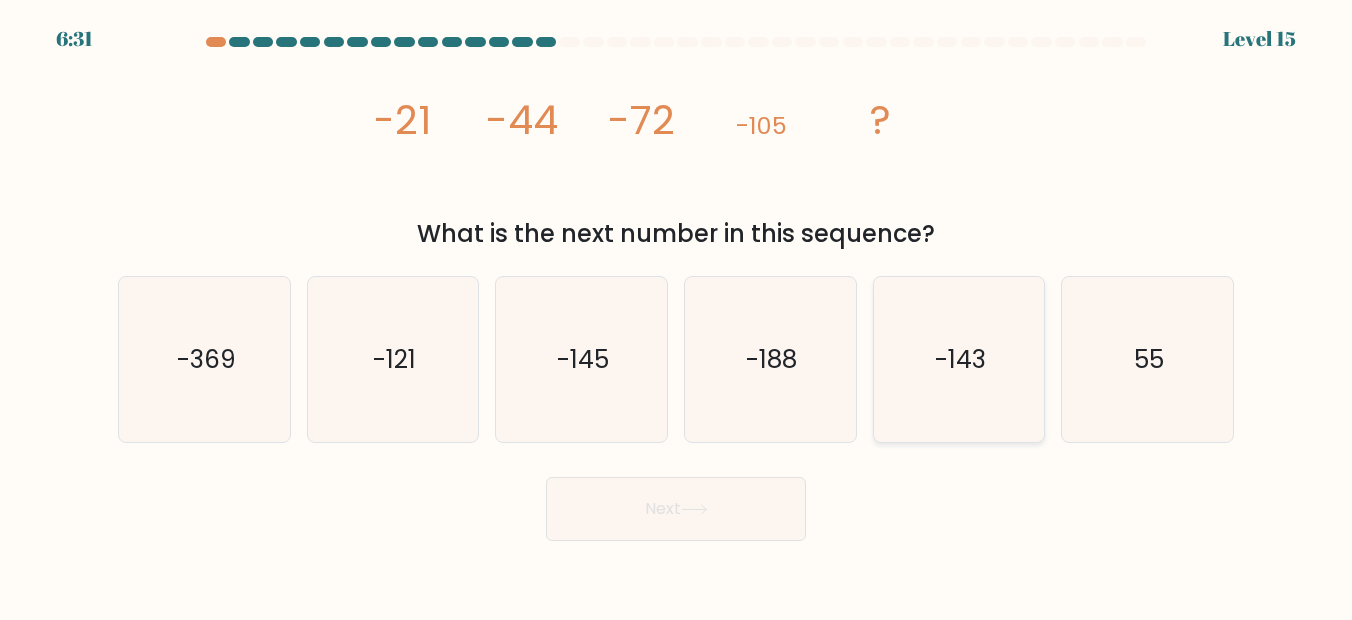 click on "-143" at bounding box center (959, 360) 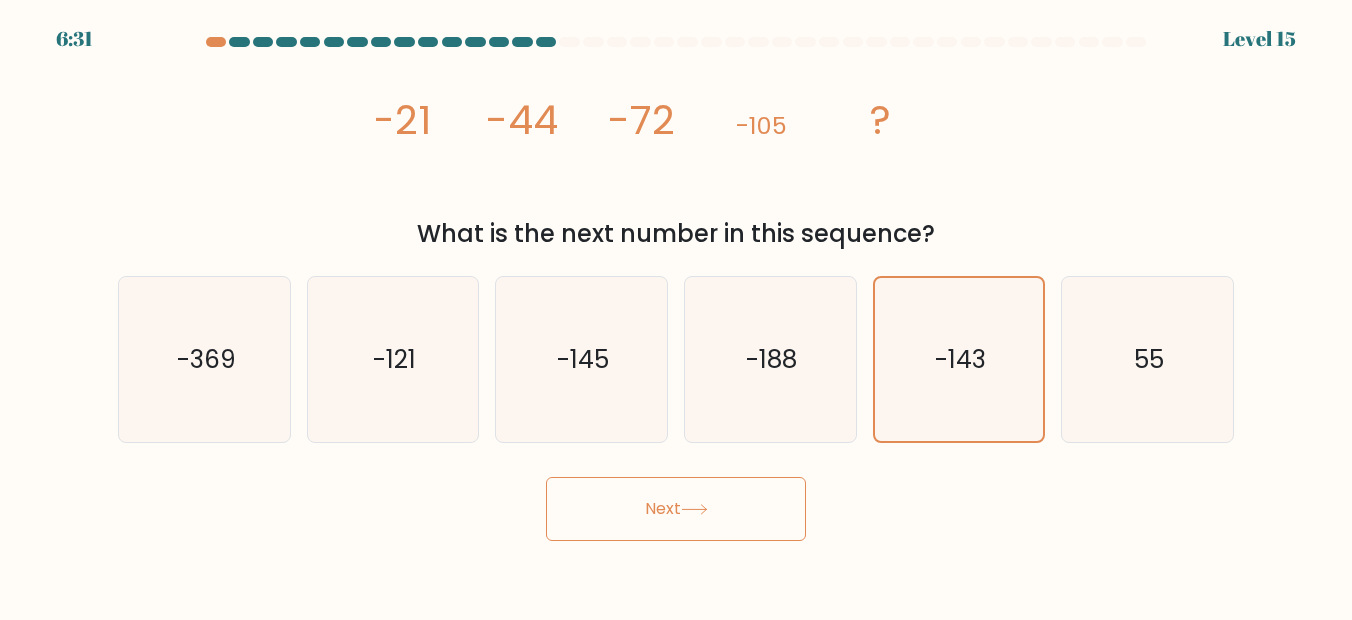 click on "Next" at bounding box center [676, 509] 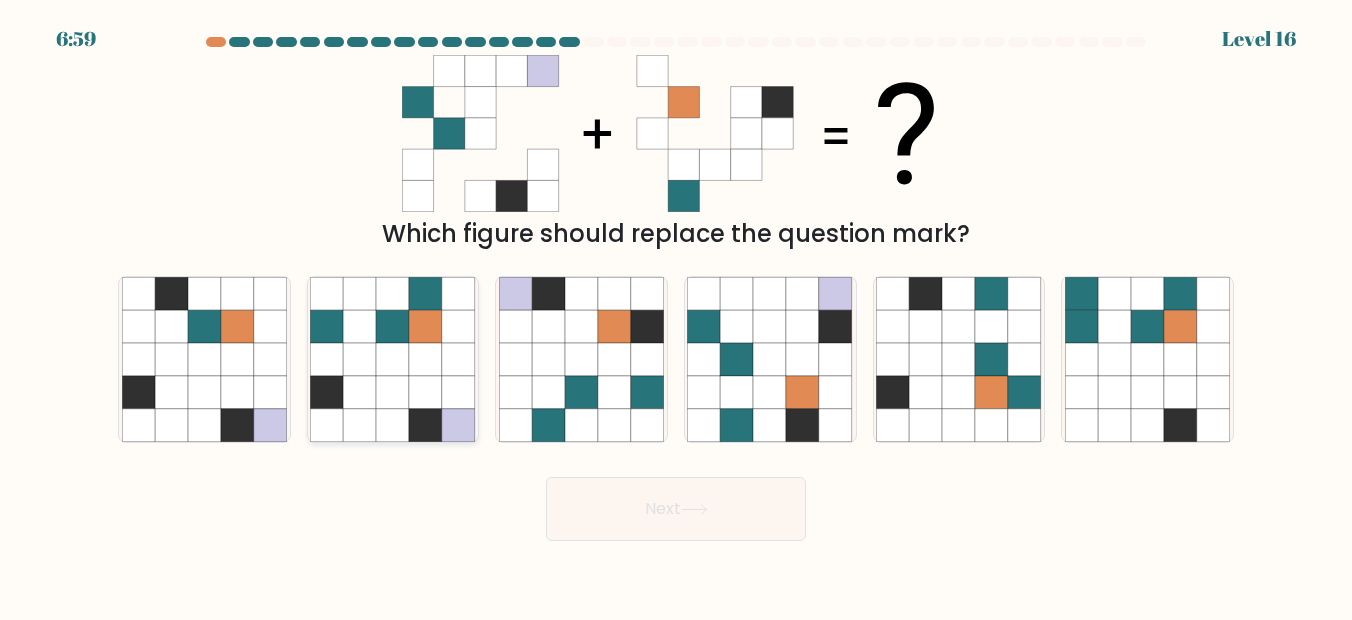 click at bounding box center [425, 326] 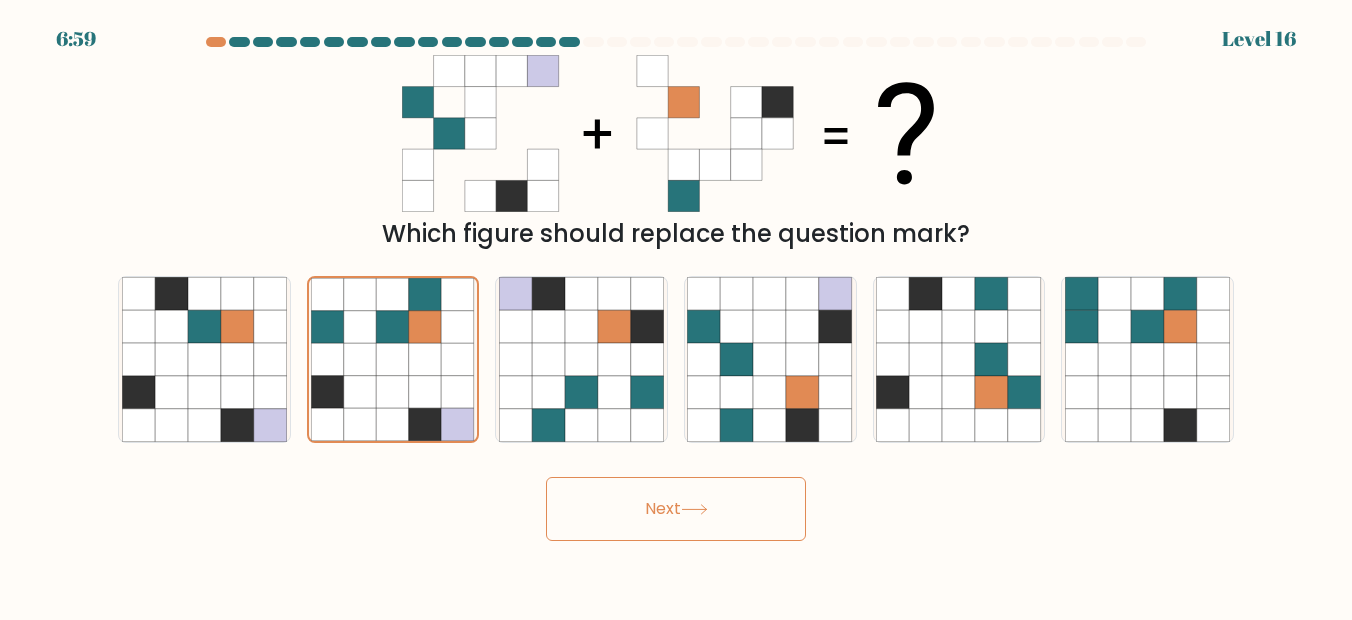 click on "Next" at bounding box center (676, 509) 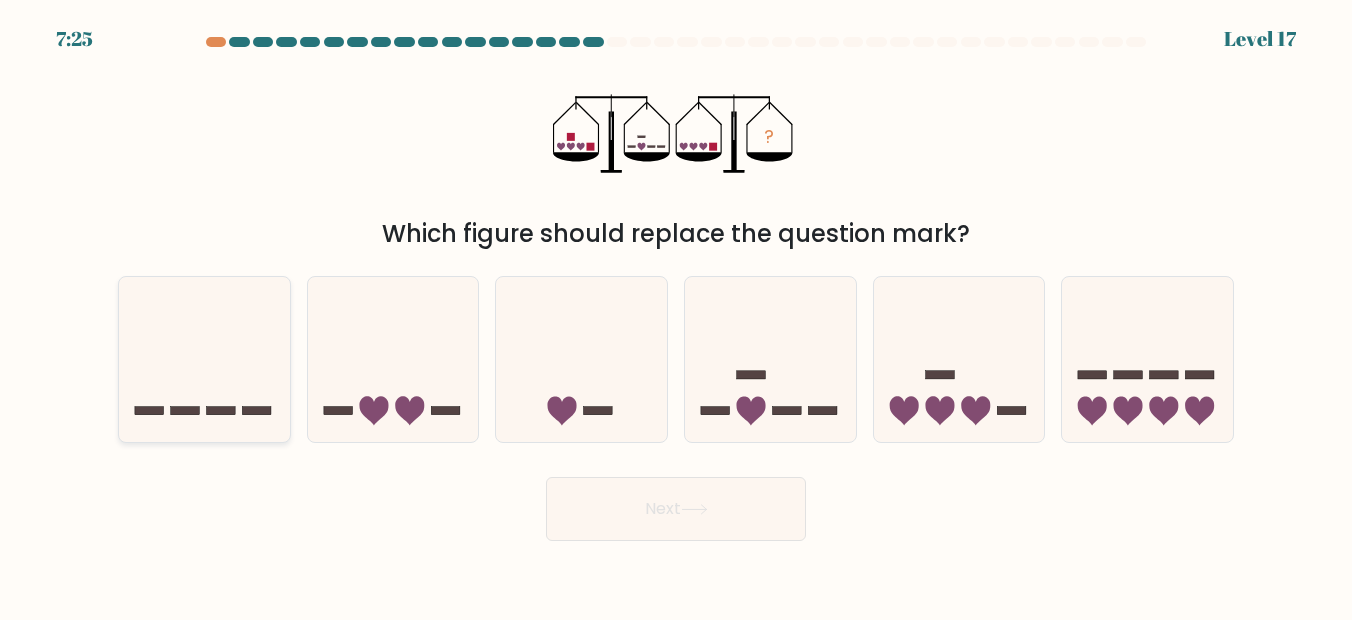 click at bounding box center (204, 359) 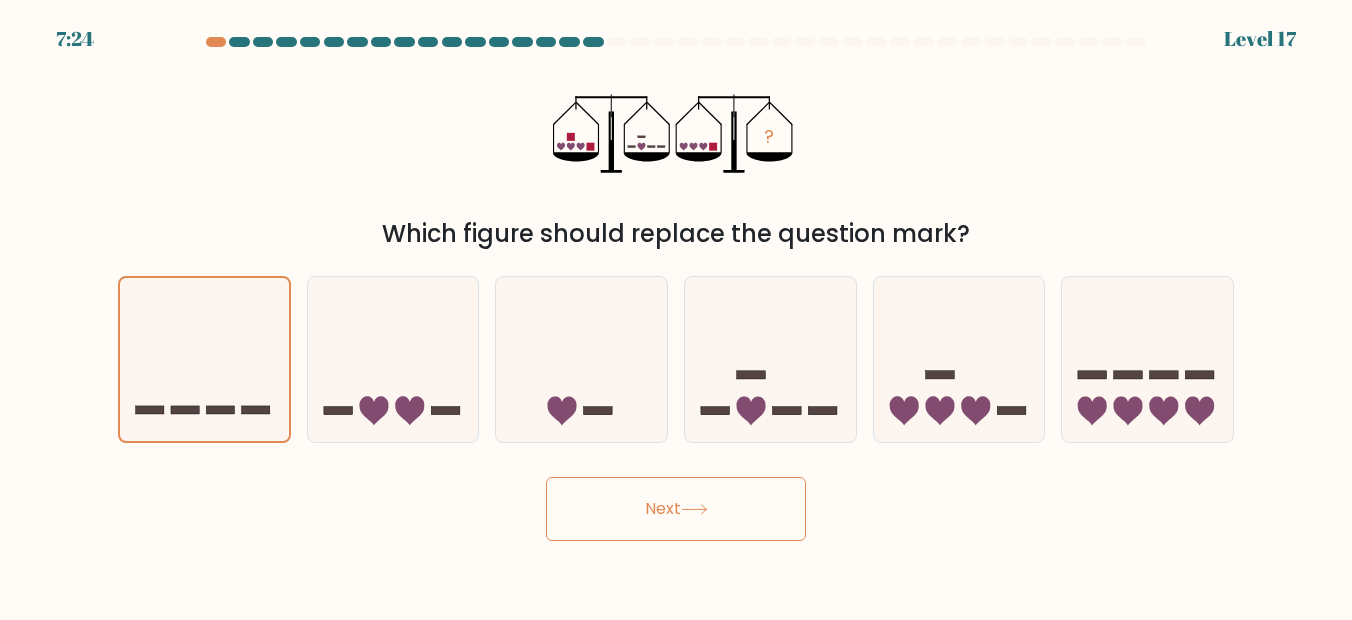 click on "Next" at bounding box center [676, 509] 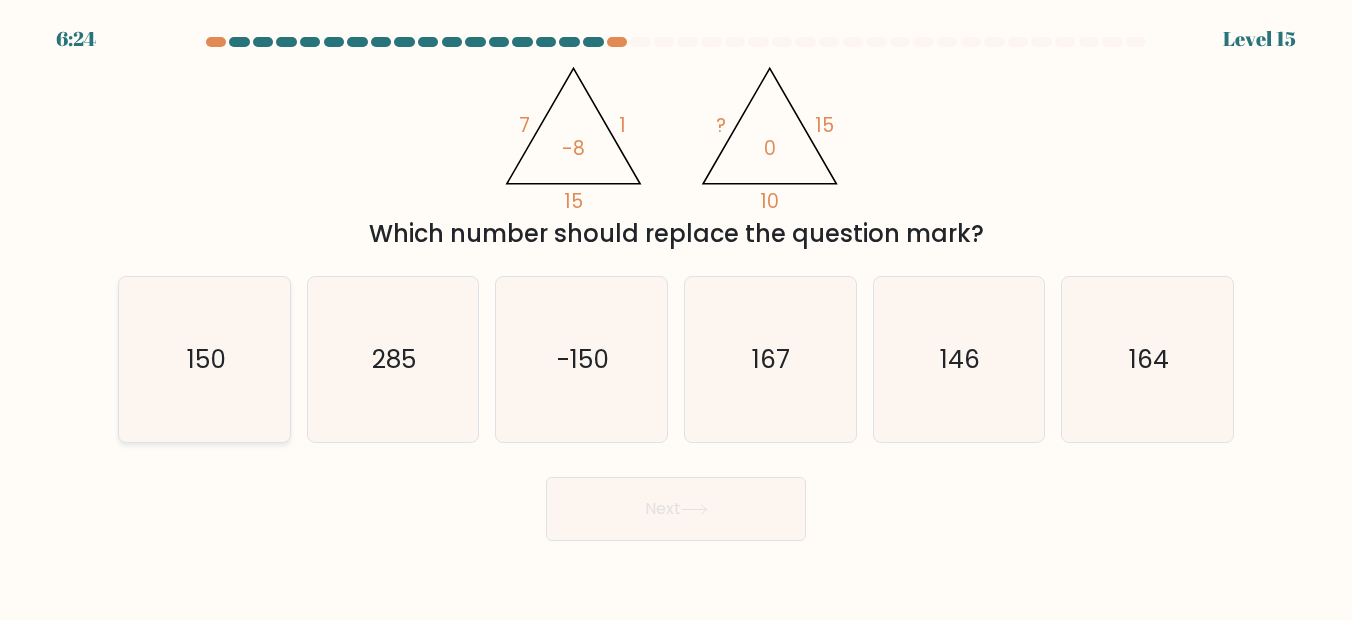 click on "150" at bounding box center [205, 360] 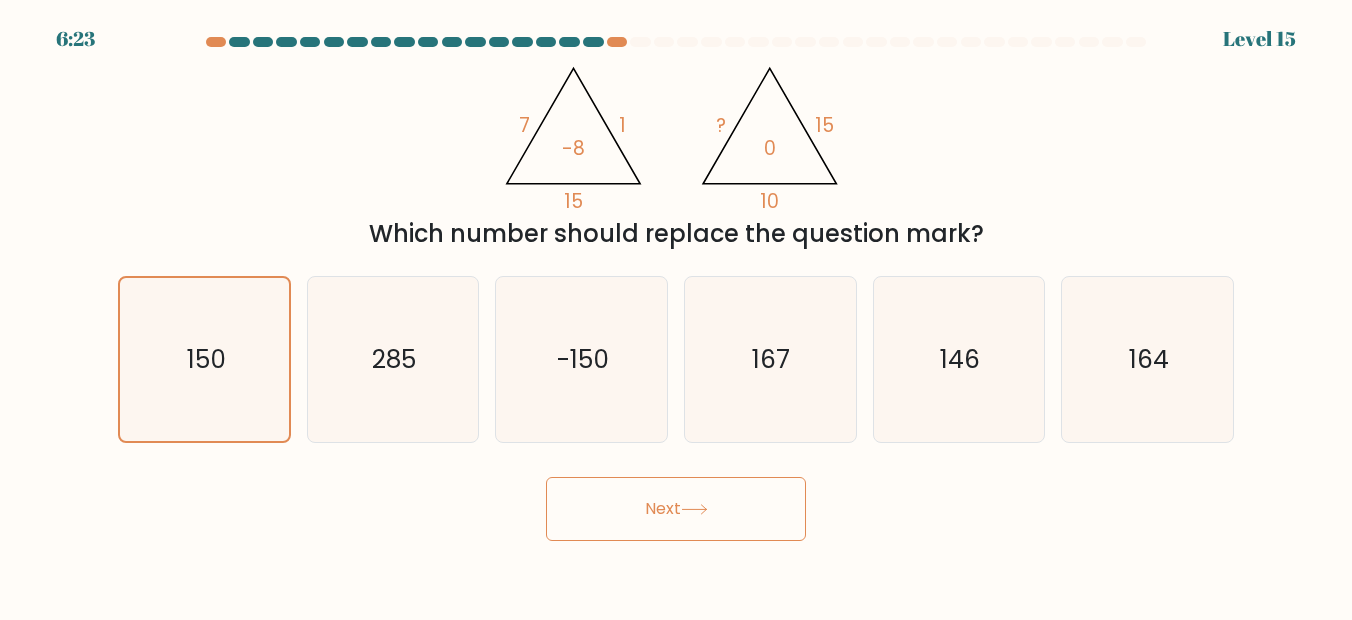 click on "Next" at bounding box center [676, 509] 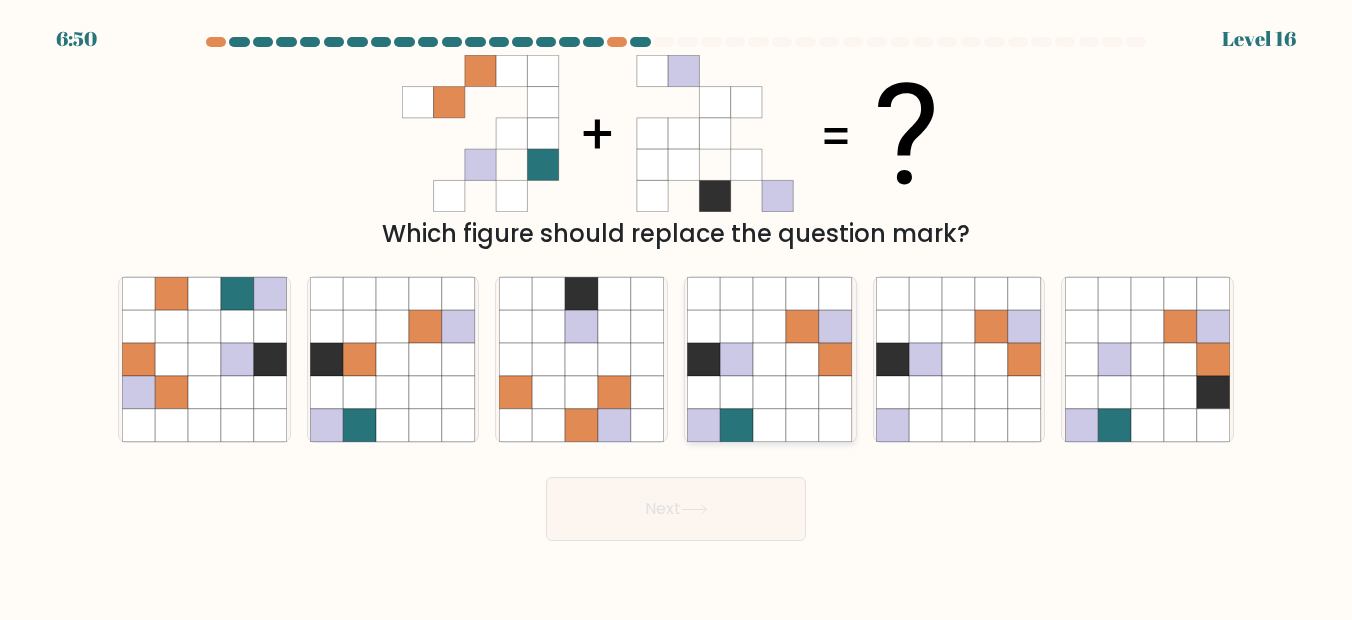 click at bounding box center [803, 326] 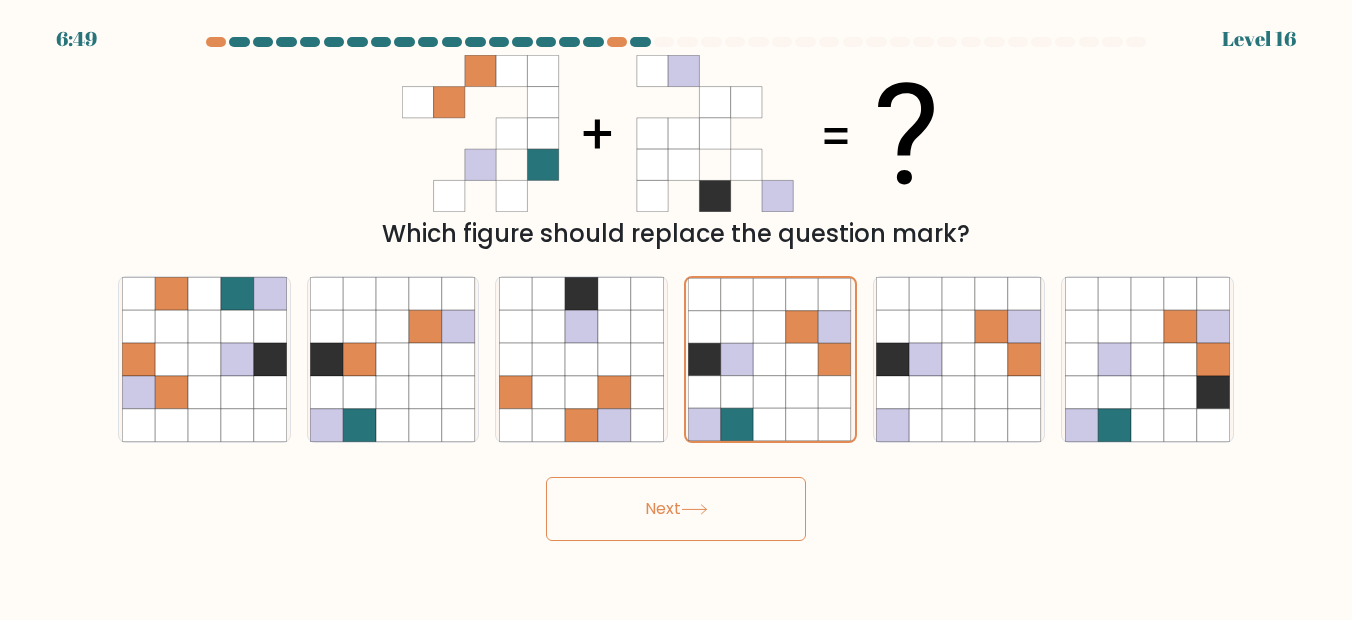 click on "Next" at bounding box center [676, 509] 